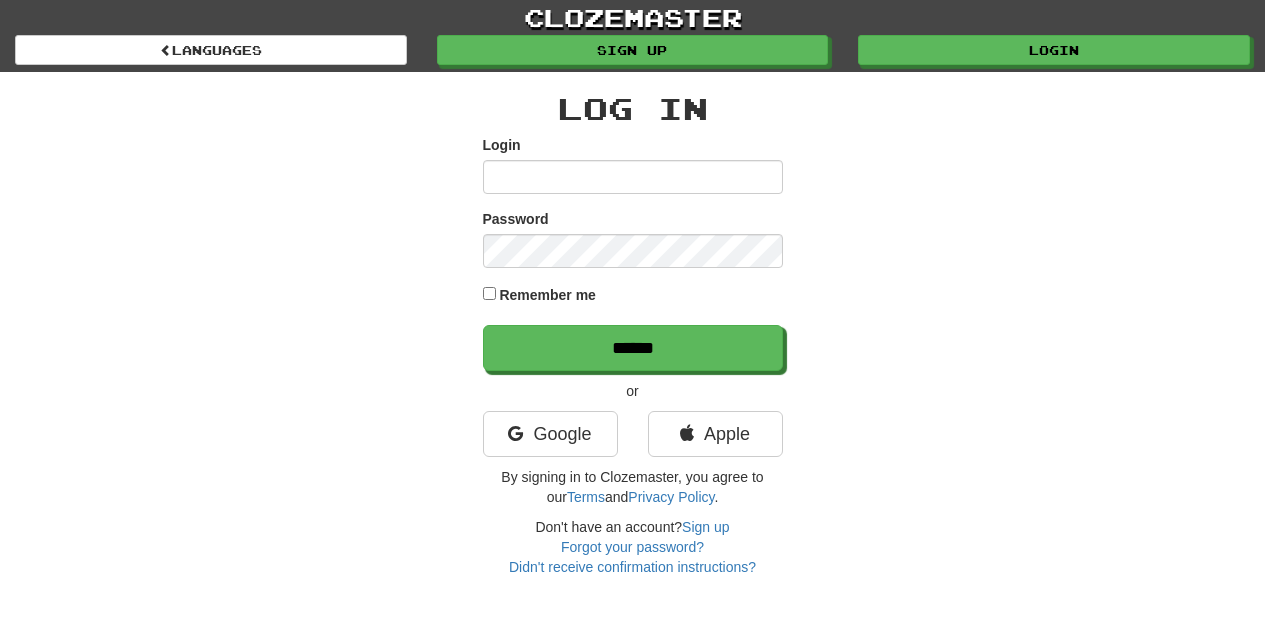 scroll, scrollTop: 0, scrollLeft: 0, axis: both 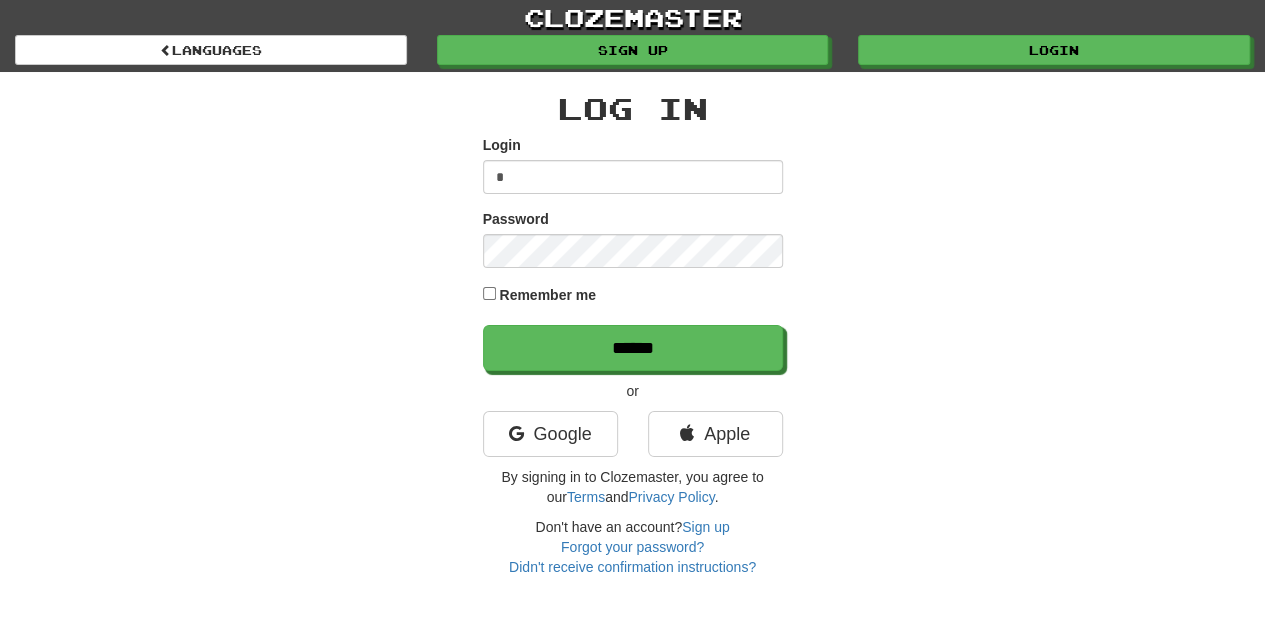 click on "*" at bounding box center (633, 177) 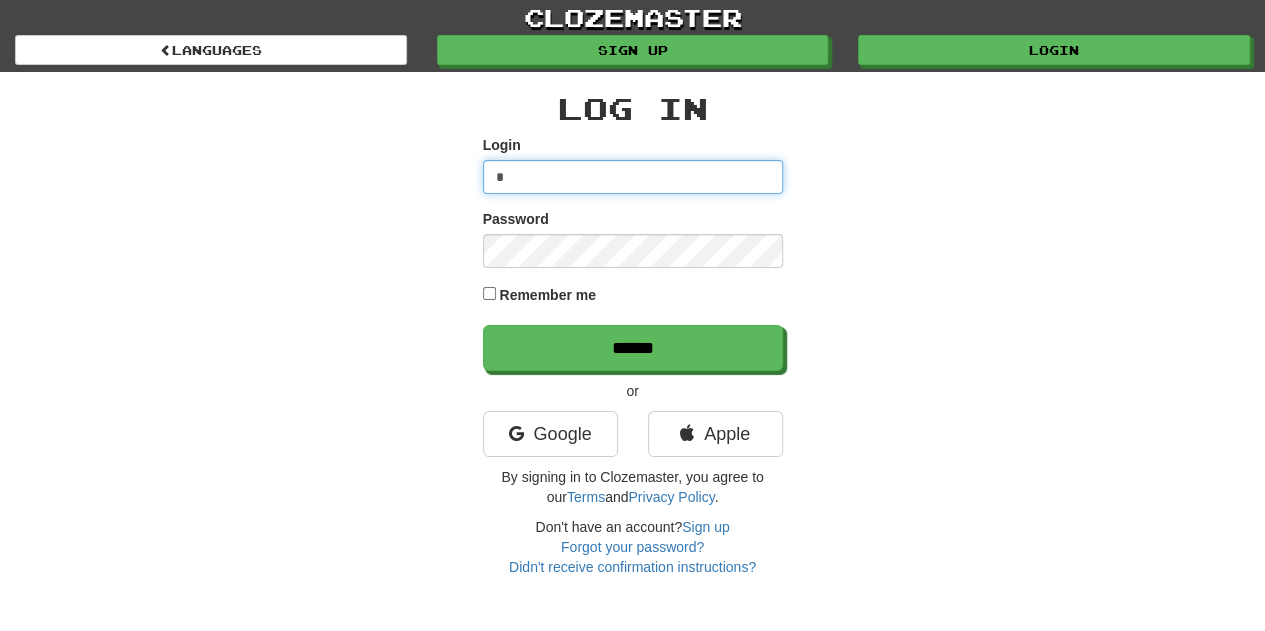 click on "*" at bounding box center (633, 177) 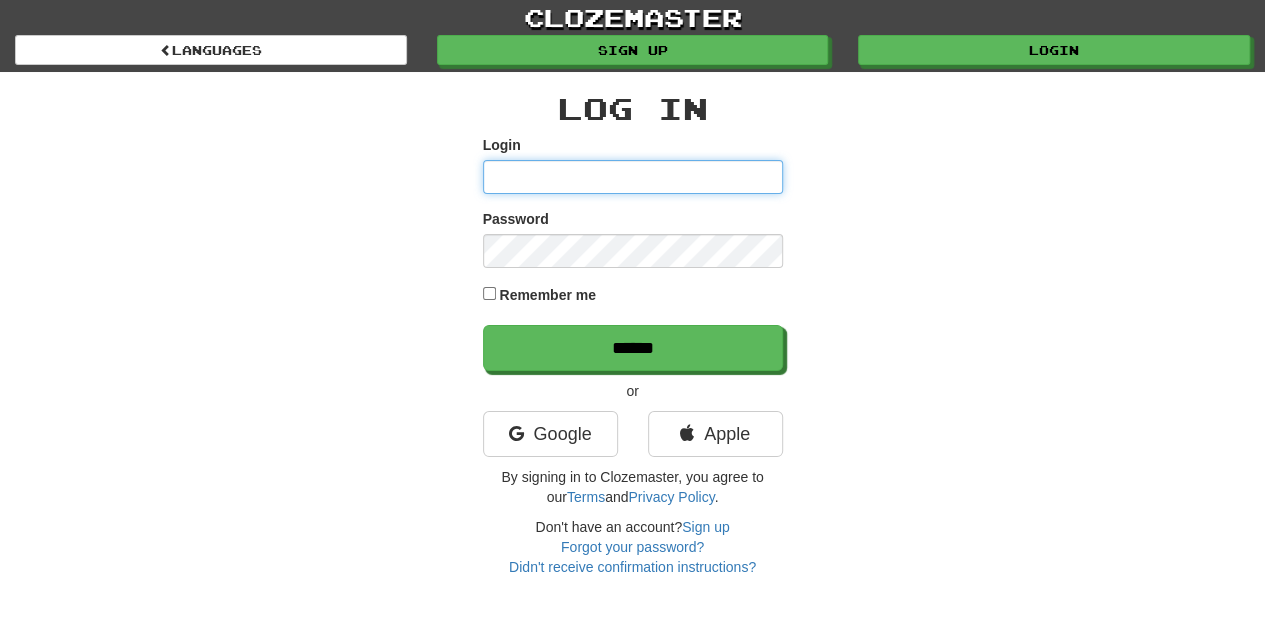 click on "Login" at bounding box center [633, 177] 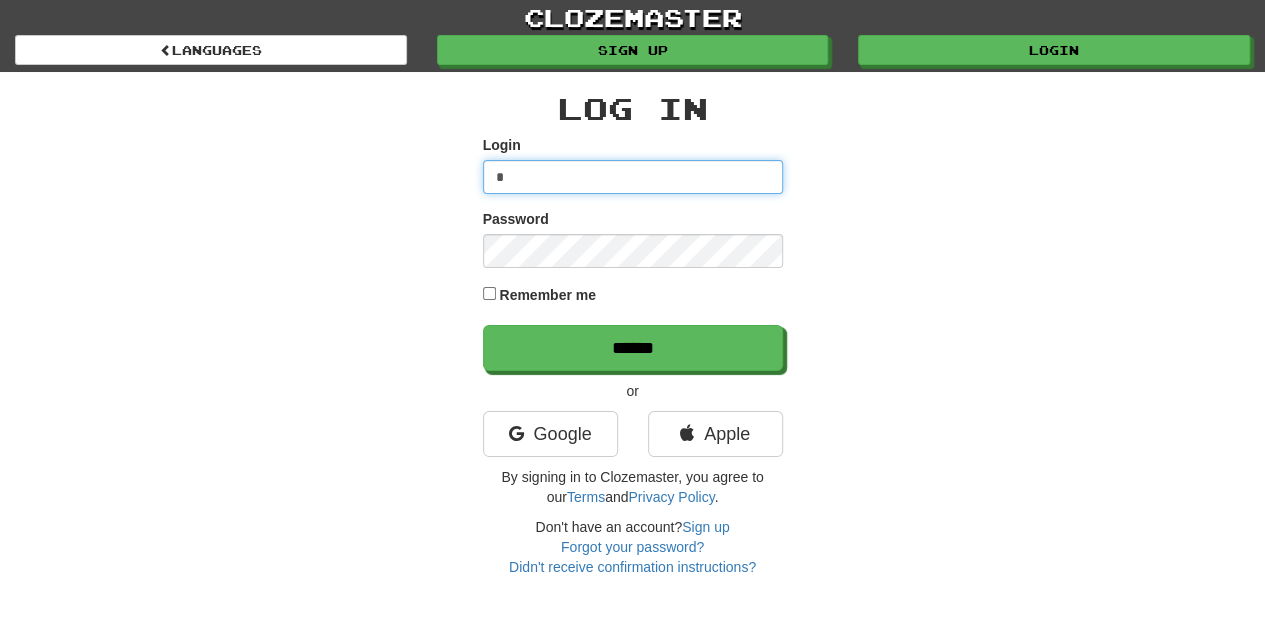 type on "**********" 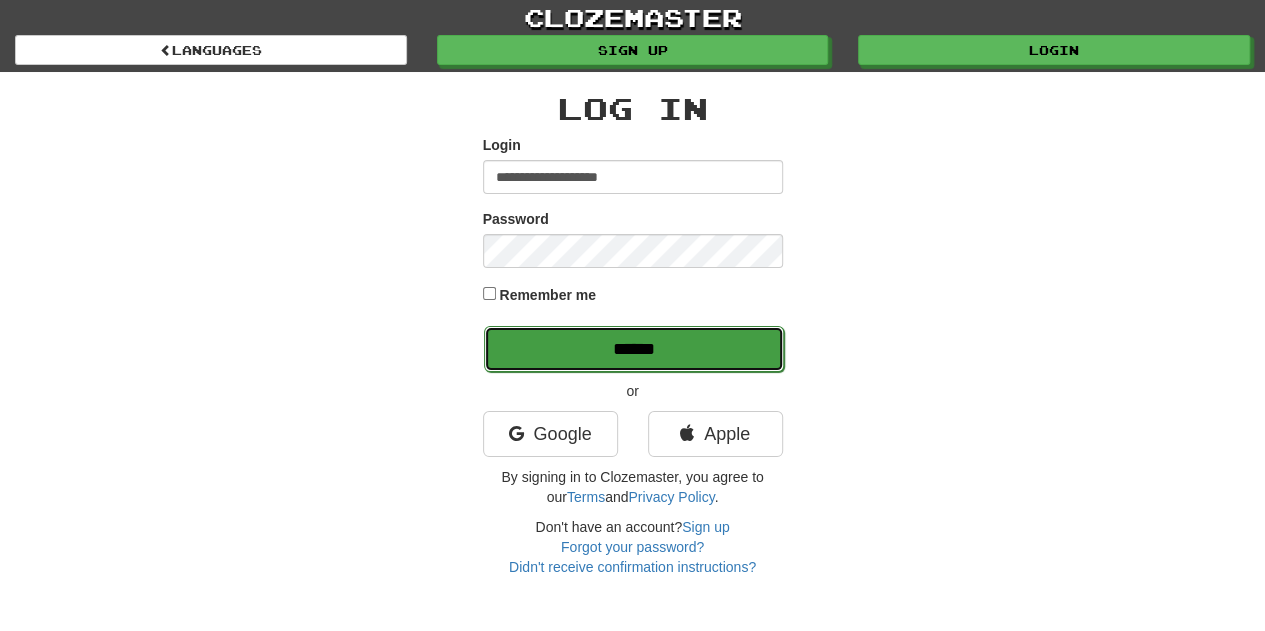 click on "******" at bounding box center [634, 349] 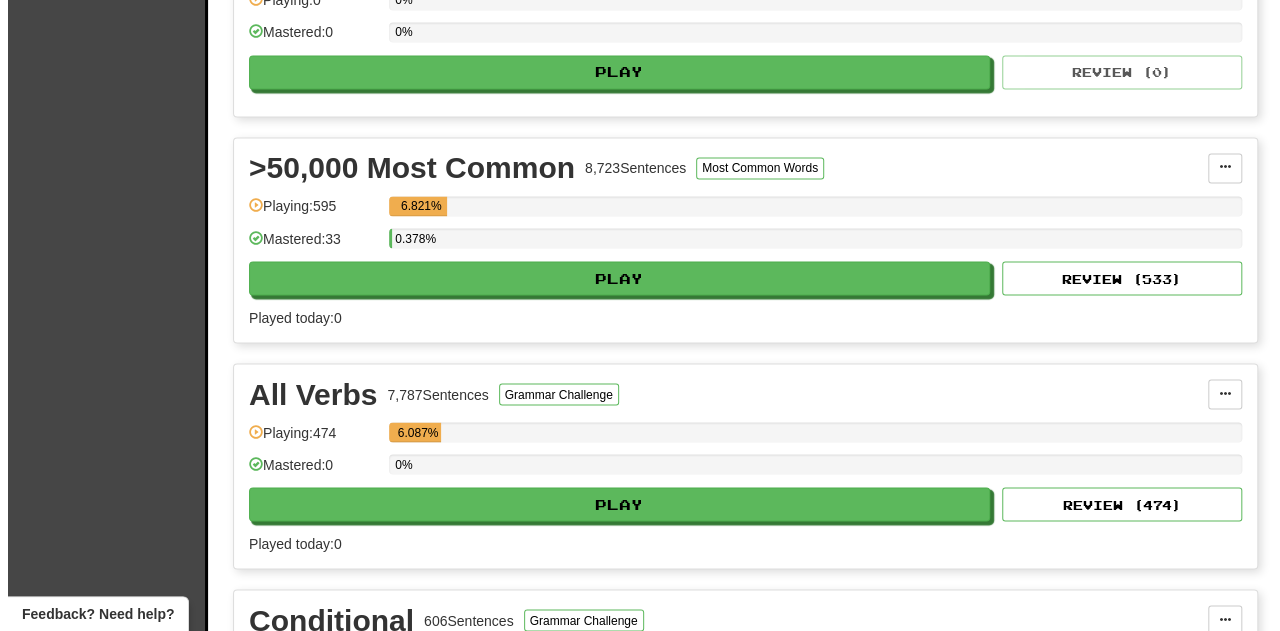 scroll, scrollTop: 1700, scrollLeft: 0, axis: vertical 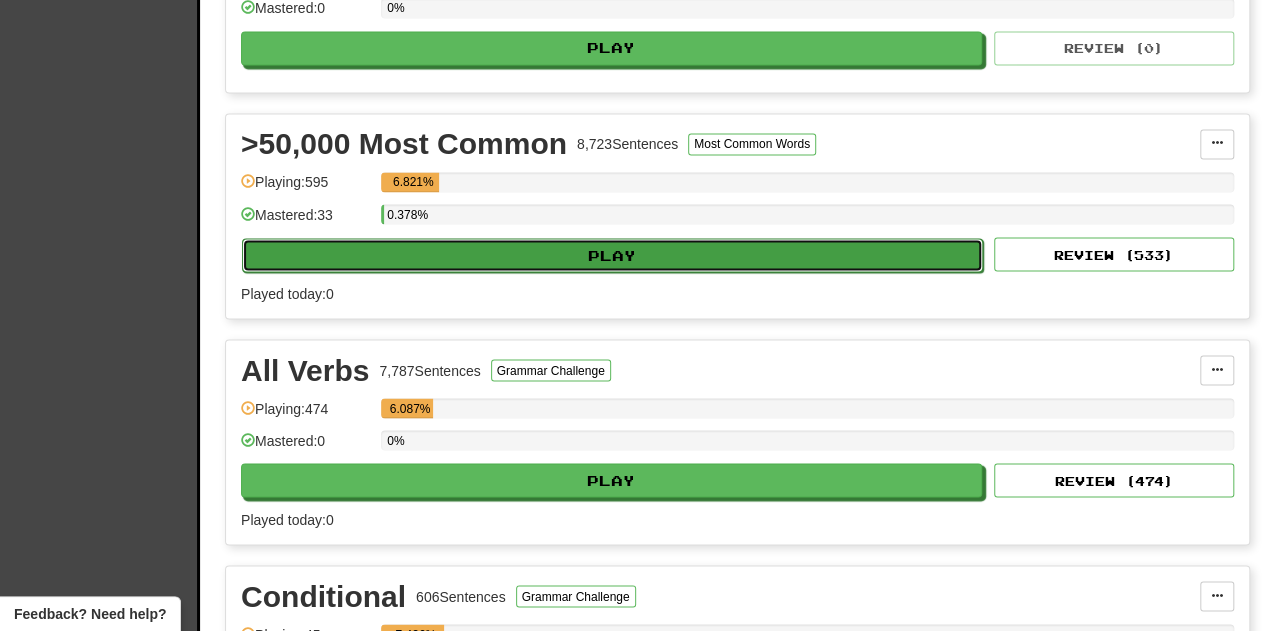click on "Play" at bounding box center (612, 255) 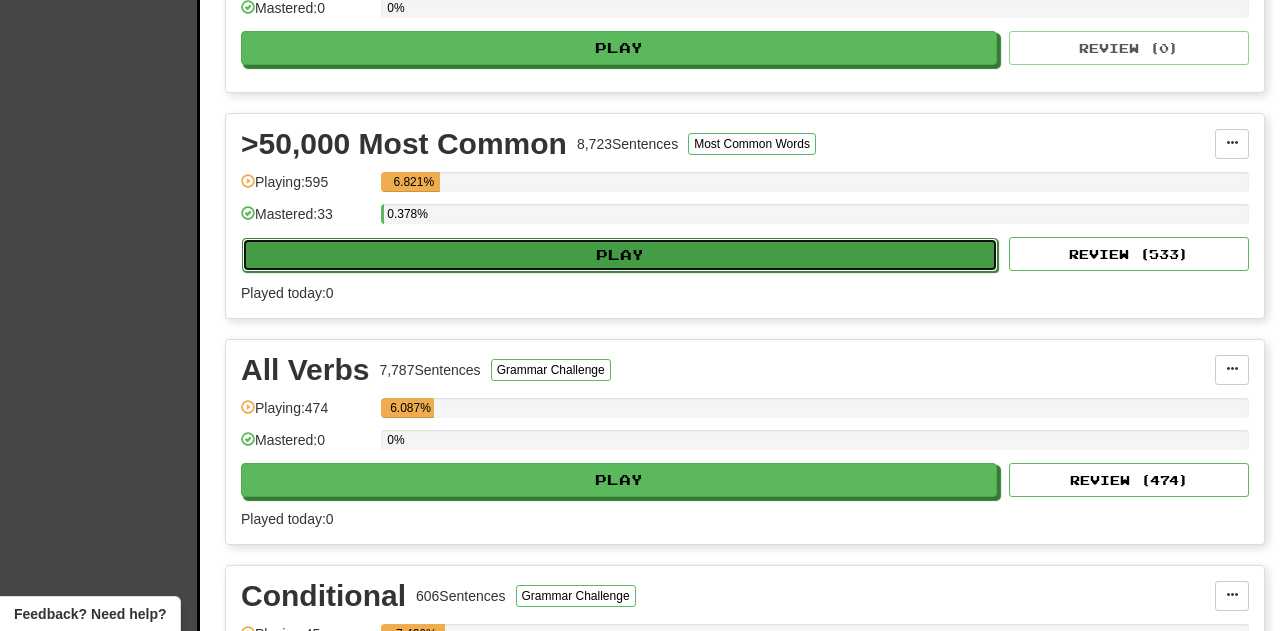 select on "**" 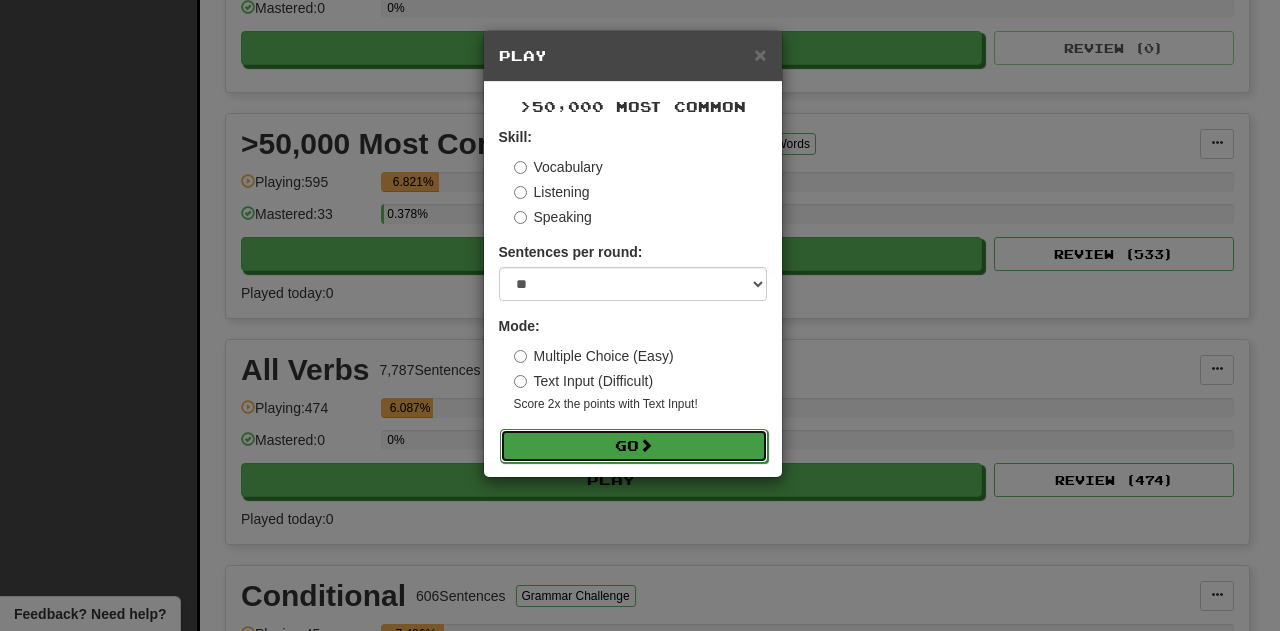click on "Go" at bounding box center [634, 446] 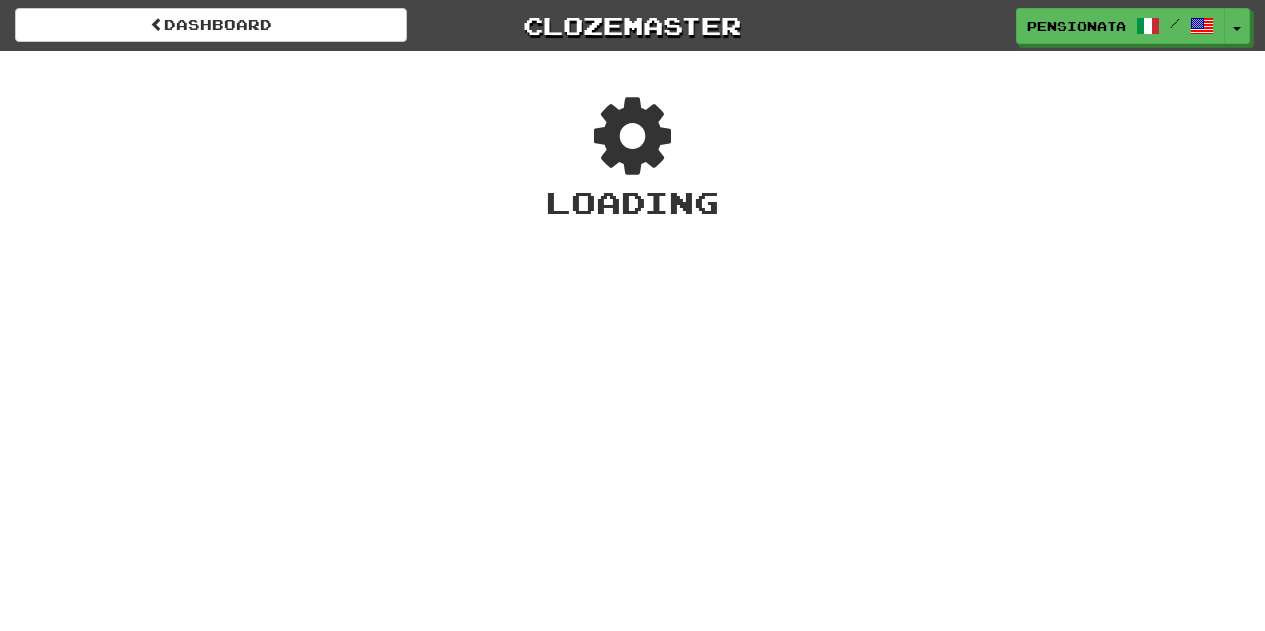 scroll, scrollTop: 0, scrollLeft: 0, axis: both 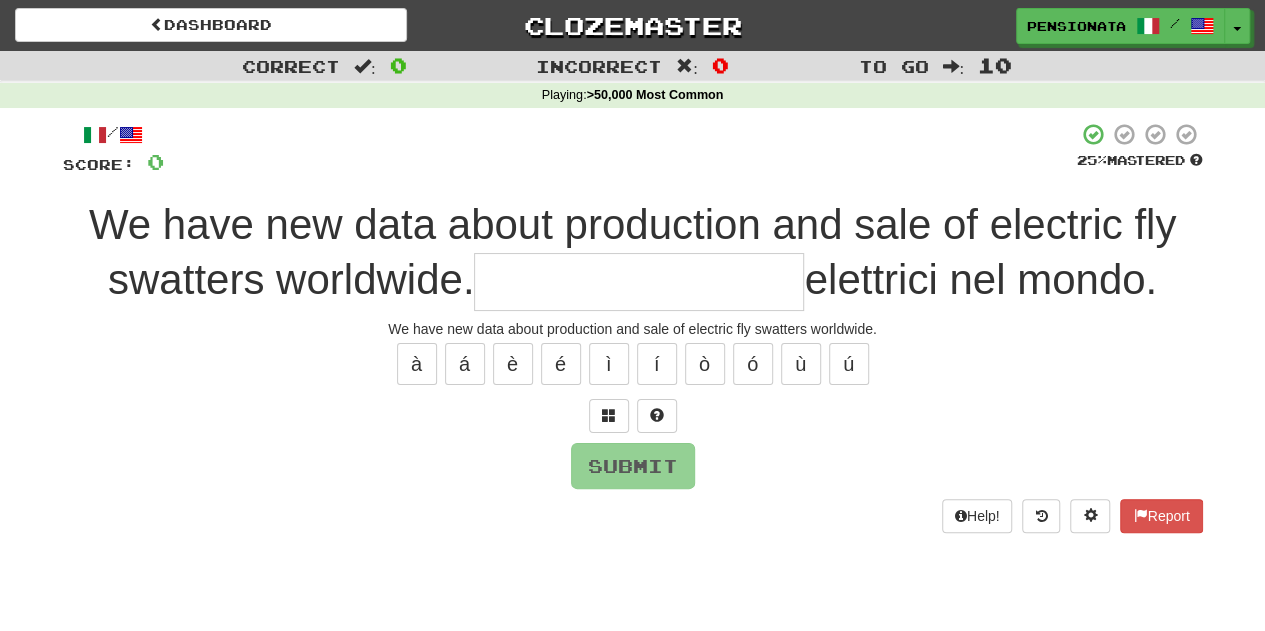 type on "*" 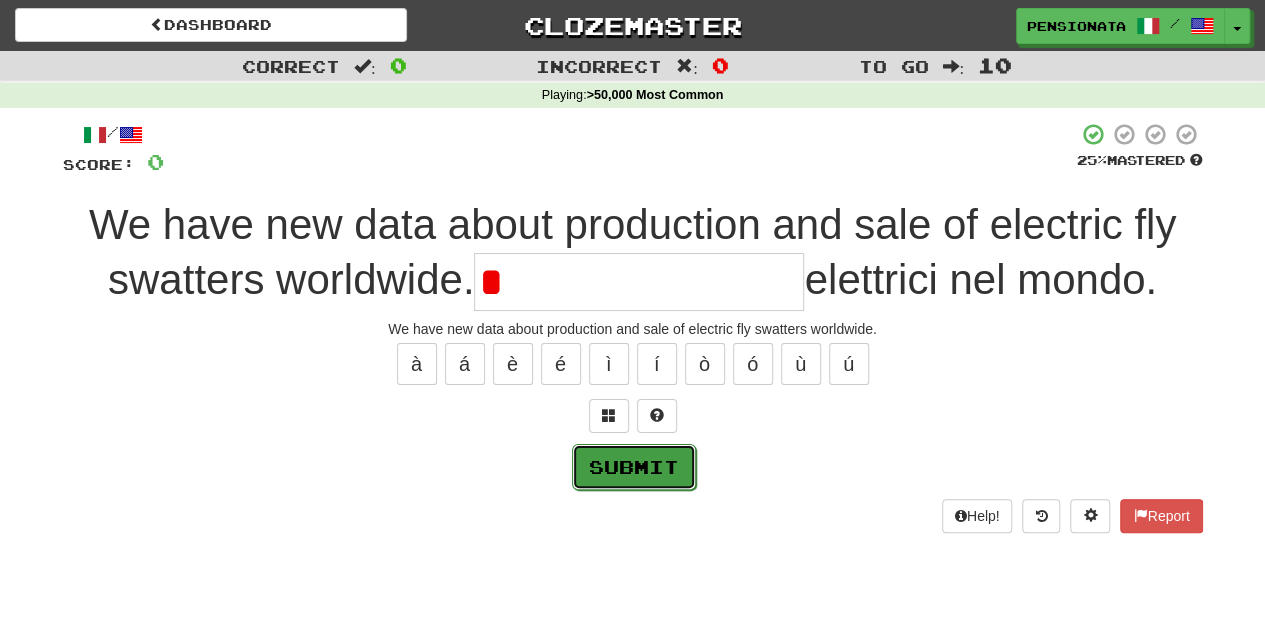 click on "Submit" at bounding box center (634, 467) 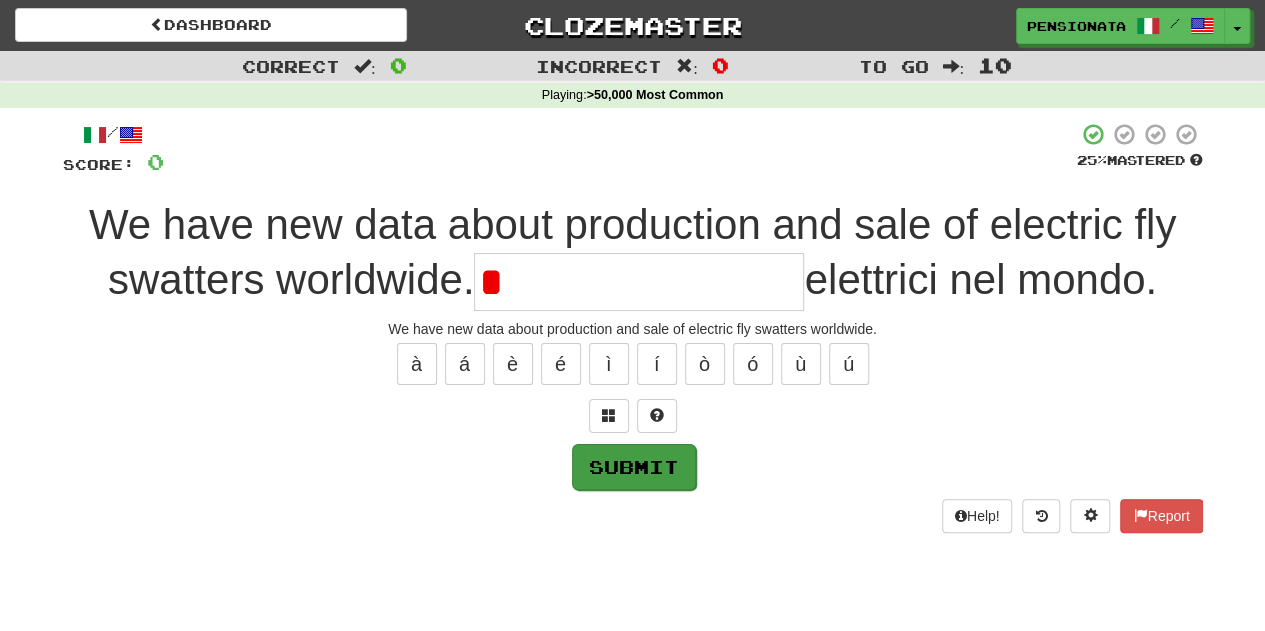 type on "**********" 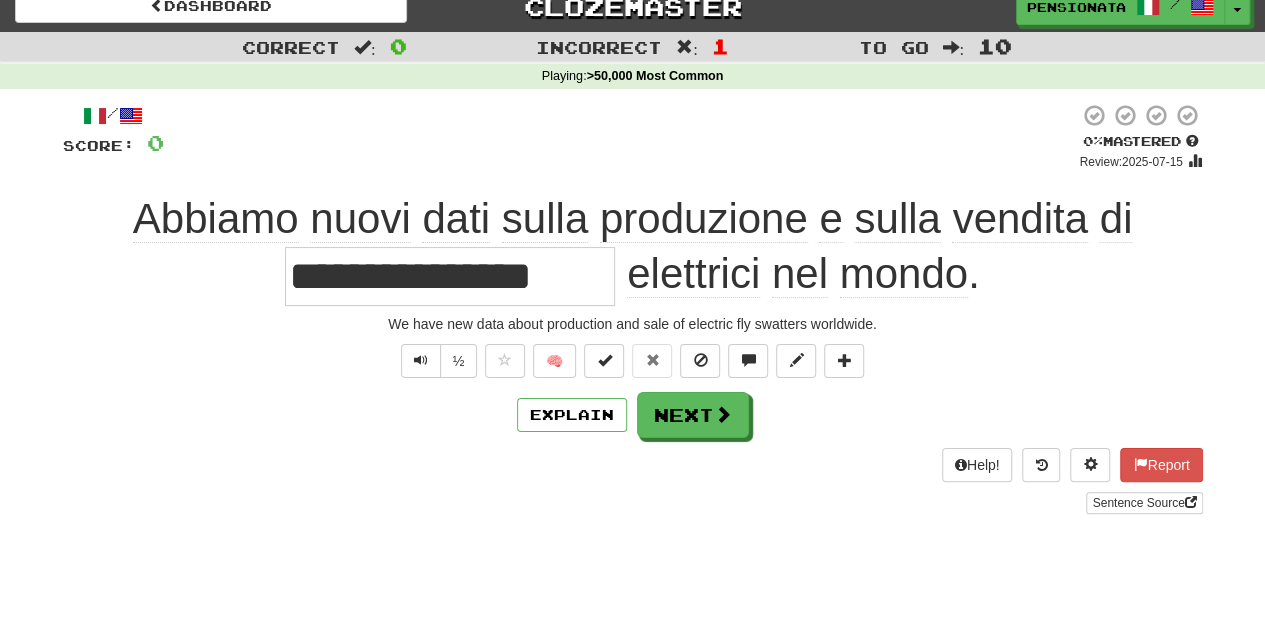 scroll, scrollTop: 14, scrollLeft: 0, axis: vertical 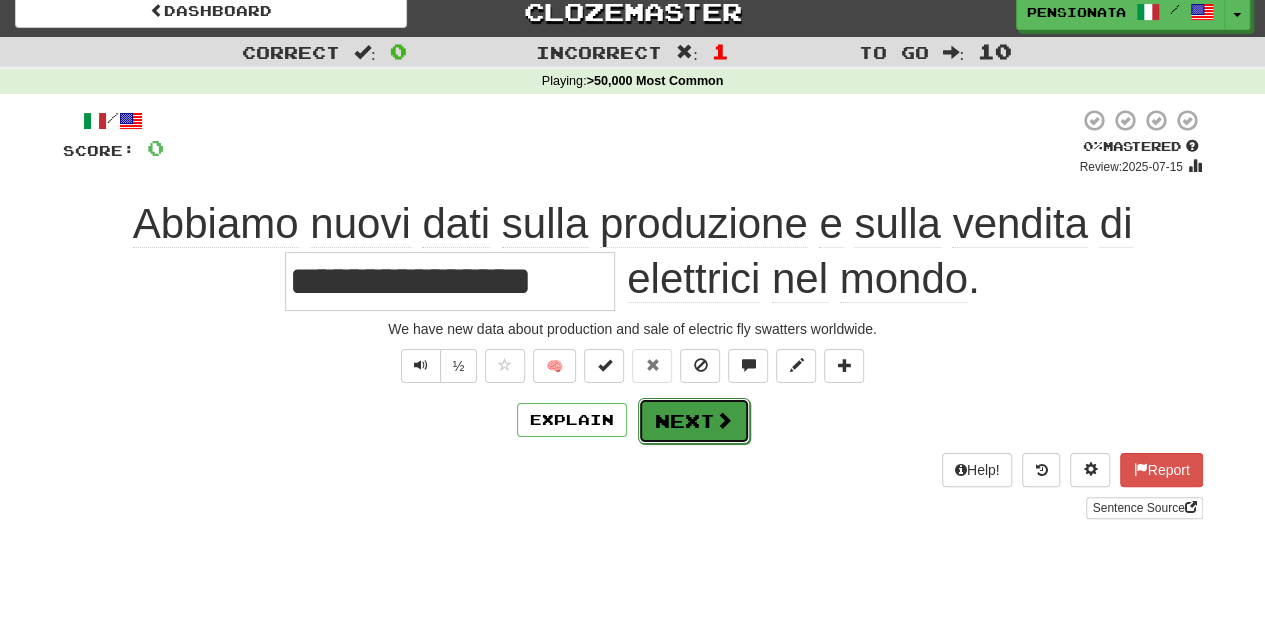 click on "Next" at bounding box center (694, 421) 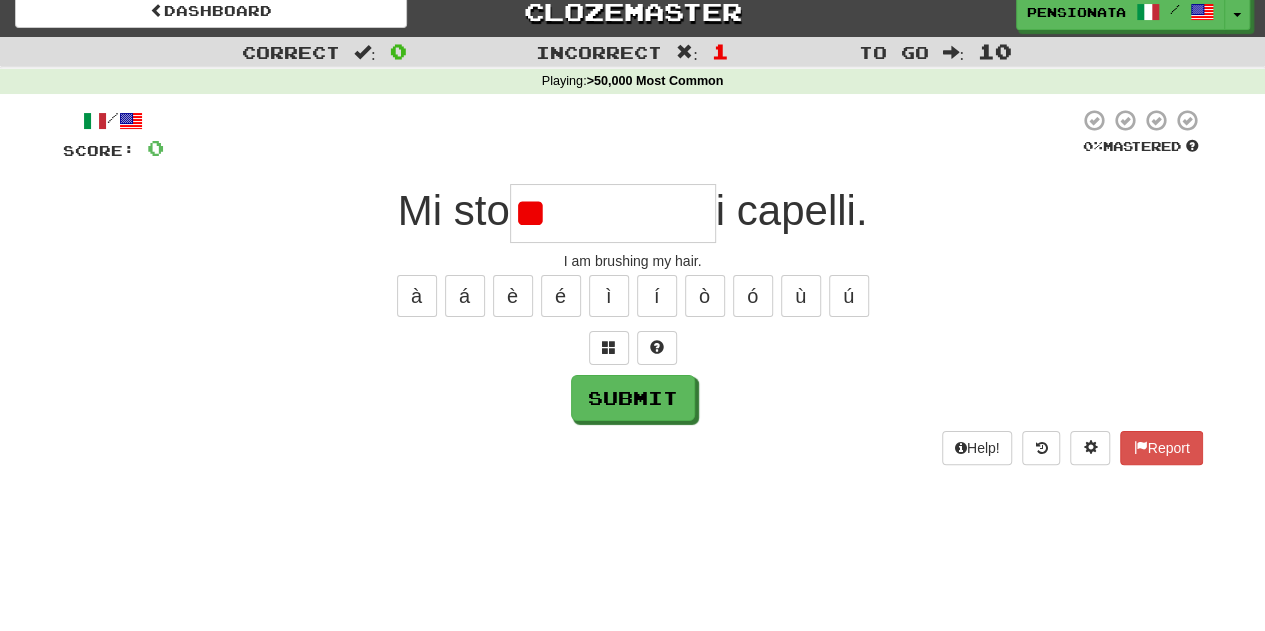 type on "*" 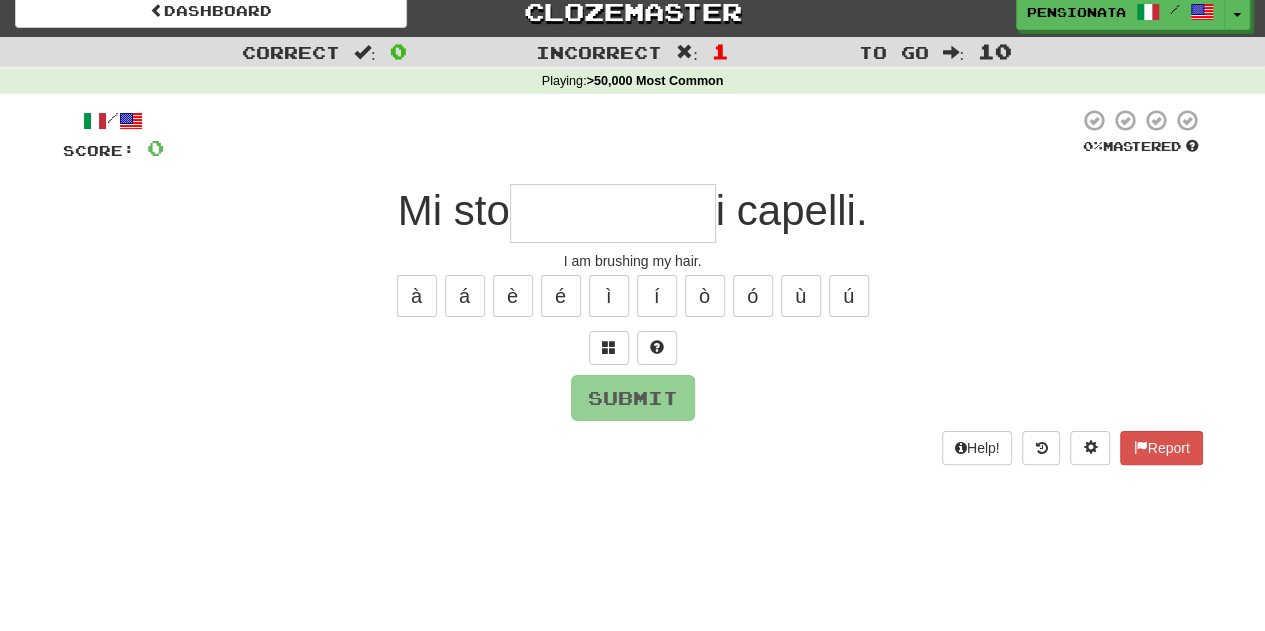 type on "*" 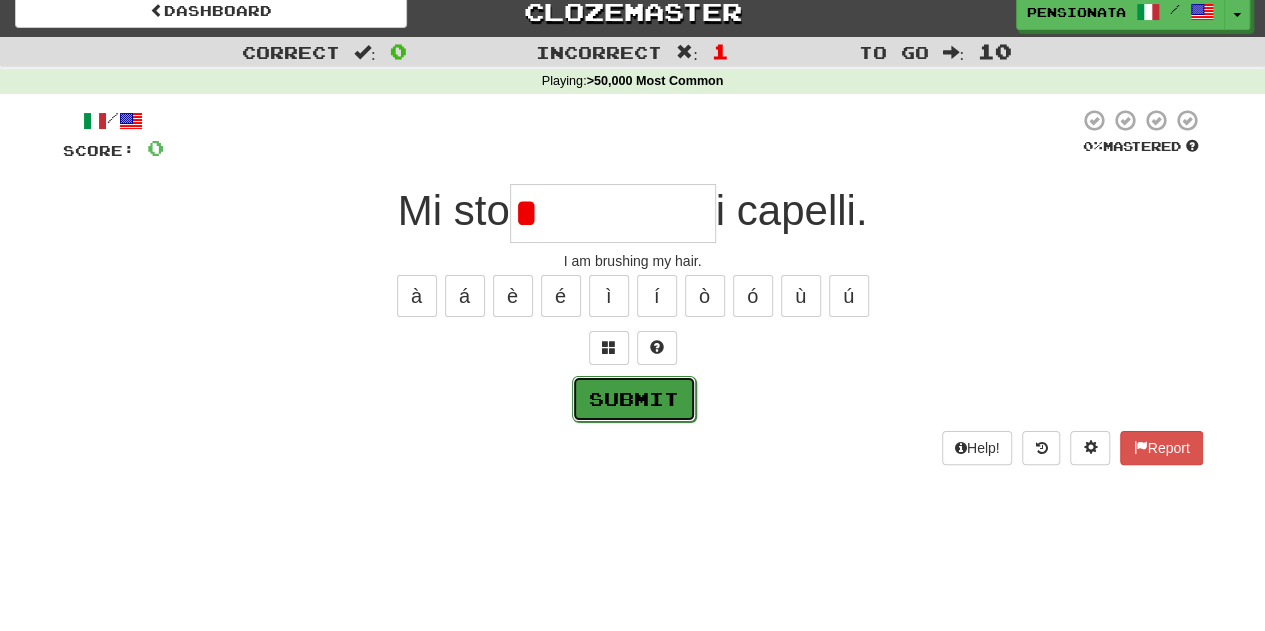 click on "Submit" at bounding box center (634, 399) 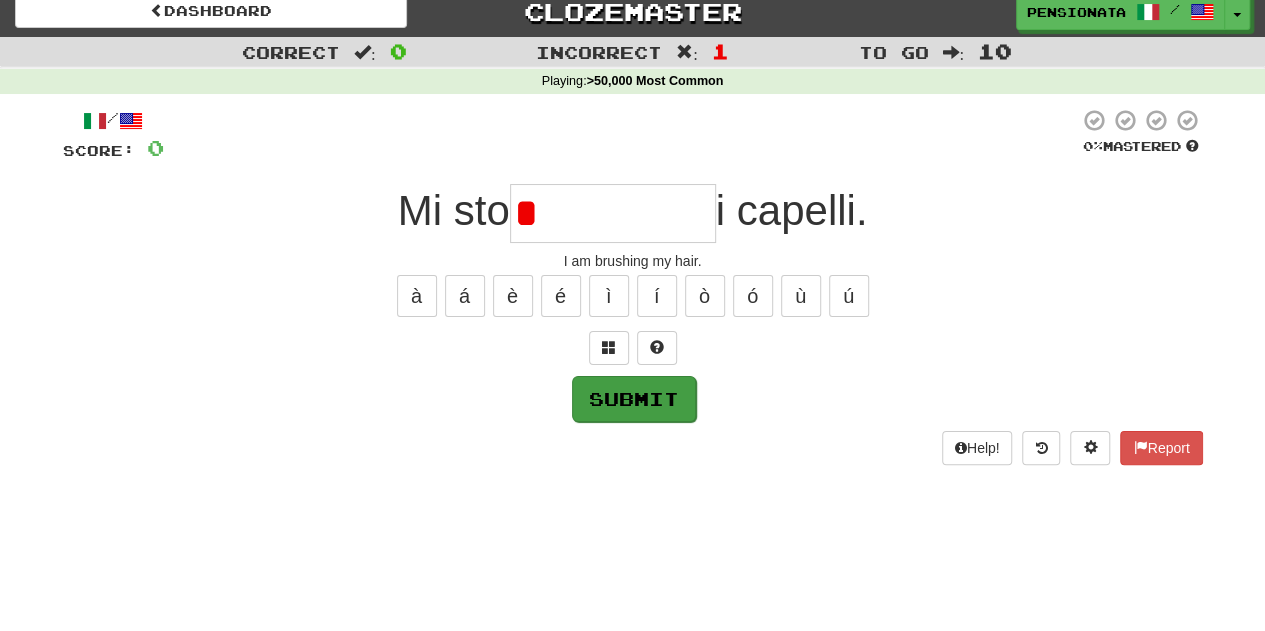 type on "**********" 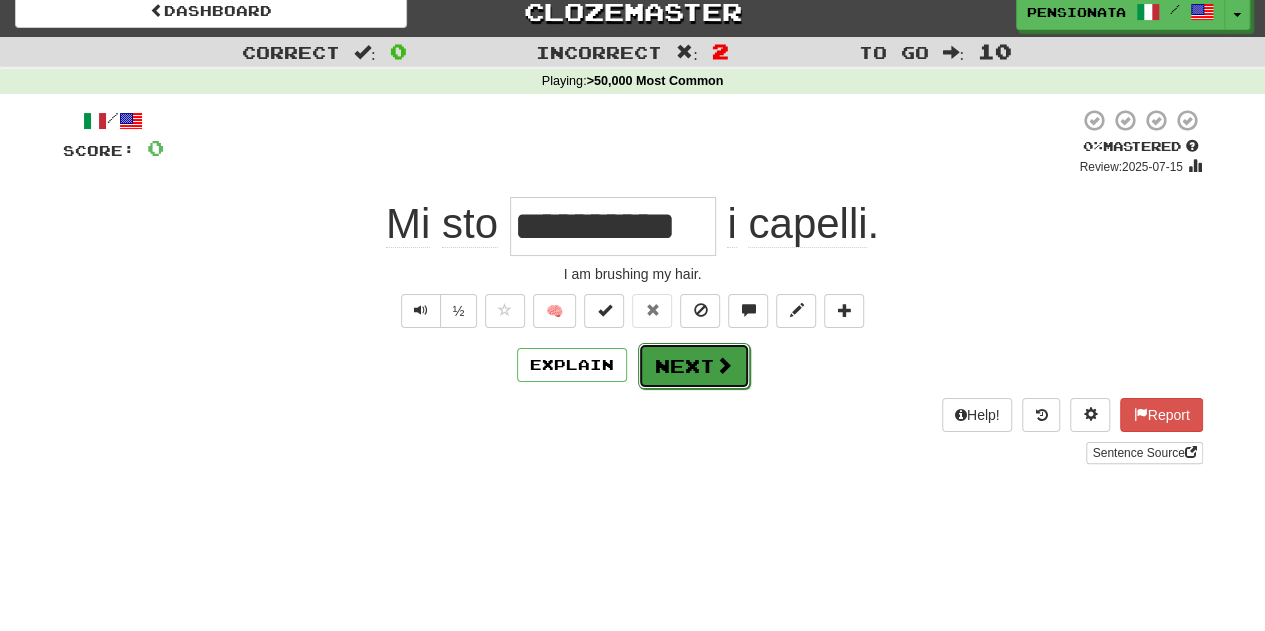 click on "Next" at bounding box center [694, 366] 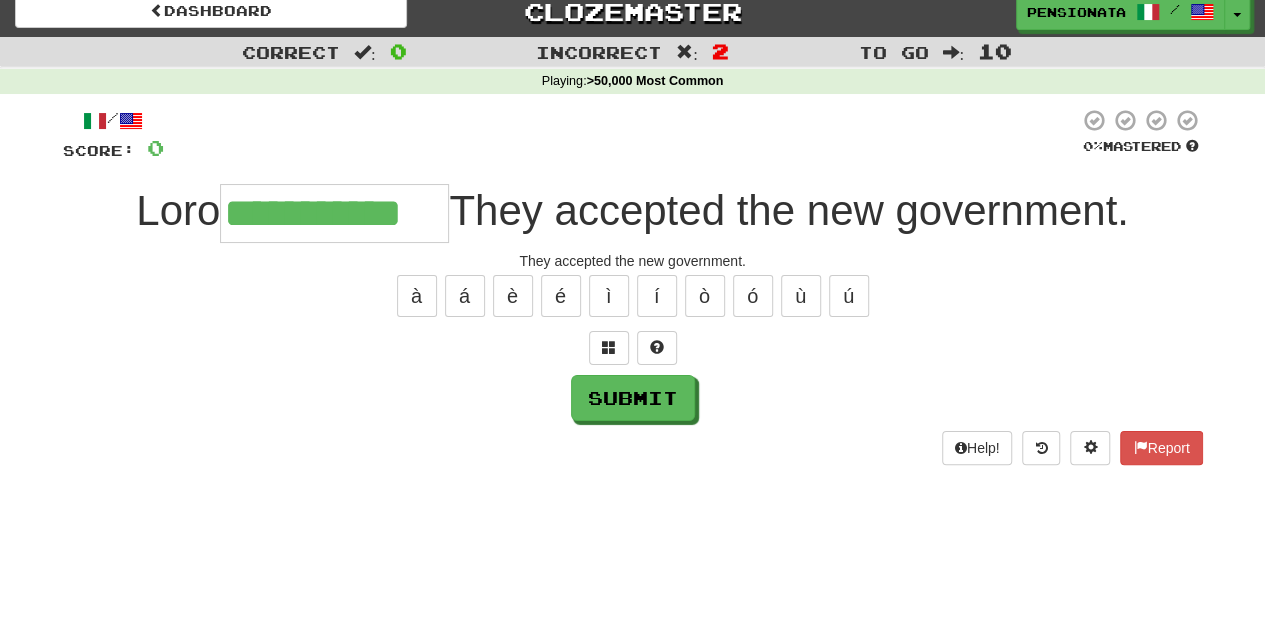 type on "**********" 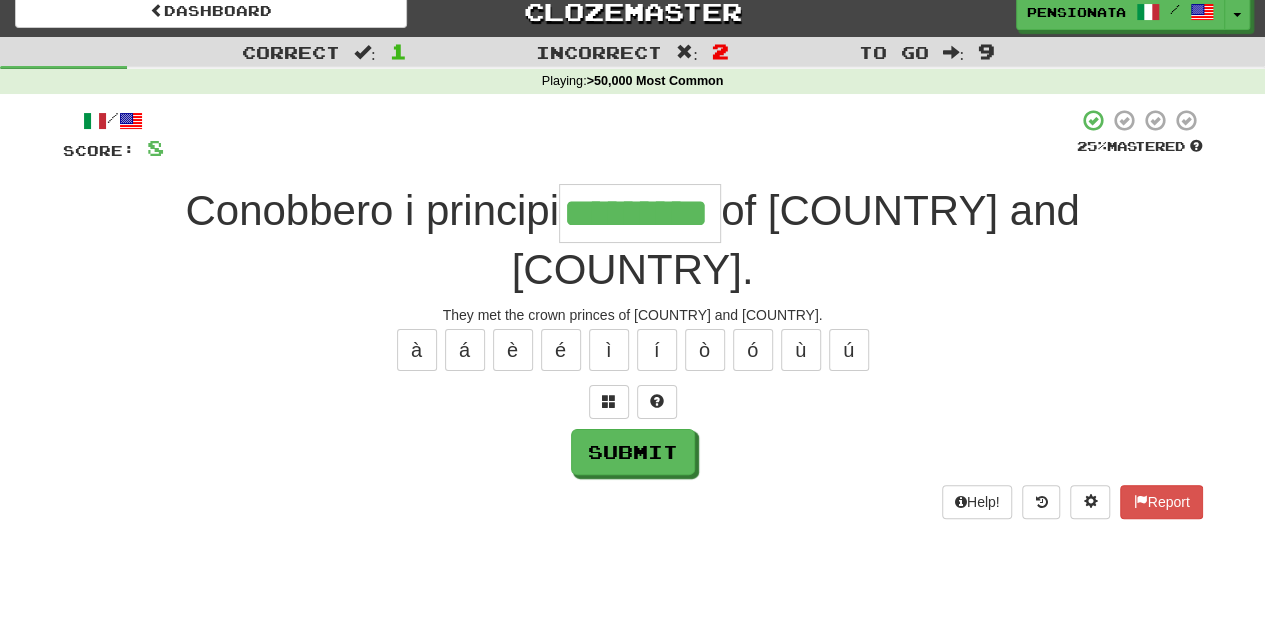 type on "*********" 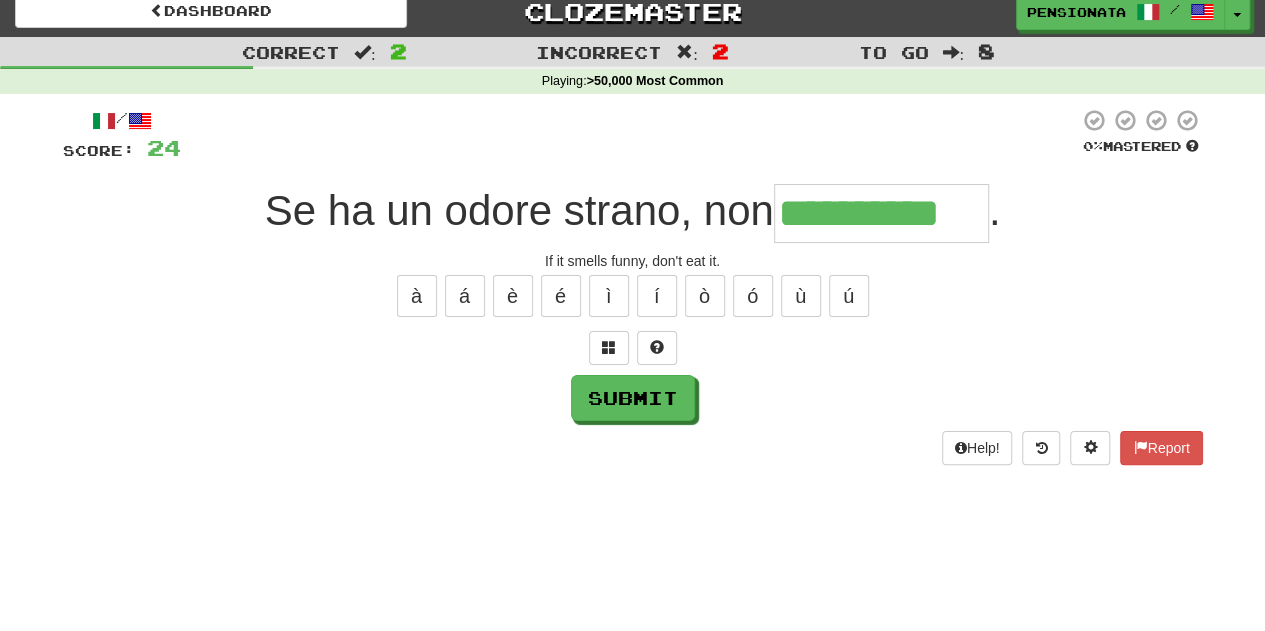 type on "**********" 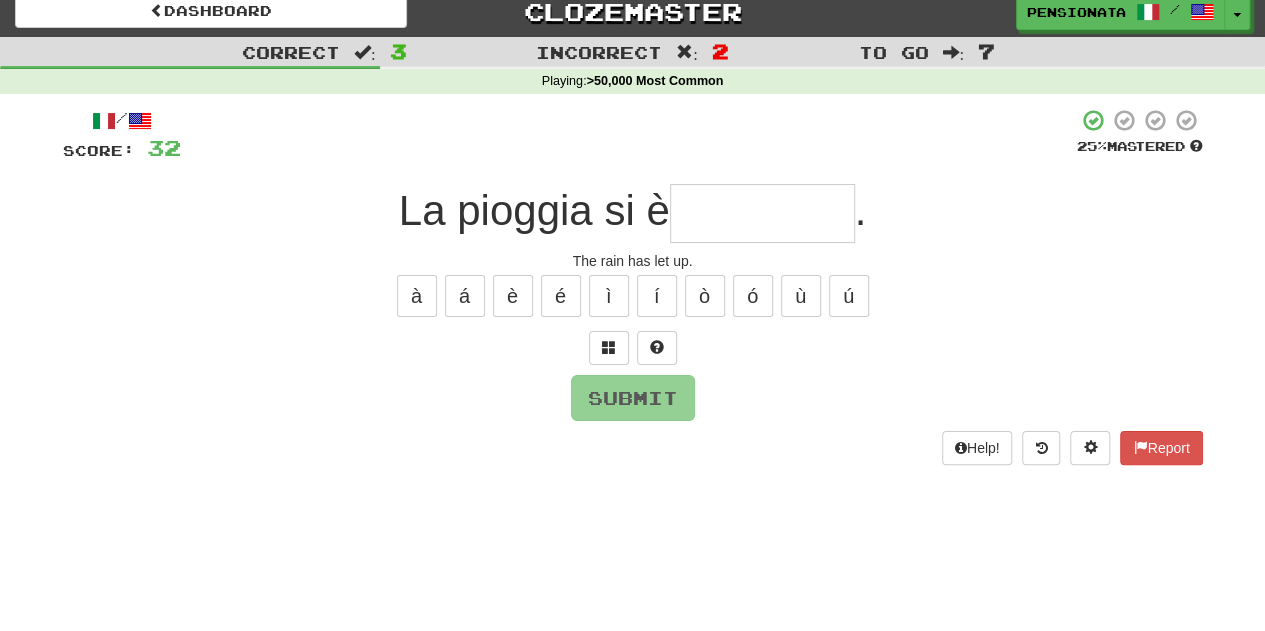 type on "*" 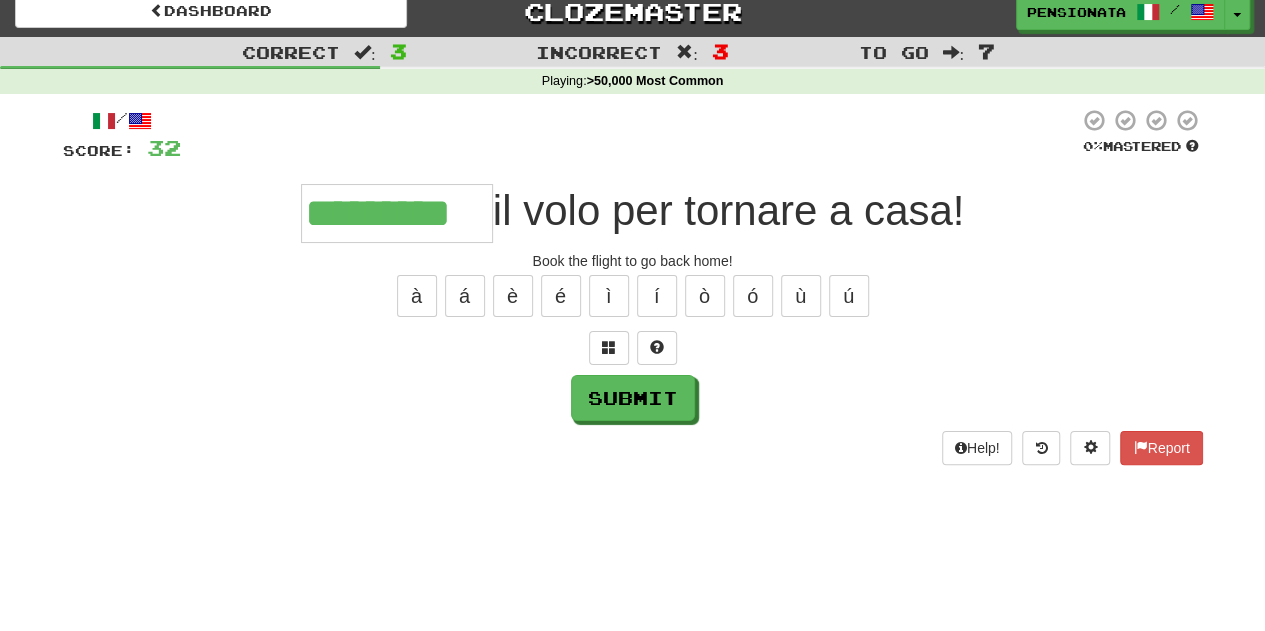 type on "*********" 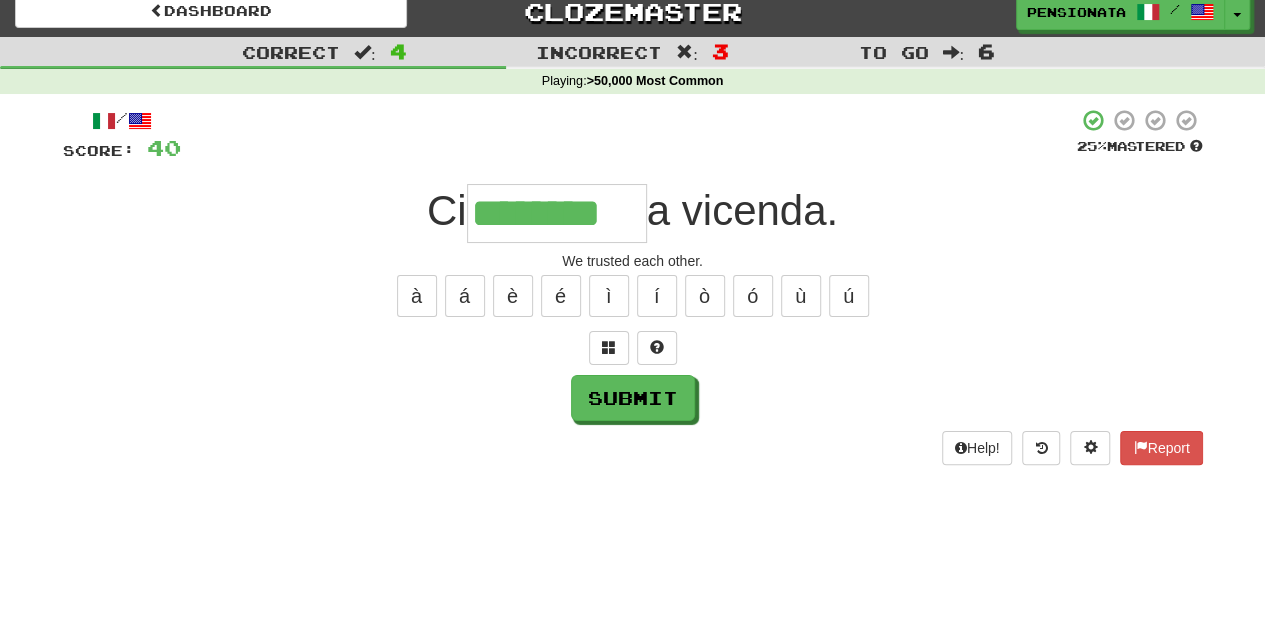 type on "********" 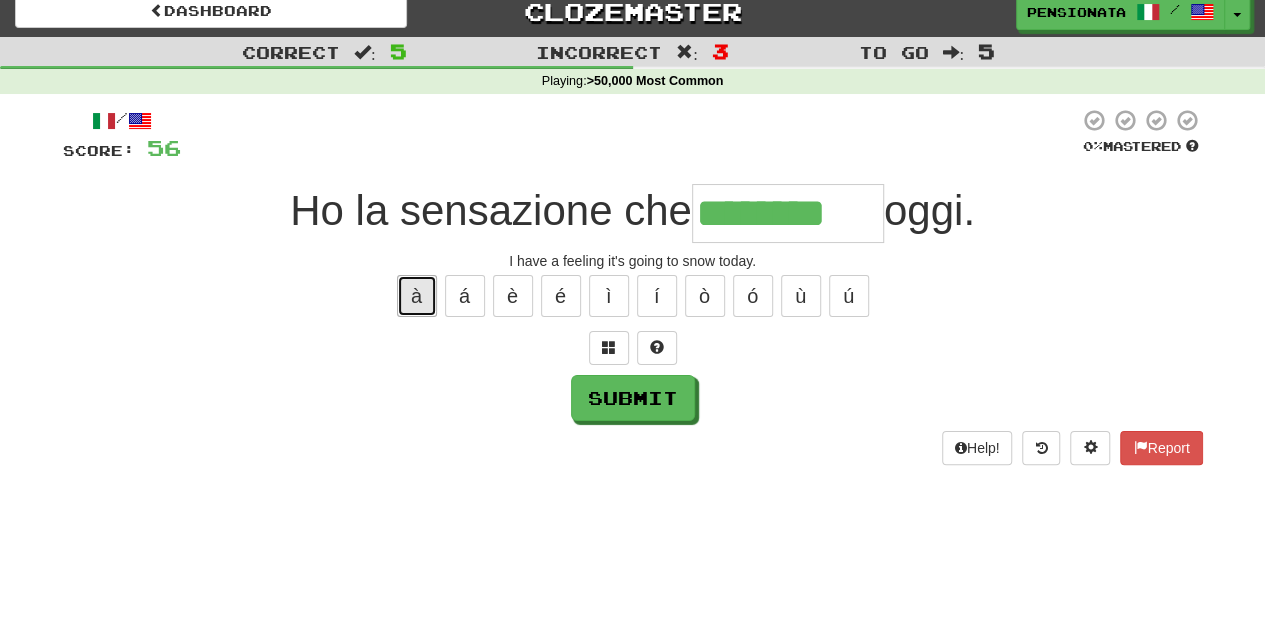 click on "à" at bounding box center (417, 296) 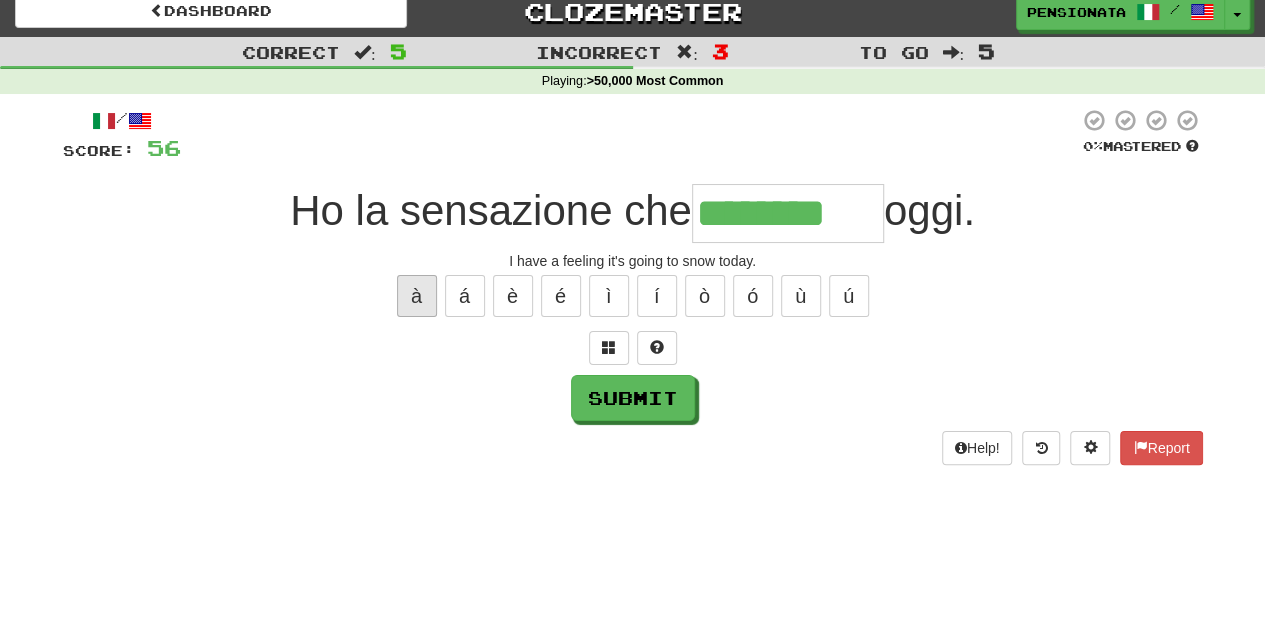 type on "*********" 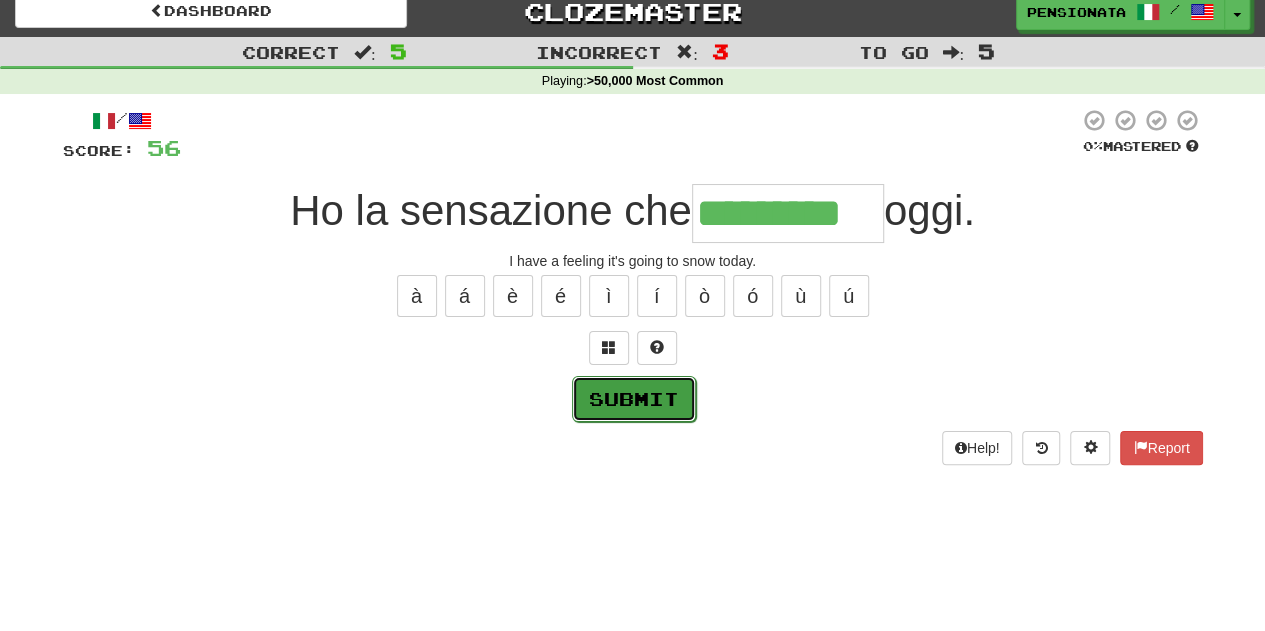 click on "Submit" at bounding box center [634, 399] 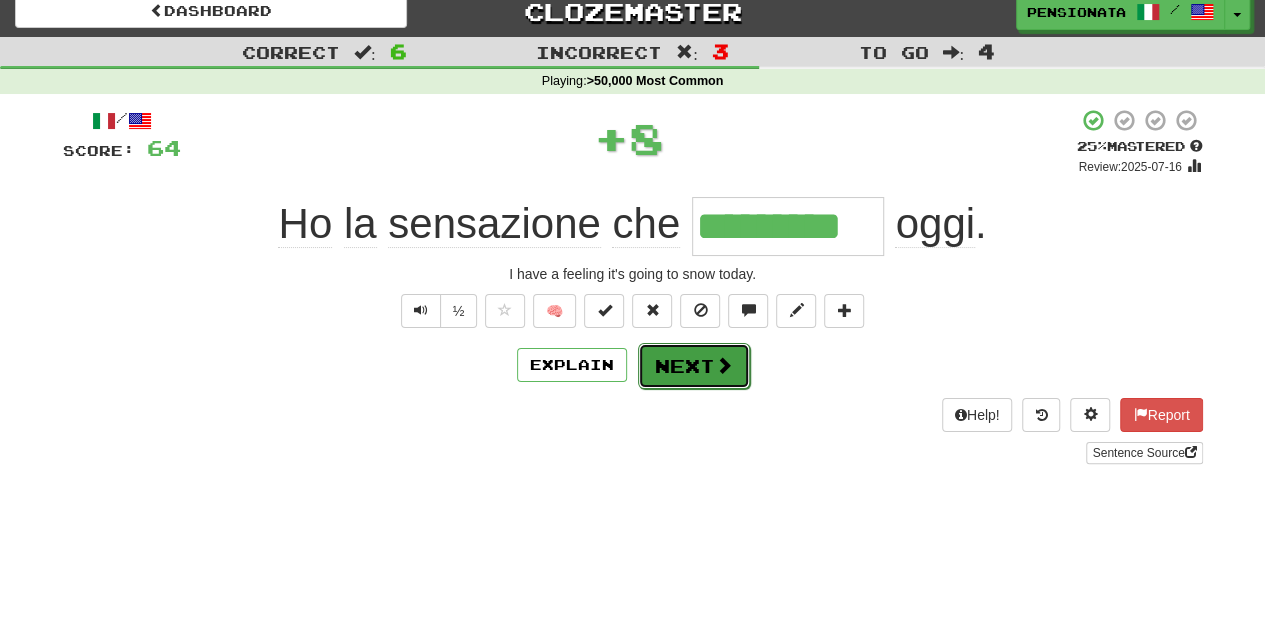 click on "Next" at bounding box center (694, 366) 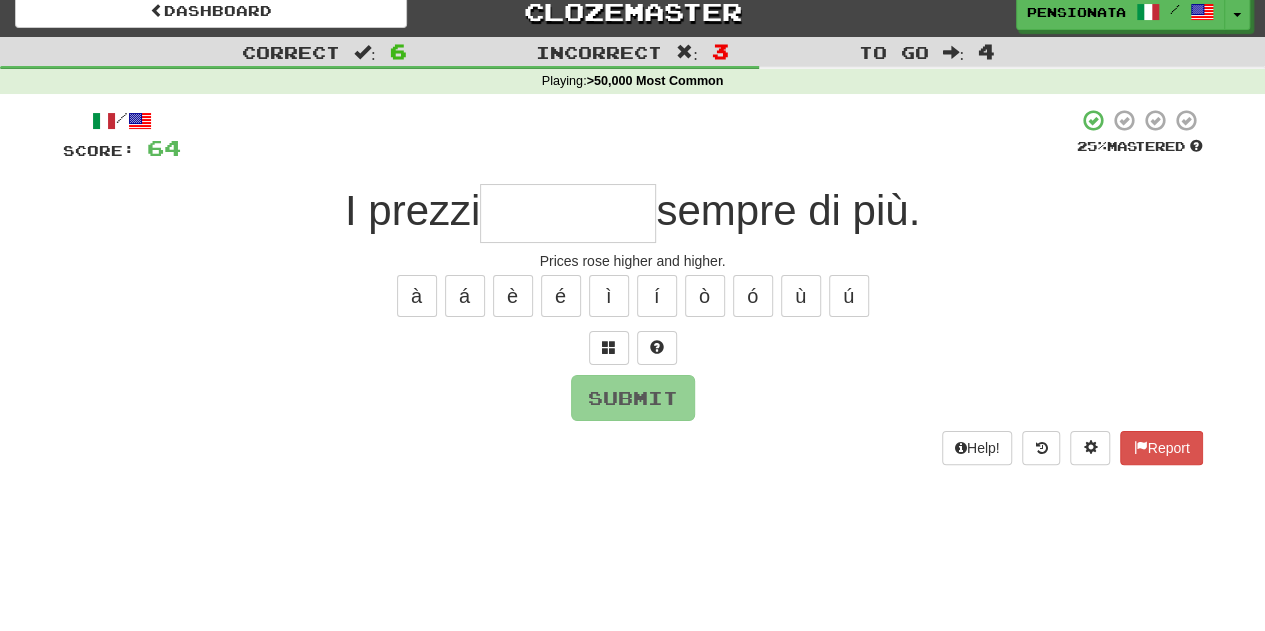 type on "*" 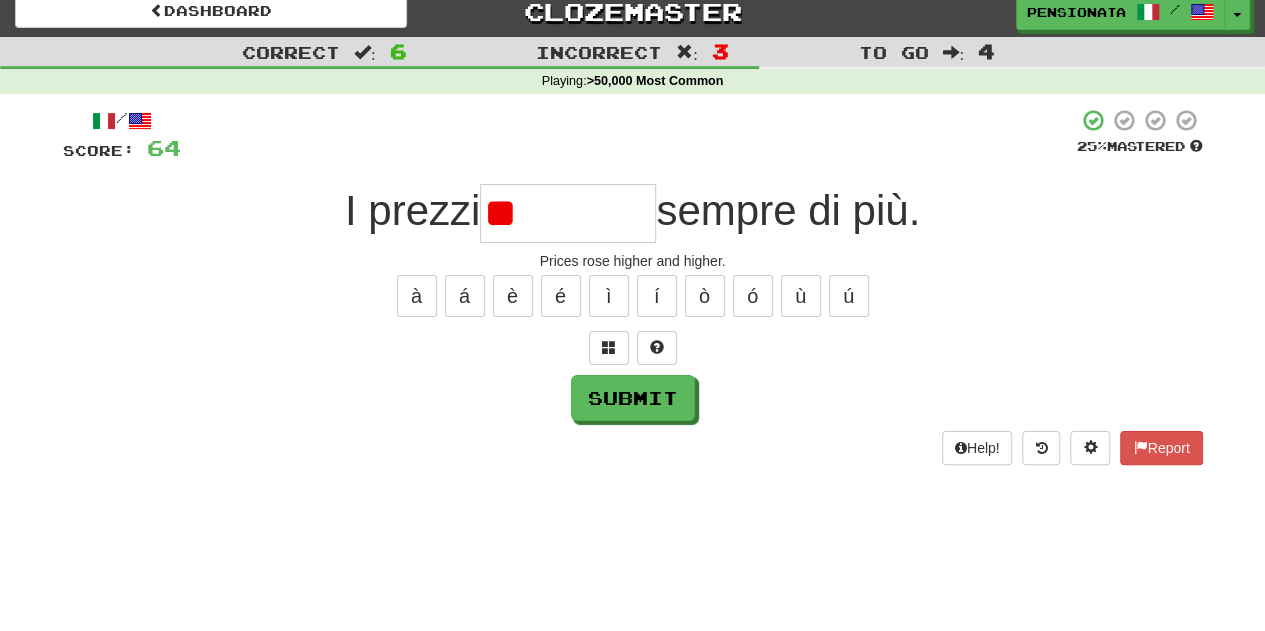 type on "*" 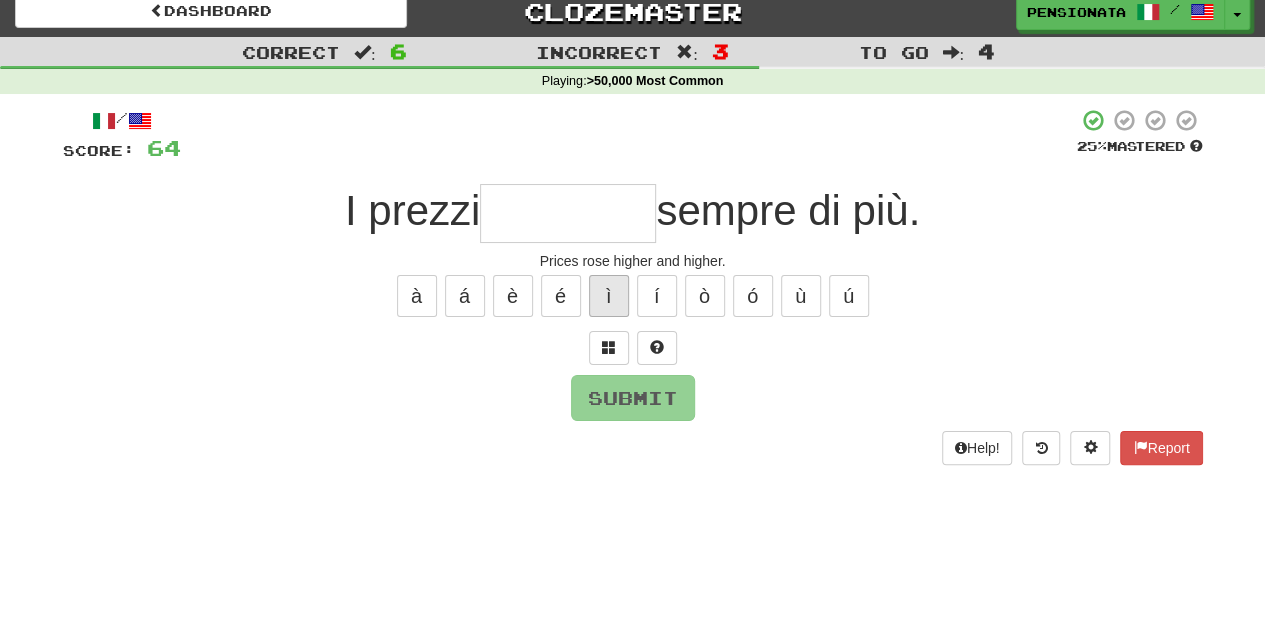 type on "*" 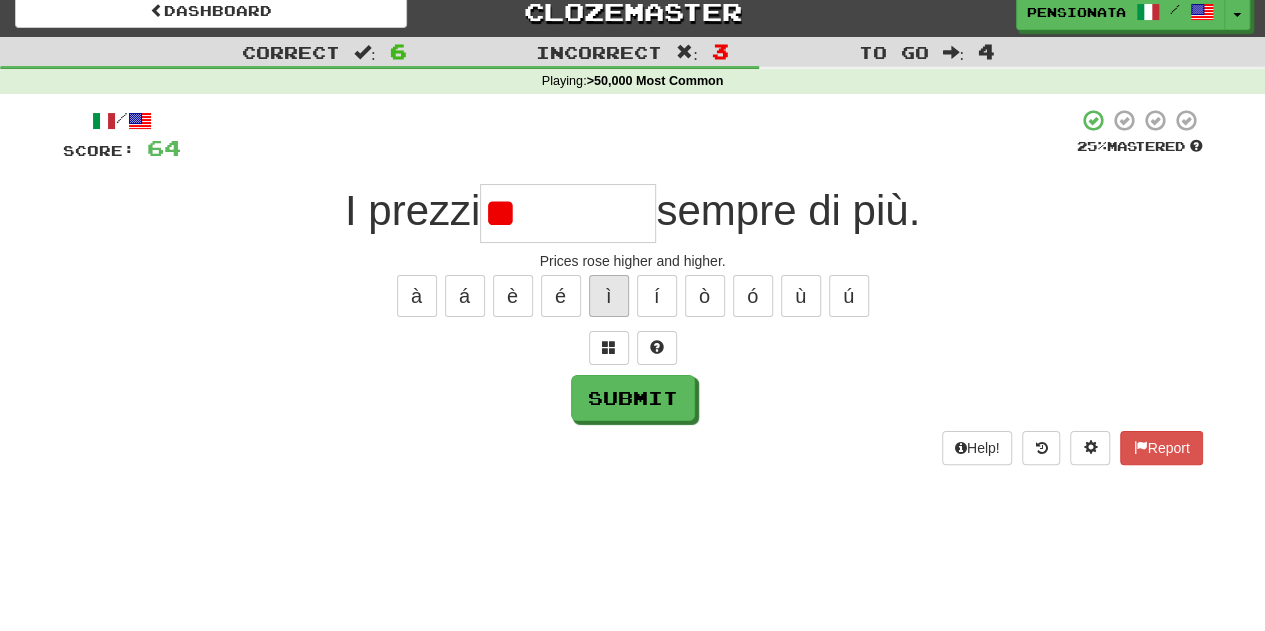 type on "*" 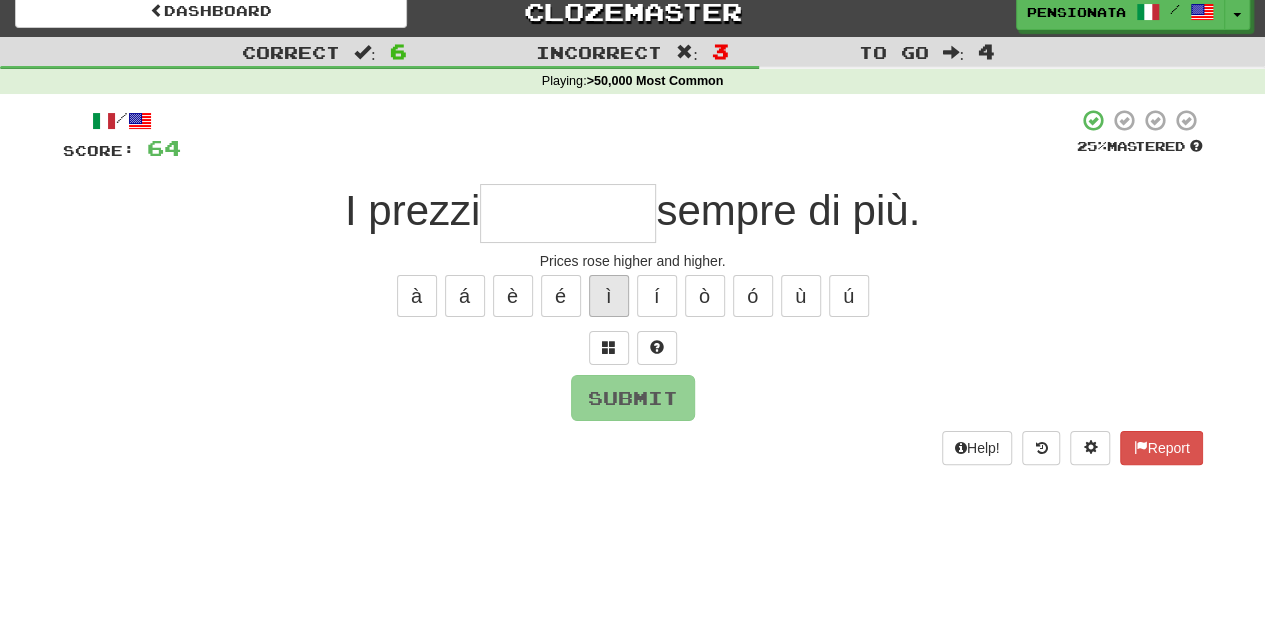 type on "********" 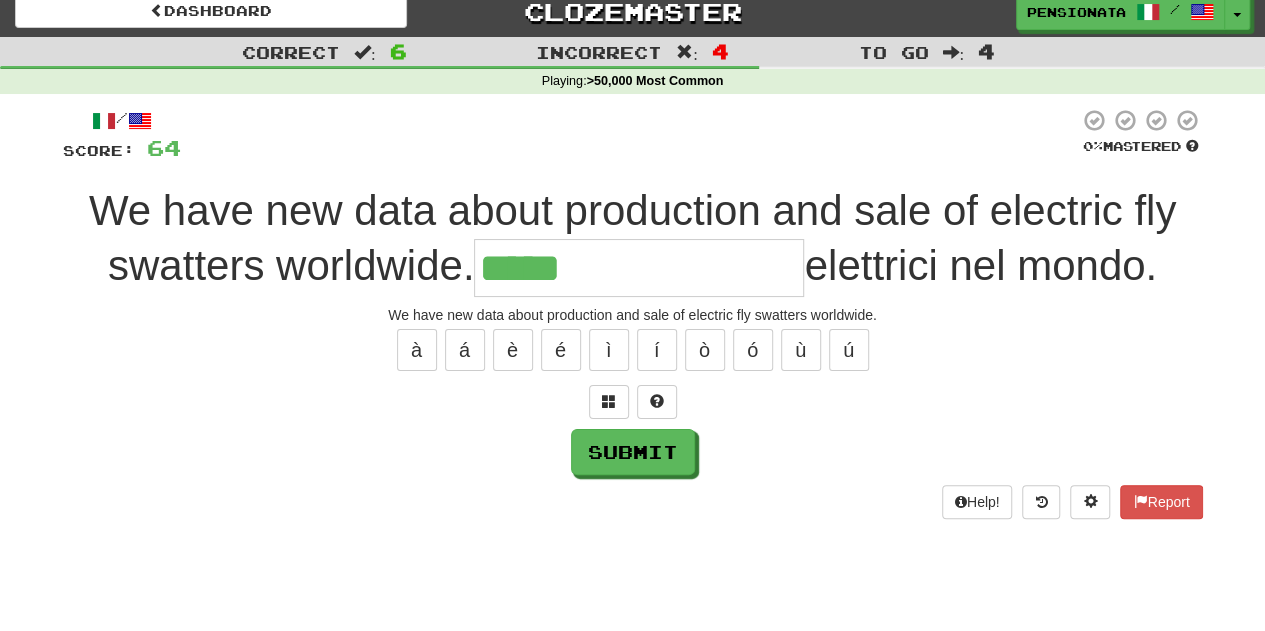 type on "**********" 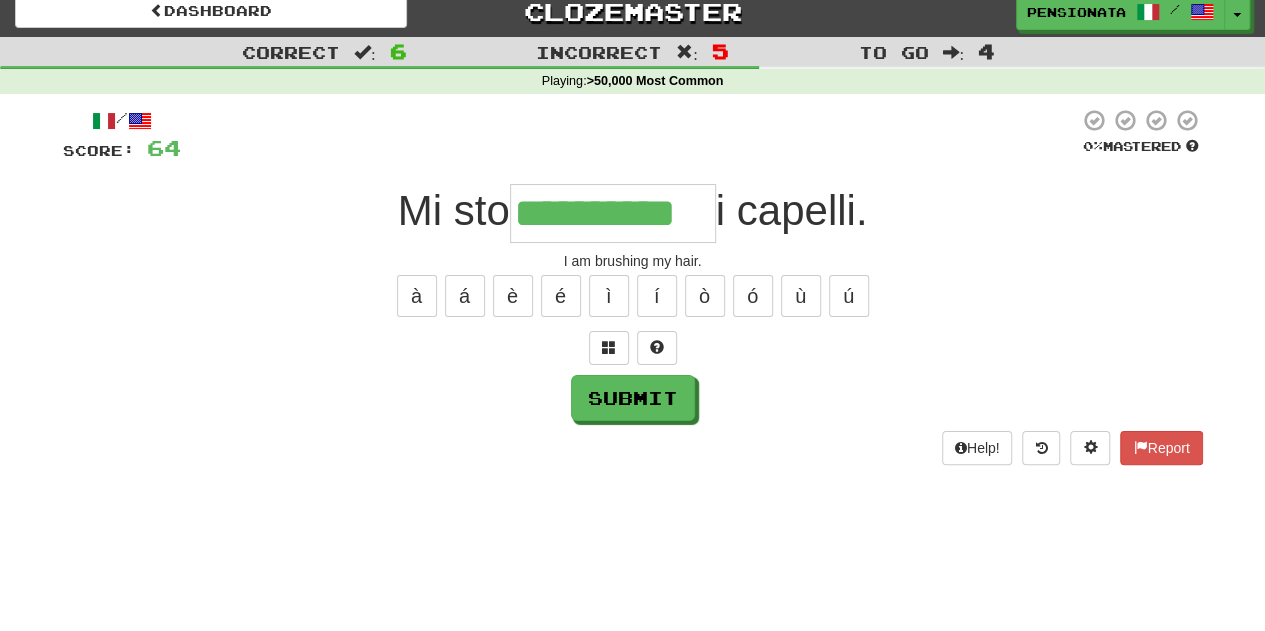 type on "**********" 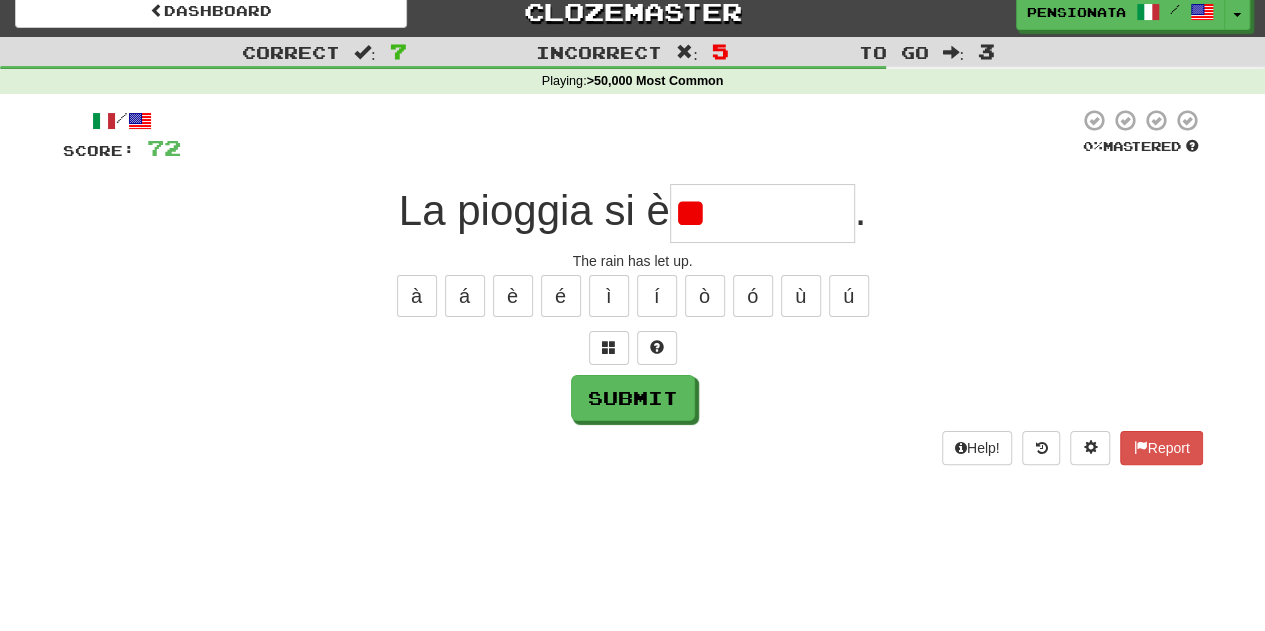 type on "*" 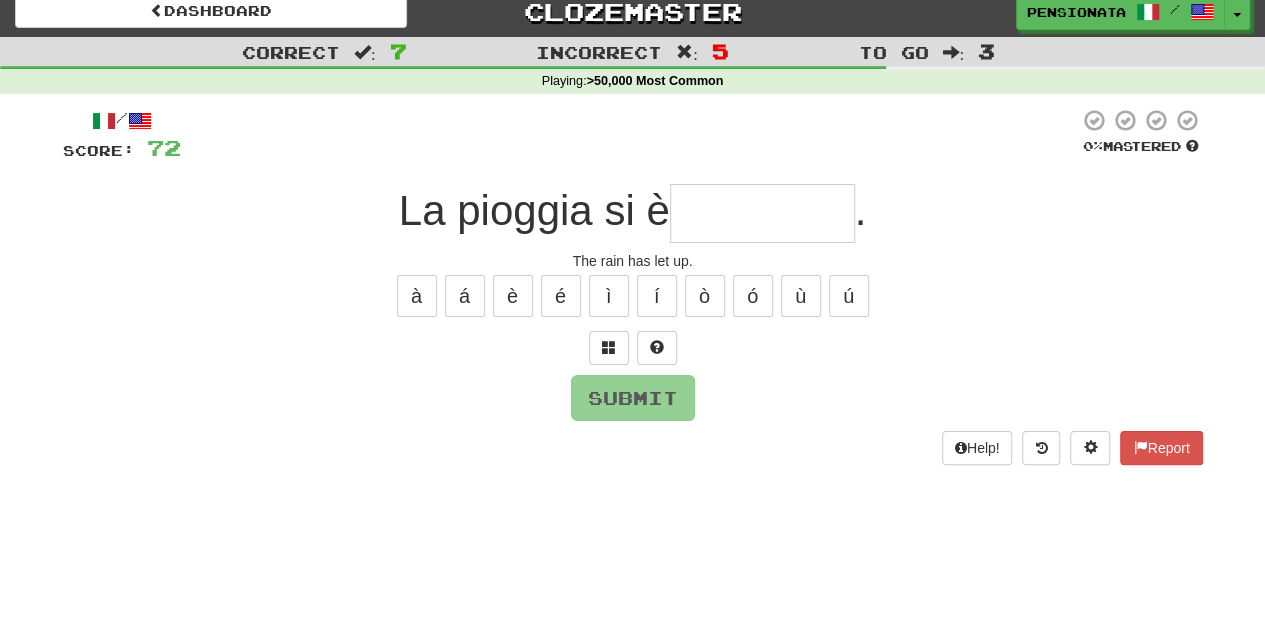 type on "*********" 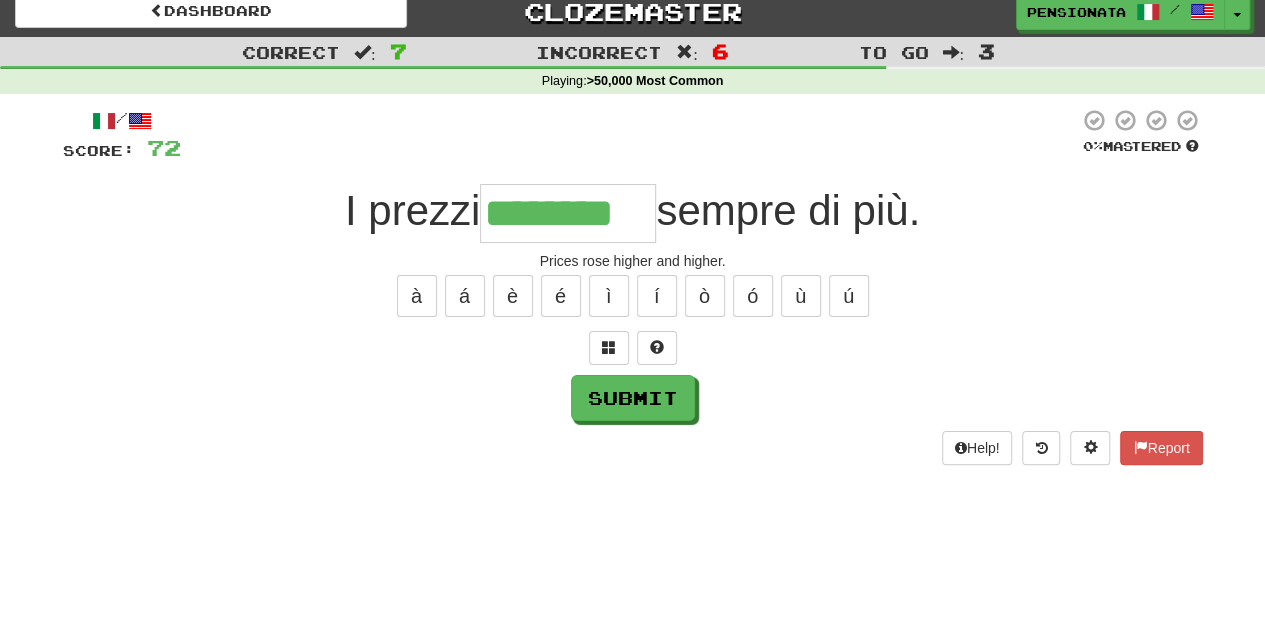 type on "********" 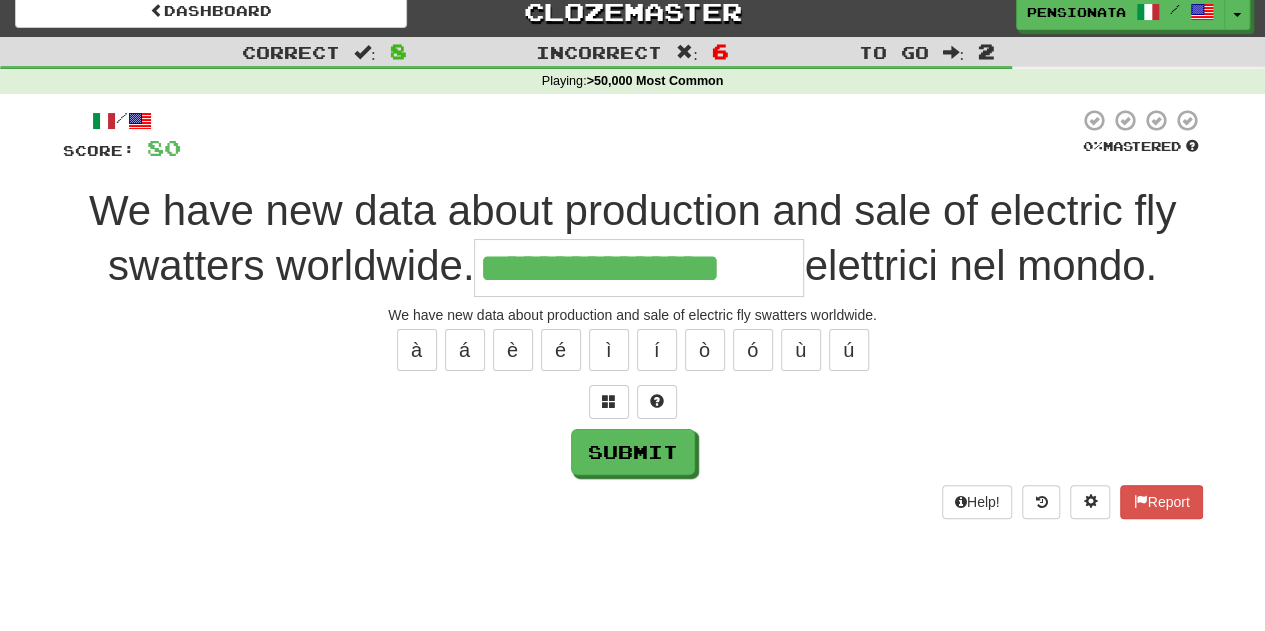 type on "**********" 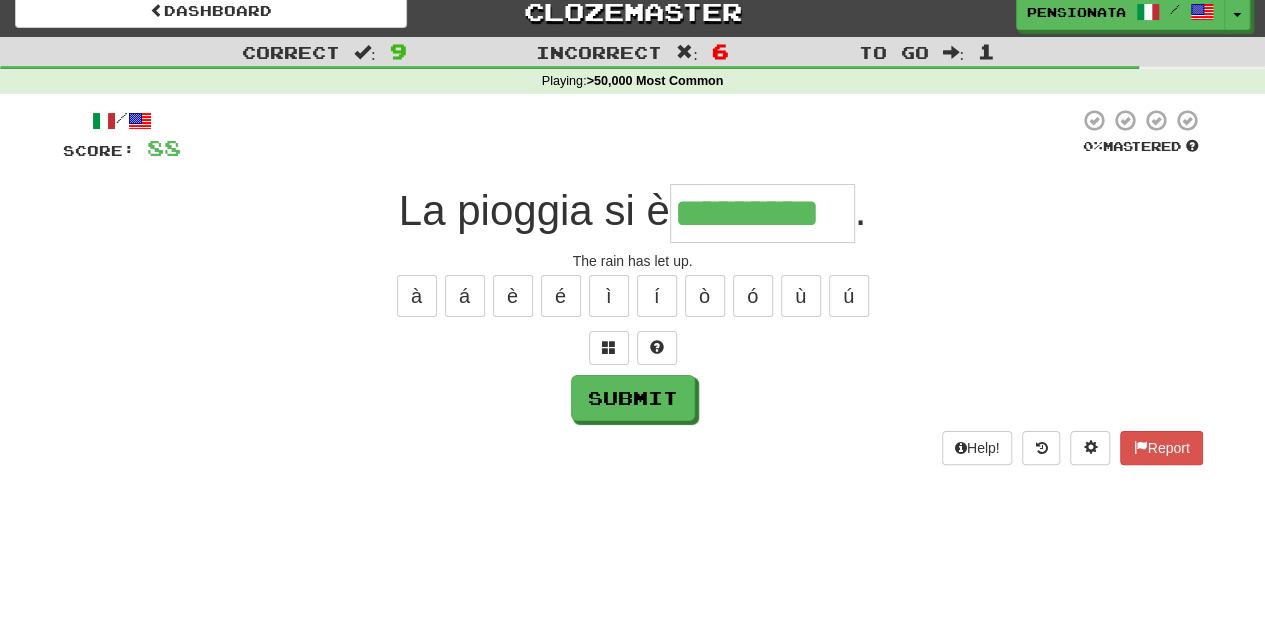 type on "*********" 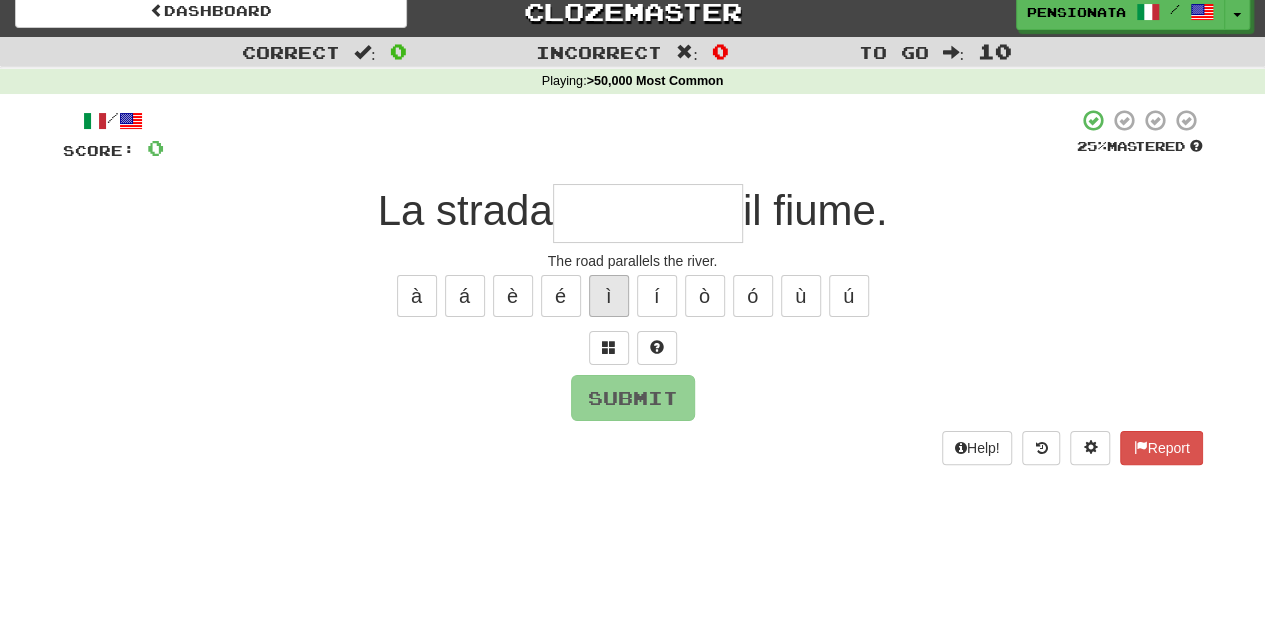 type on "*" 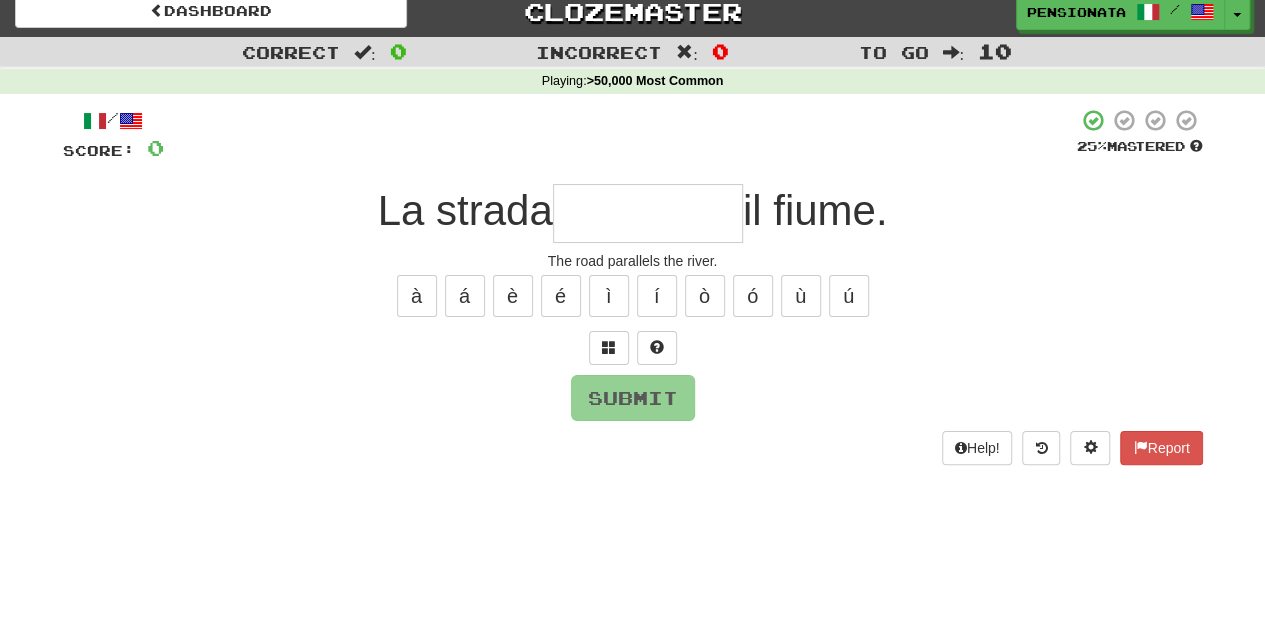 type on "*" 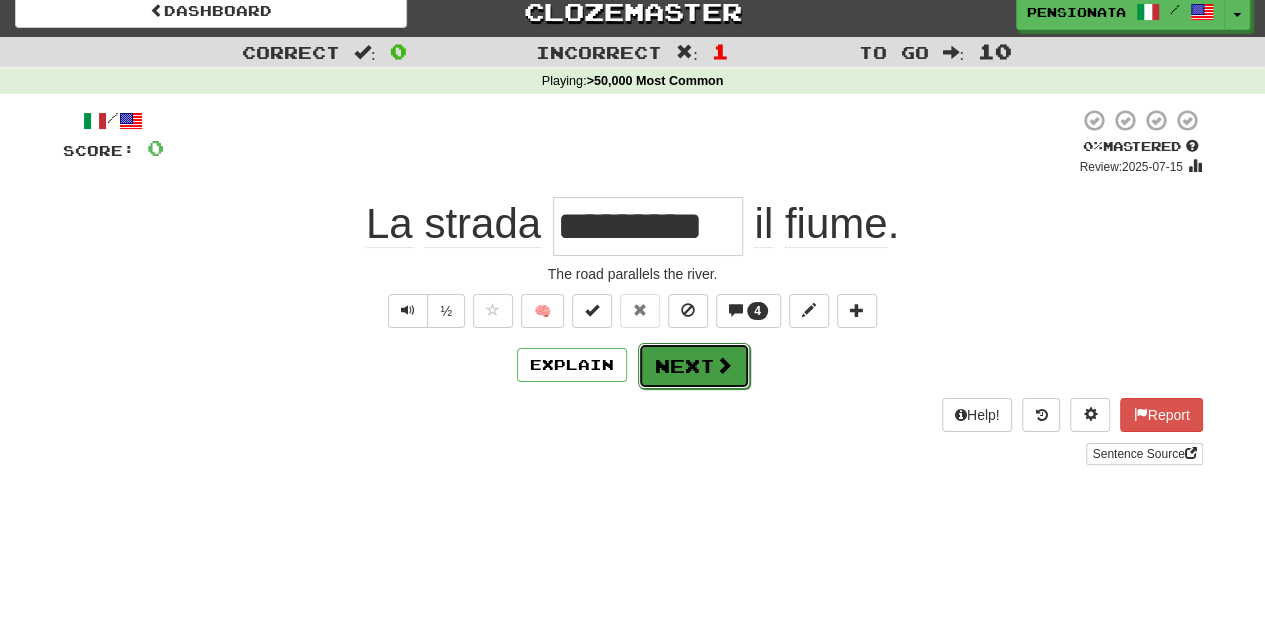 click on "Next" at bounding box center (694, 366) 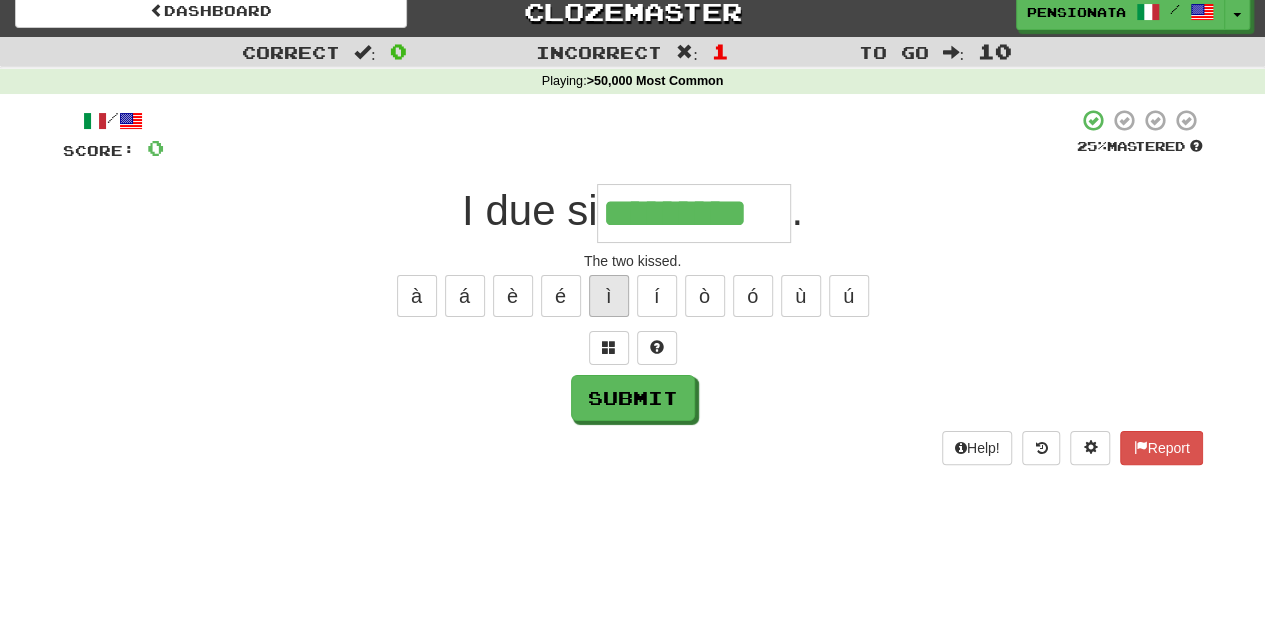 type on "*********" 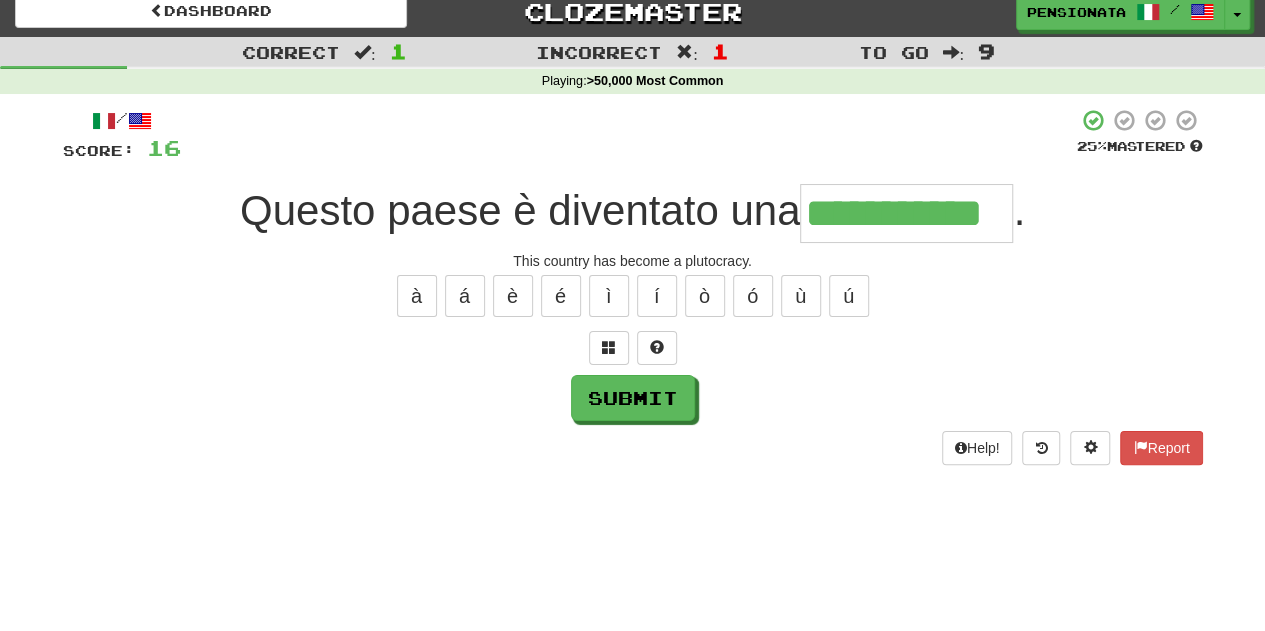 type on "**********" 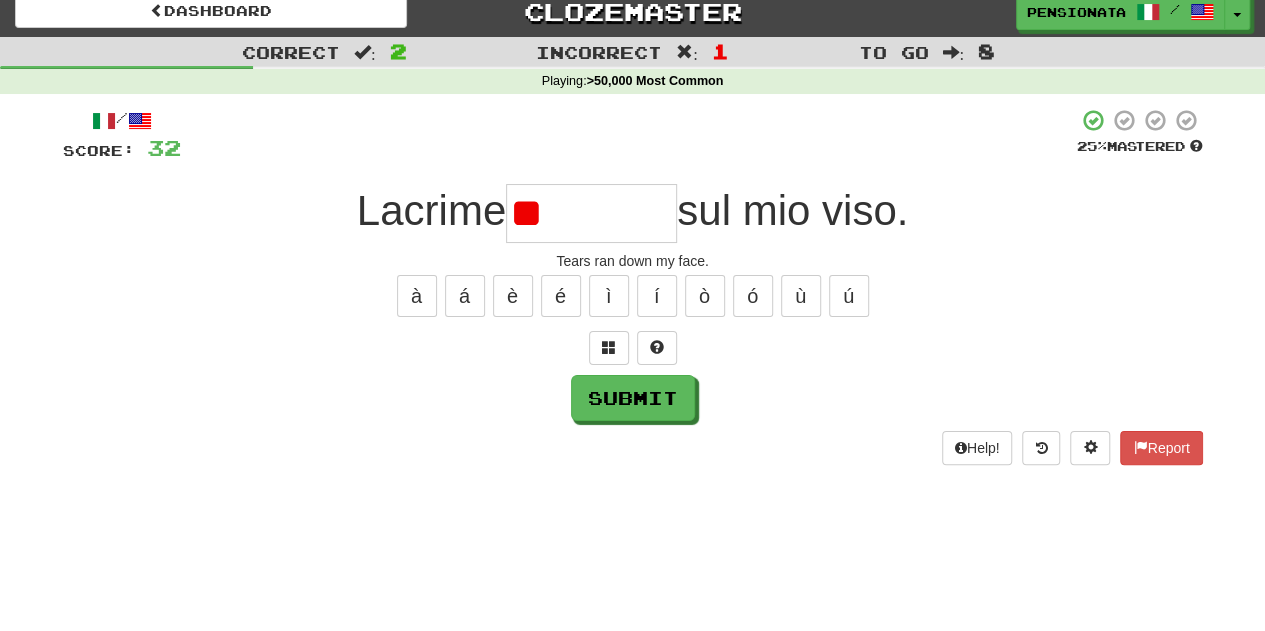 type on "*" 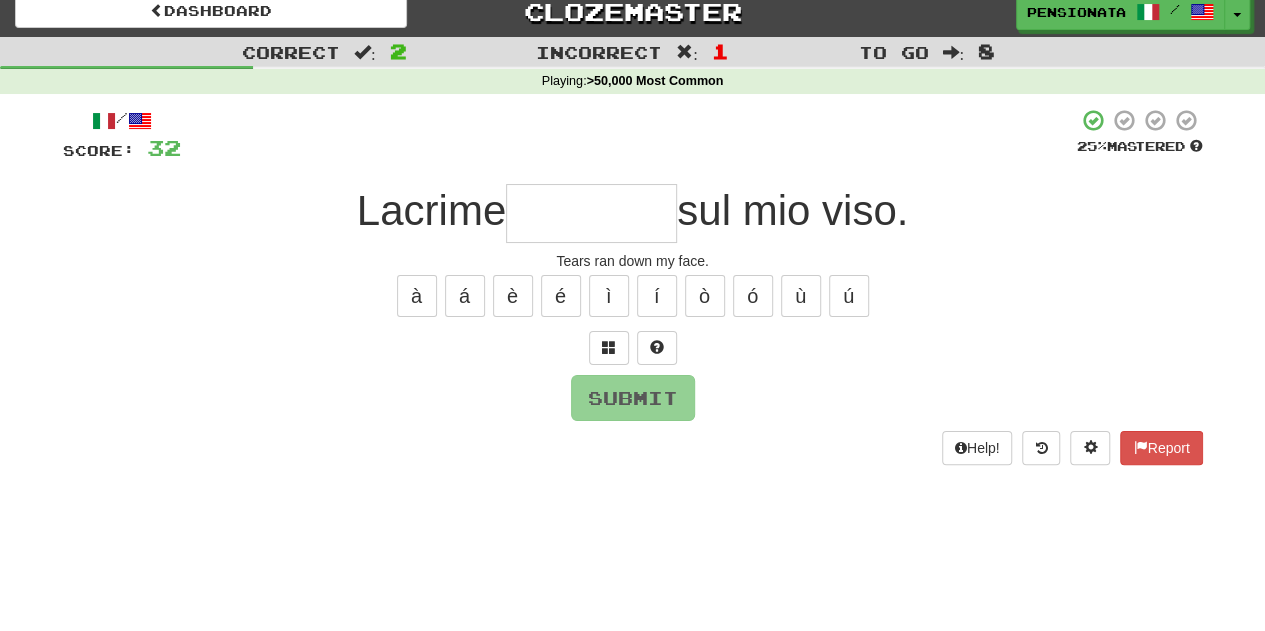 type on "*" 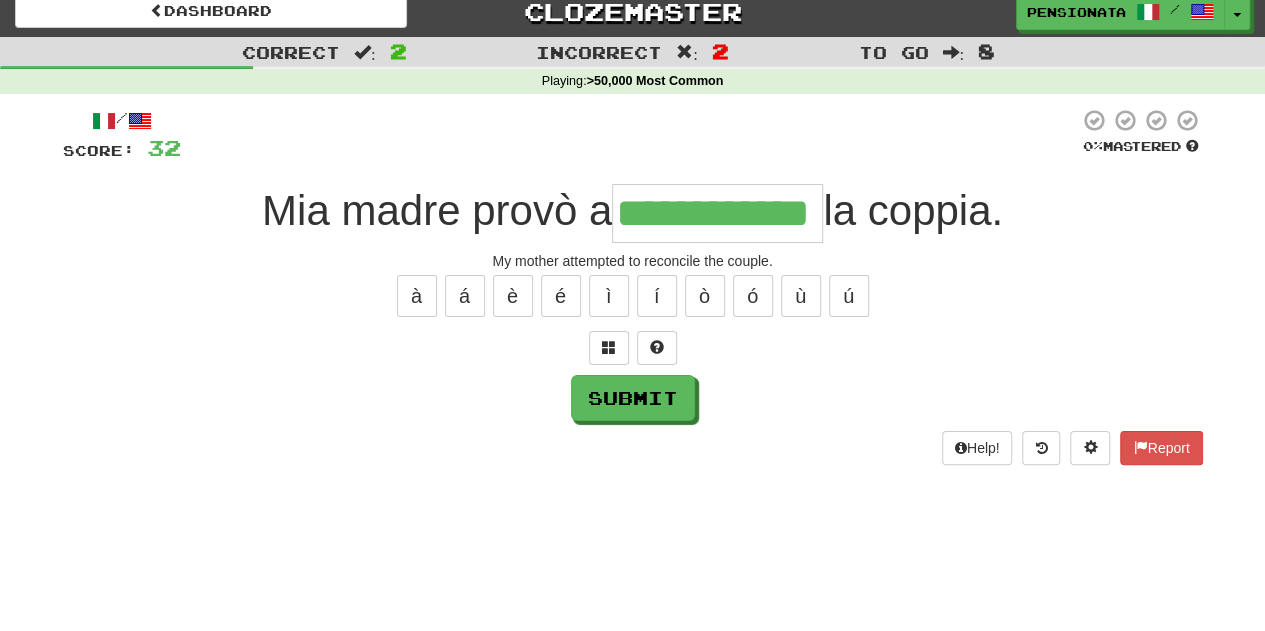 type on "**********" 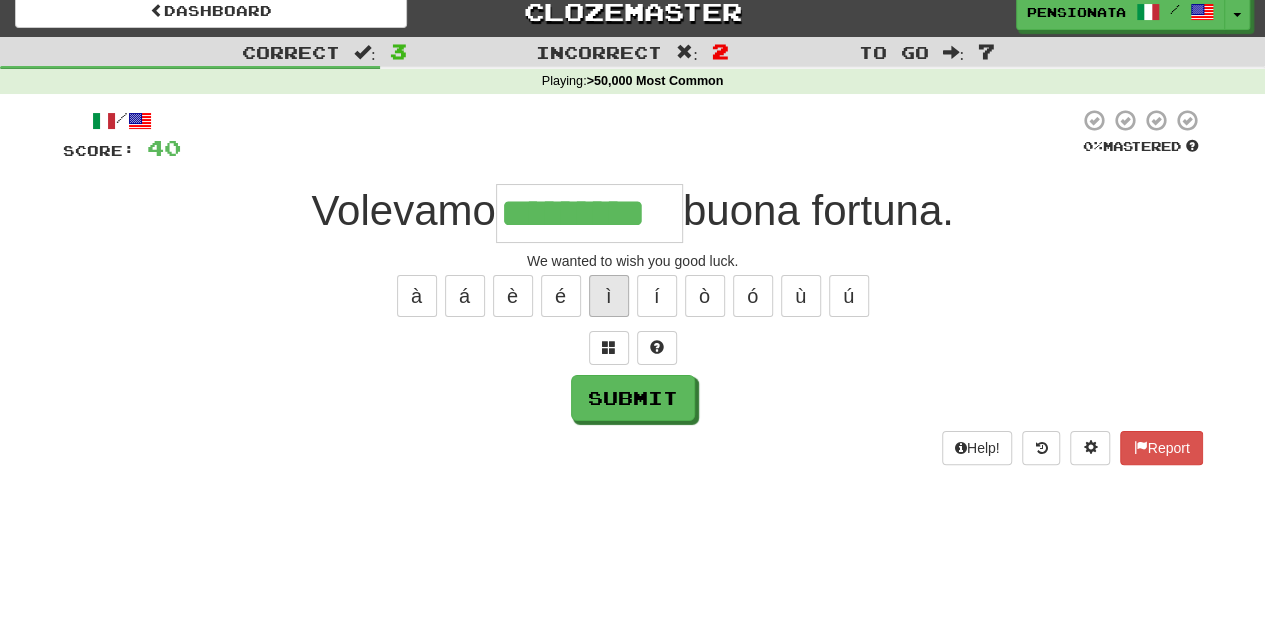type on "*********" 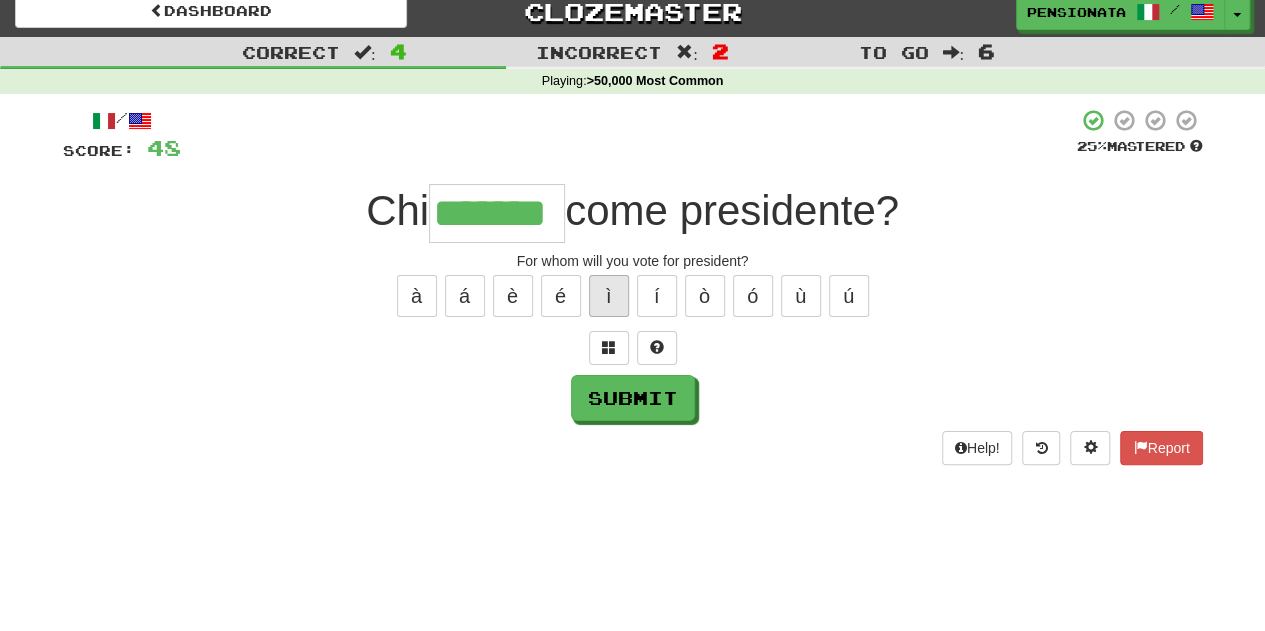 type on "*******" 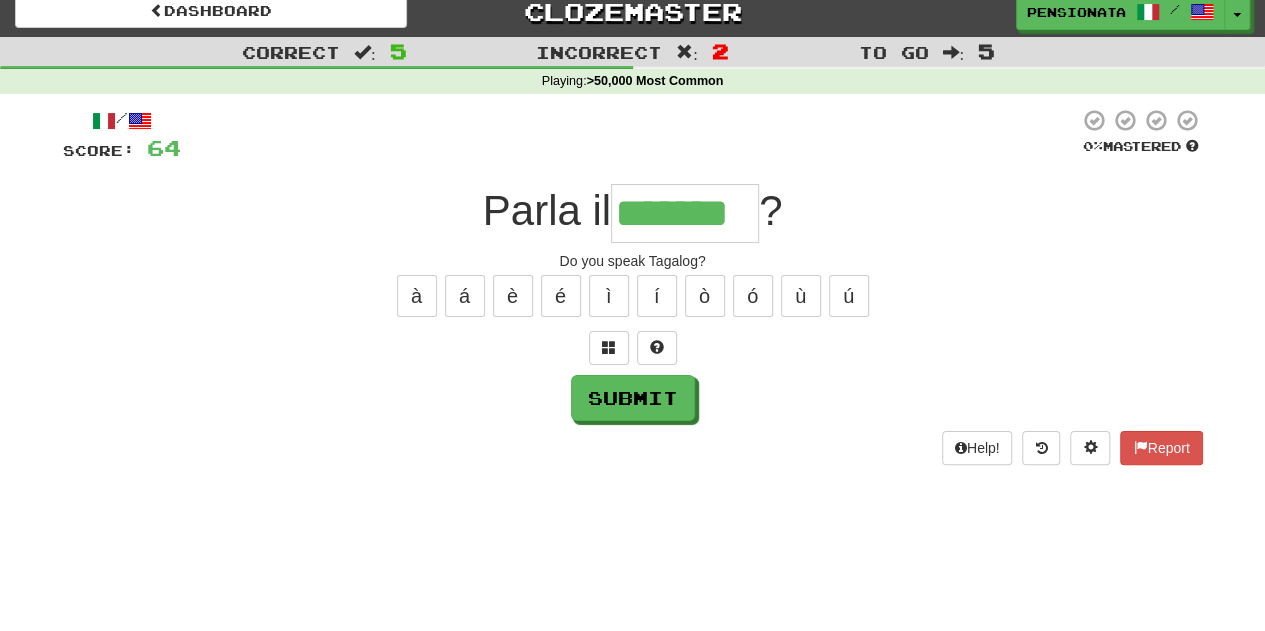 type on "*******" 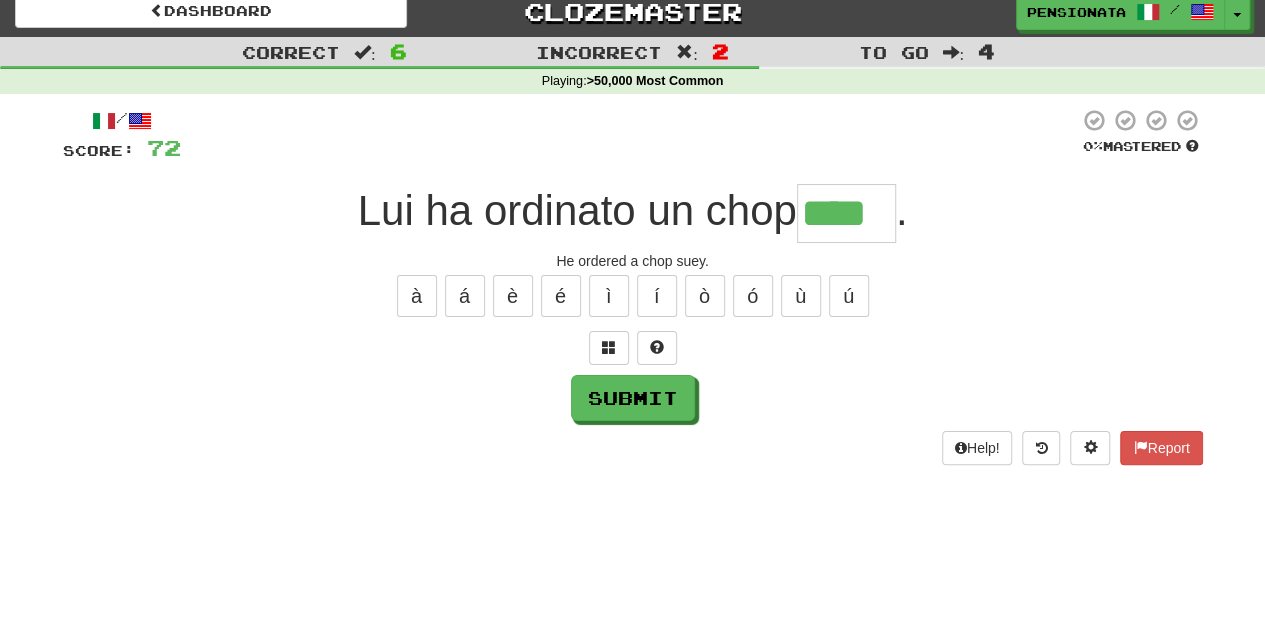 type on "****" 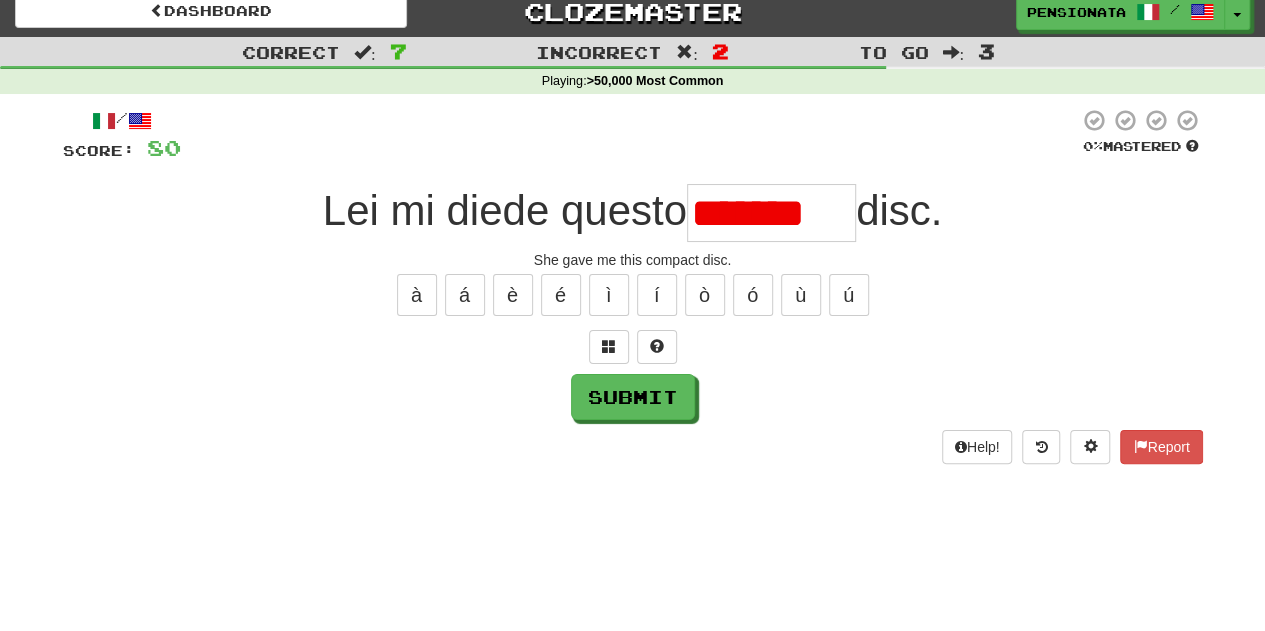 scroll, scrollTop: 0, scrollLeft: 0, axis: both 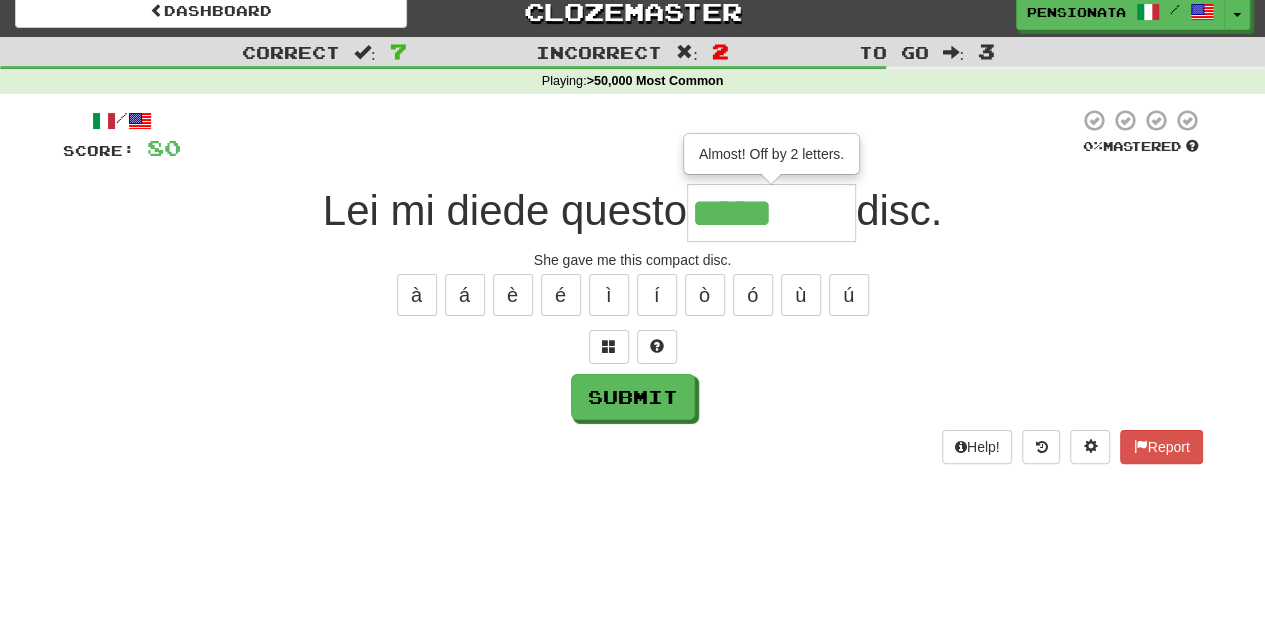 type on "*******" 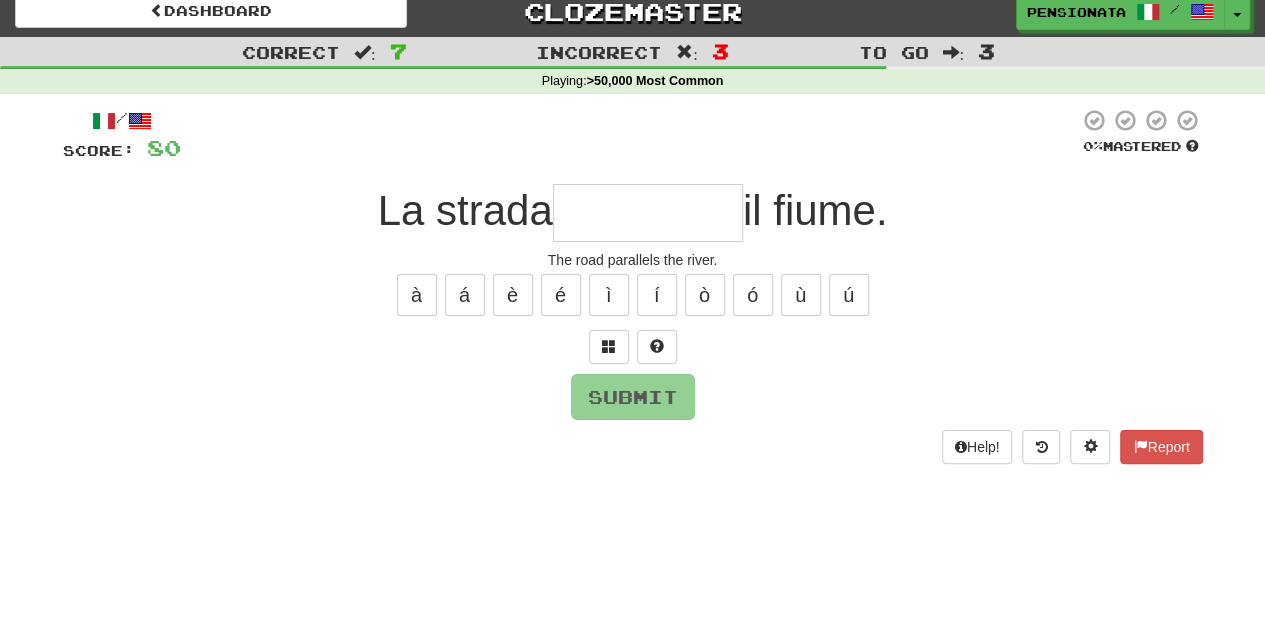 type on "*********" 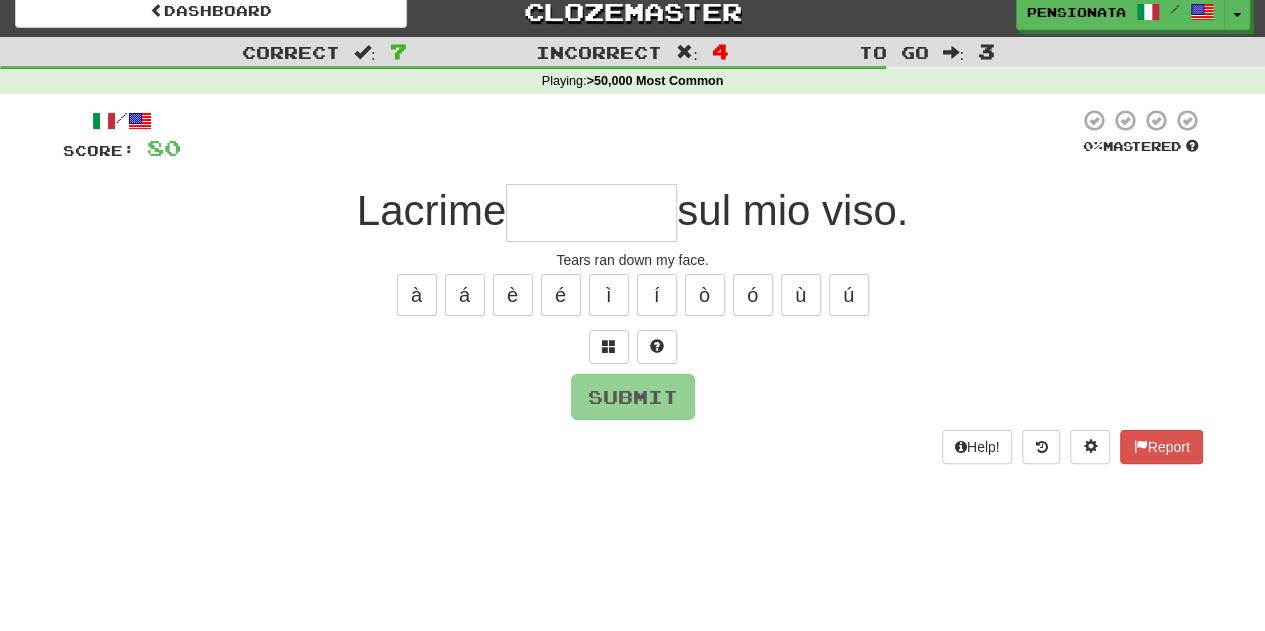 type on "********" 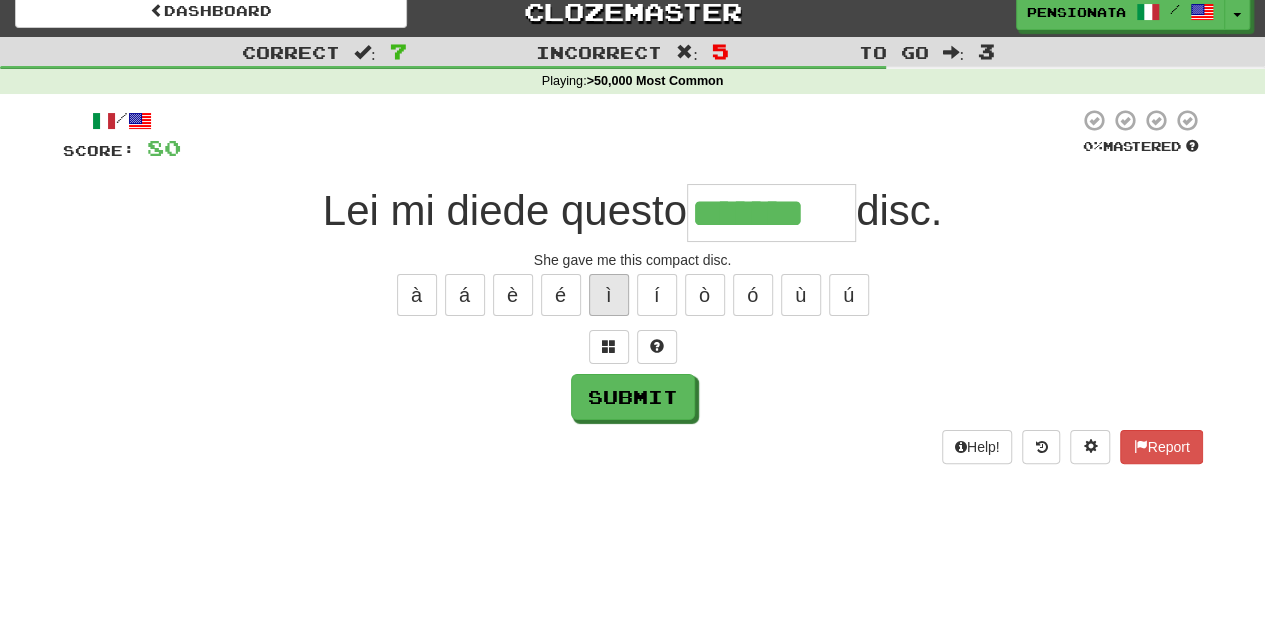 type on "*******" 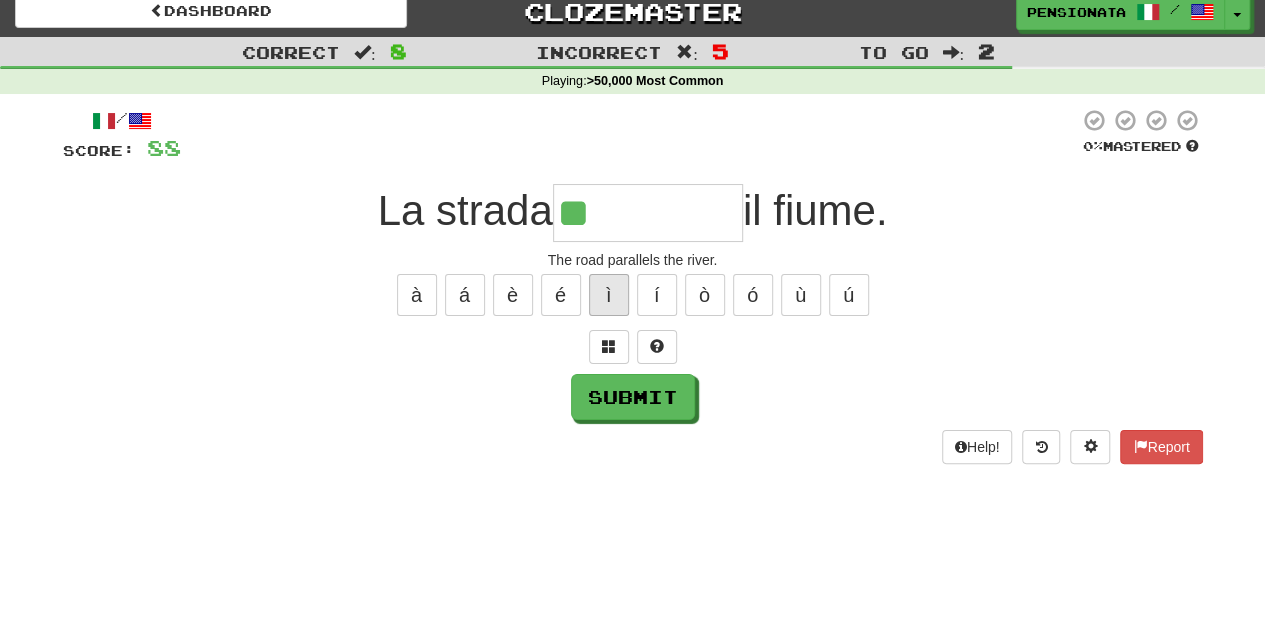 type on "*********" 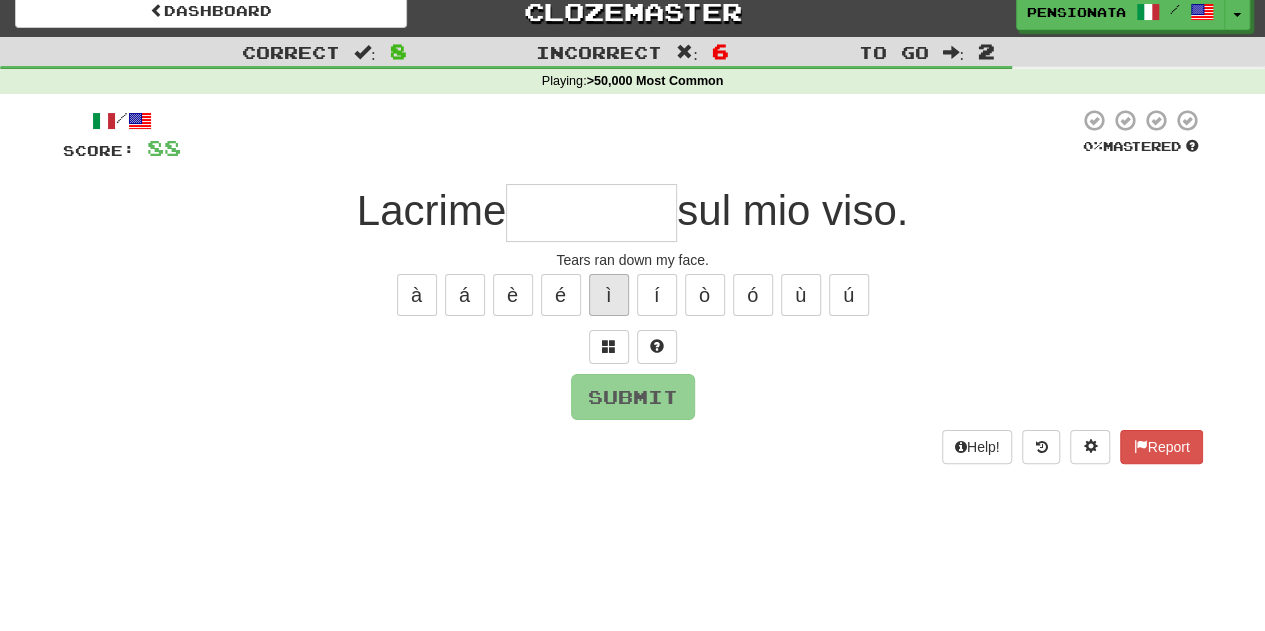type on "*" 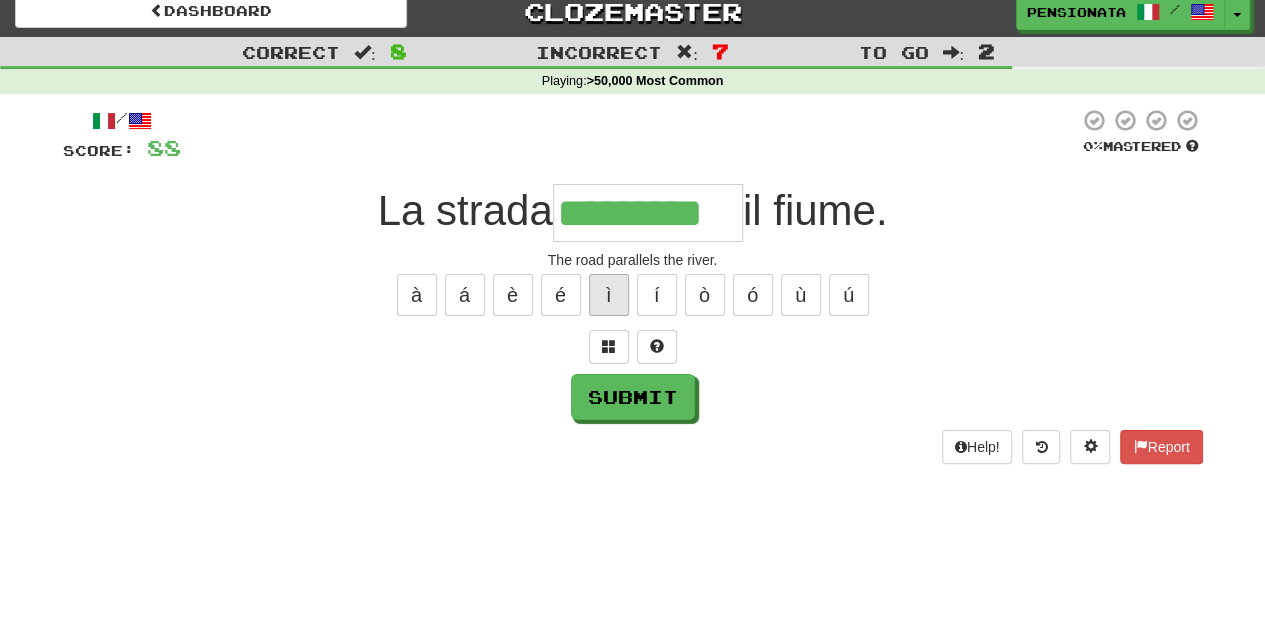 type on "*********" 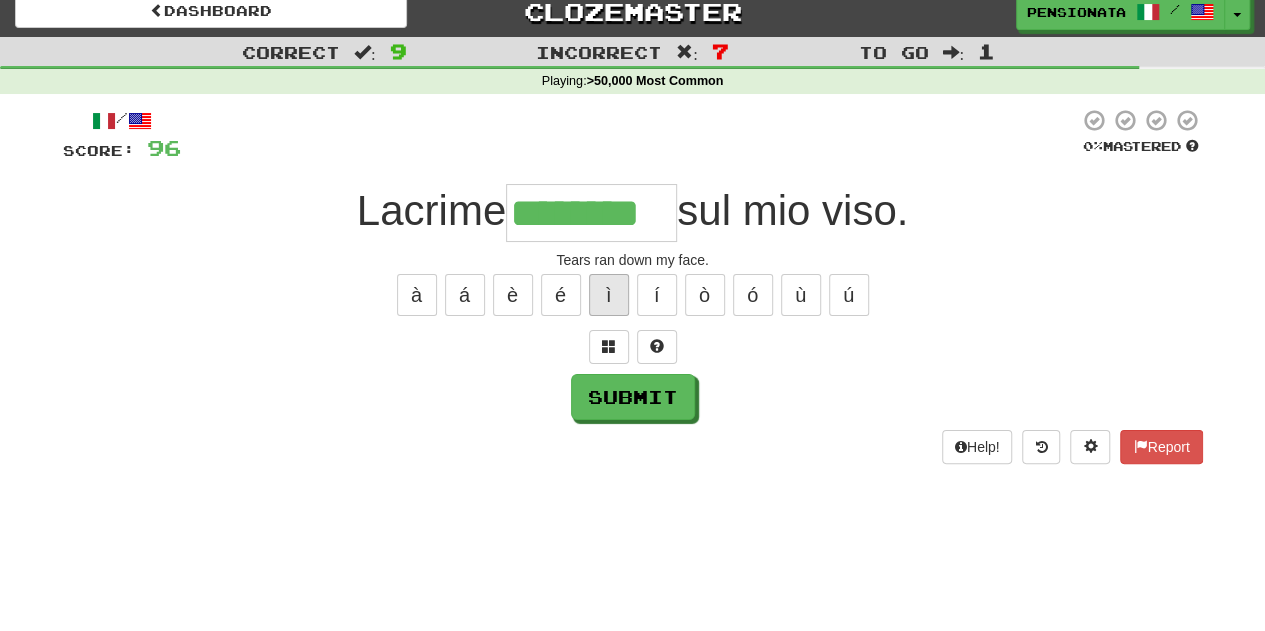 type on "********" 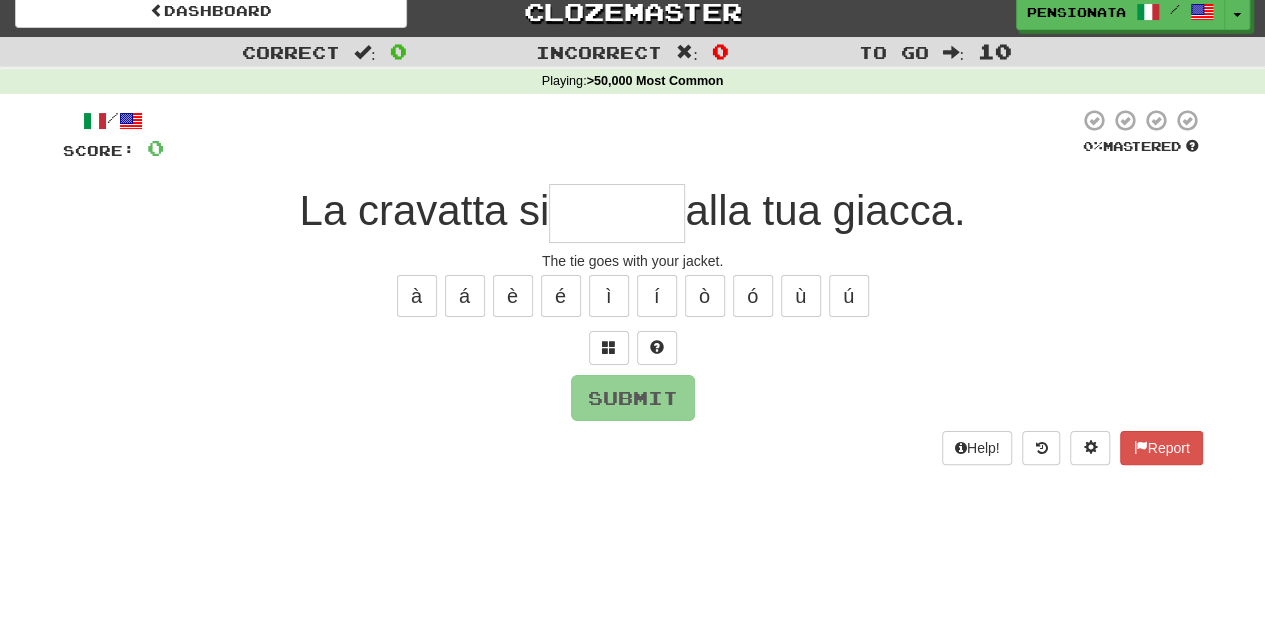 click at bounding box center [617, 213] 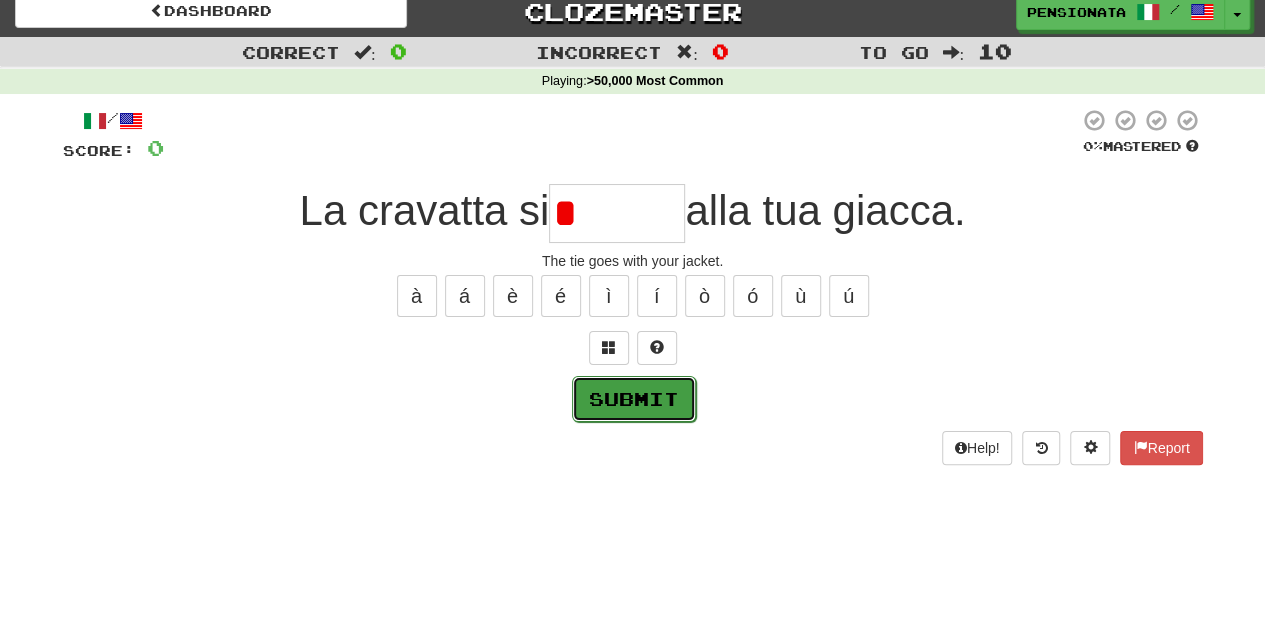 click on "Submit" at bounding box center (634, 399) 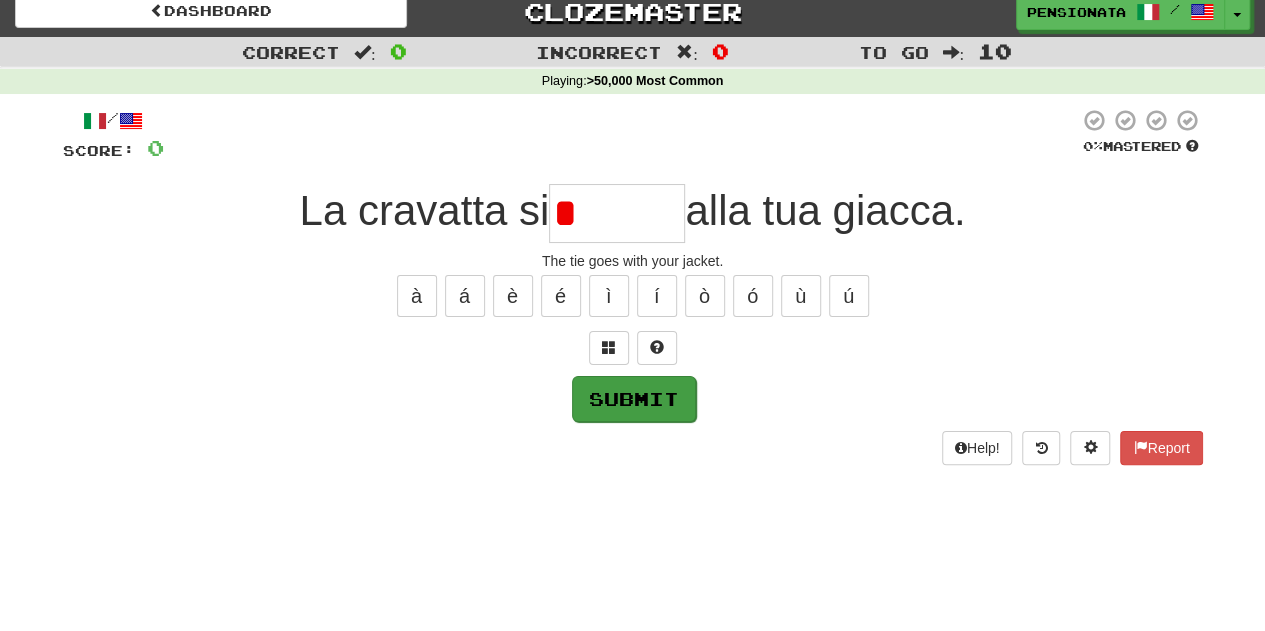 type on "******" 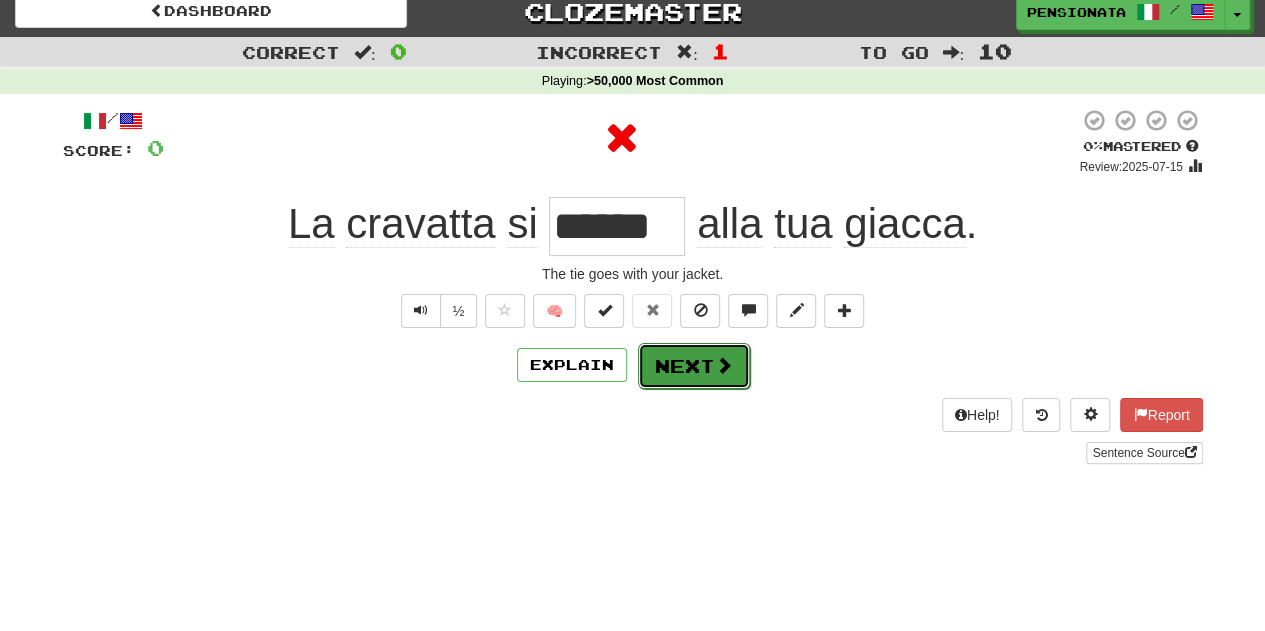 click on "Next" at bounding box center (694, 366) 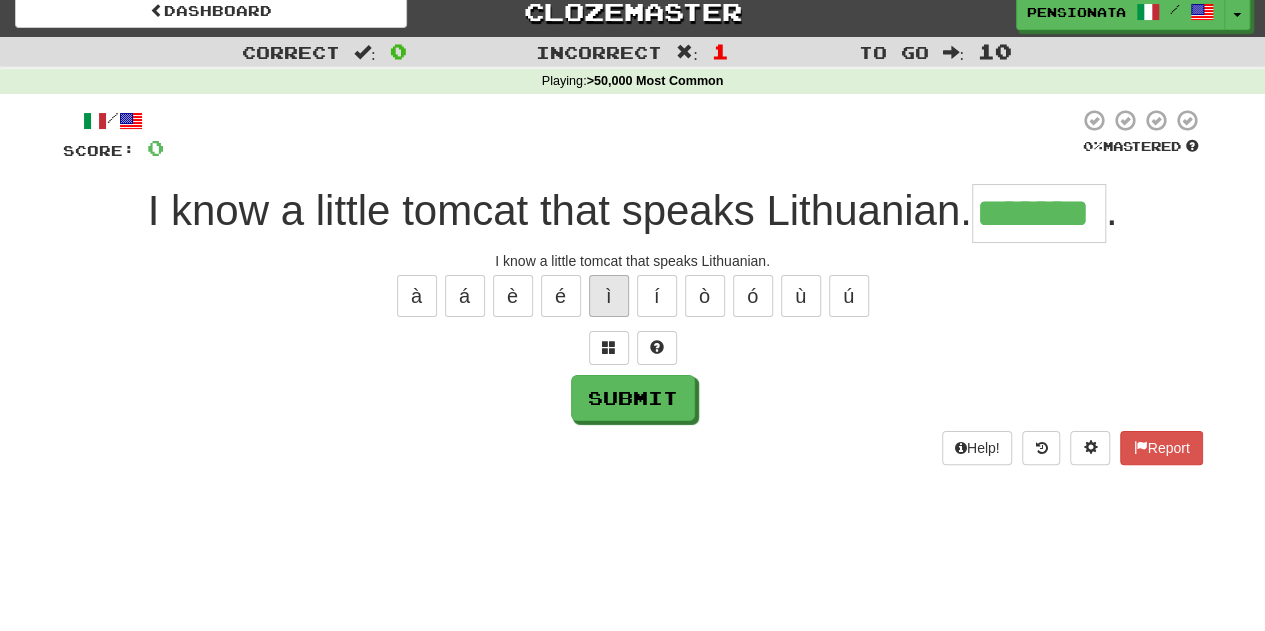 type on "*******" 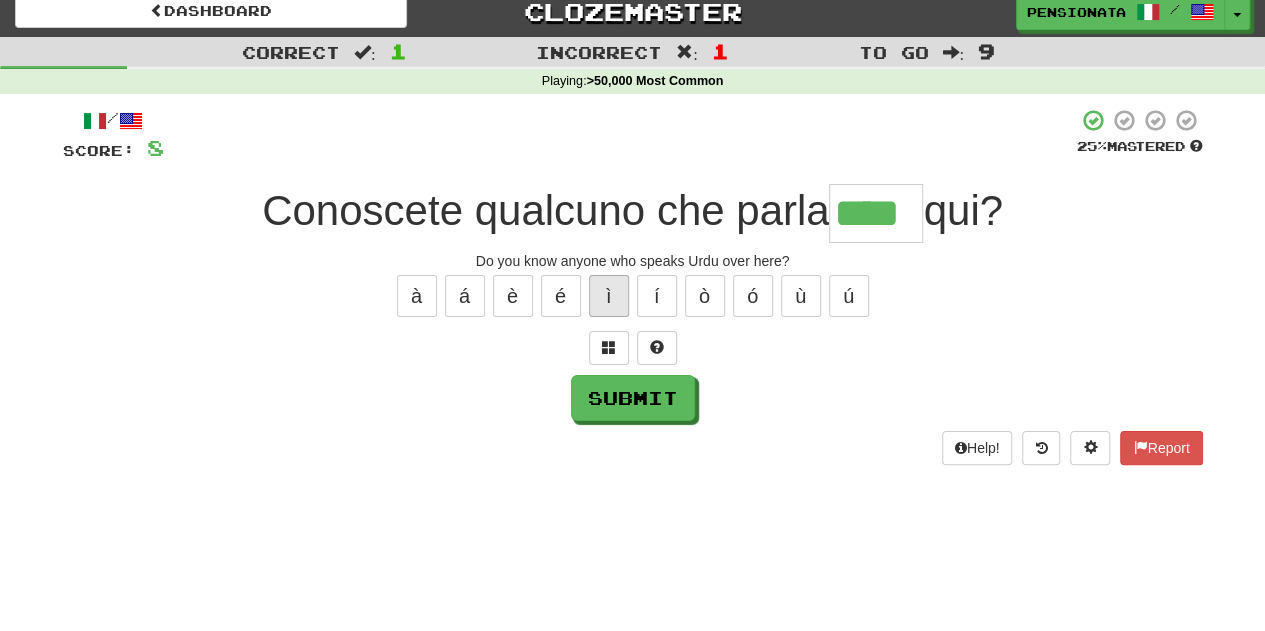 type on "****" 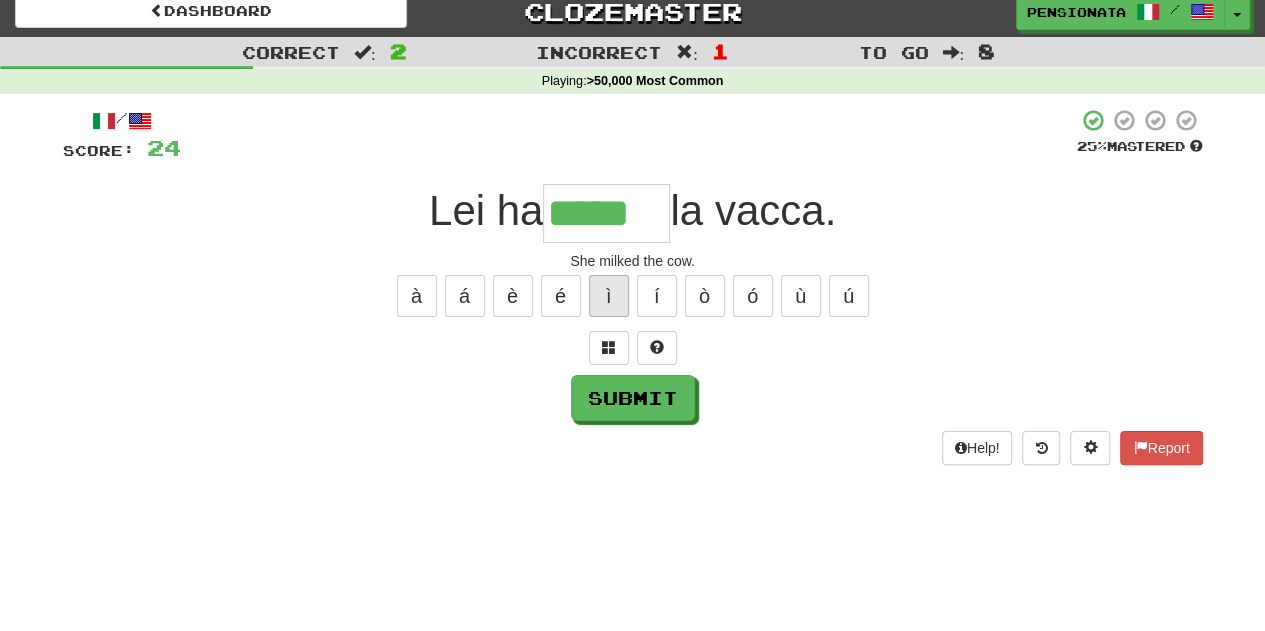 type on "*****" 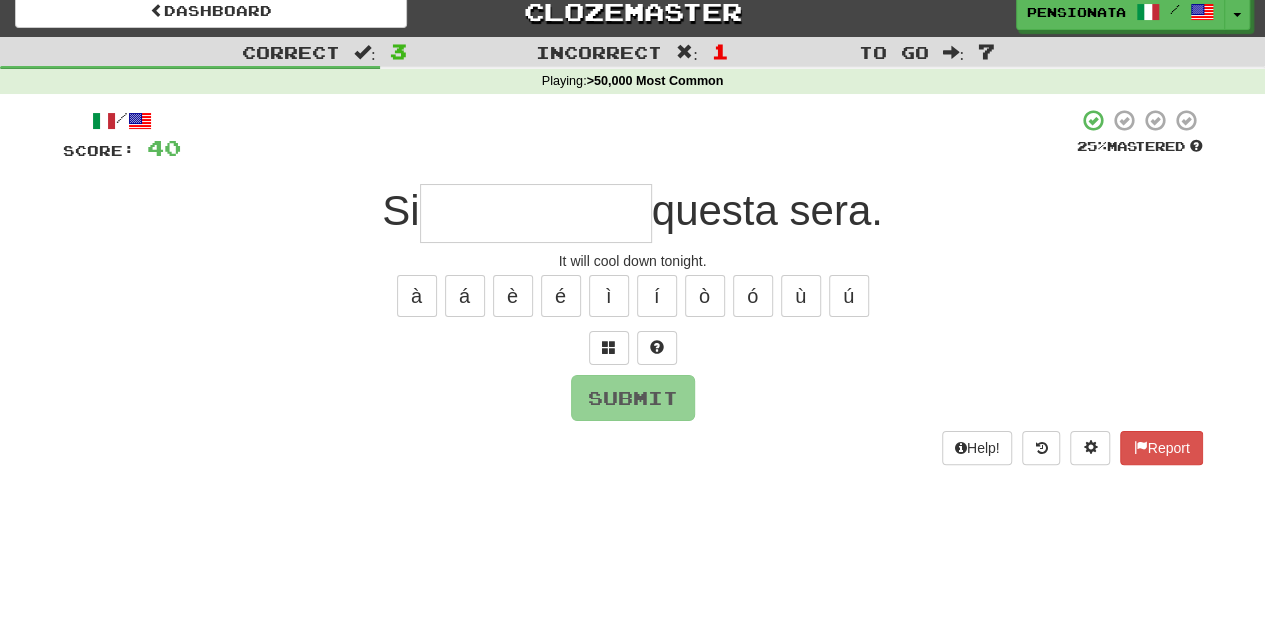 type on "*" 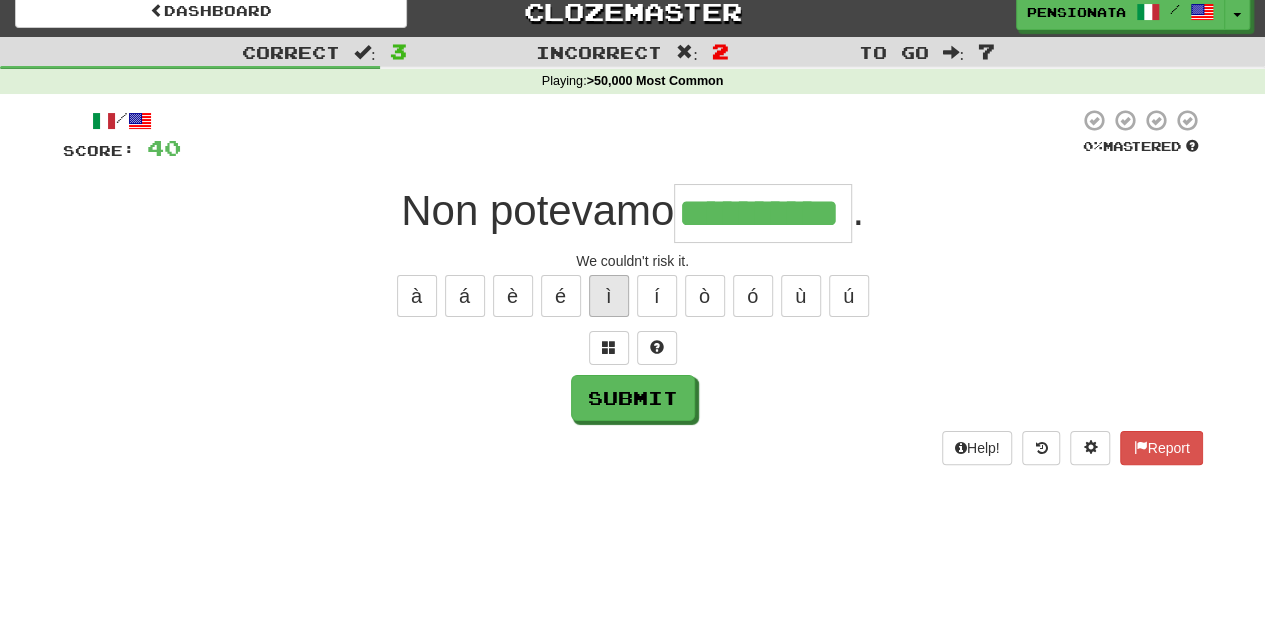 type on "**********" 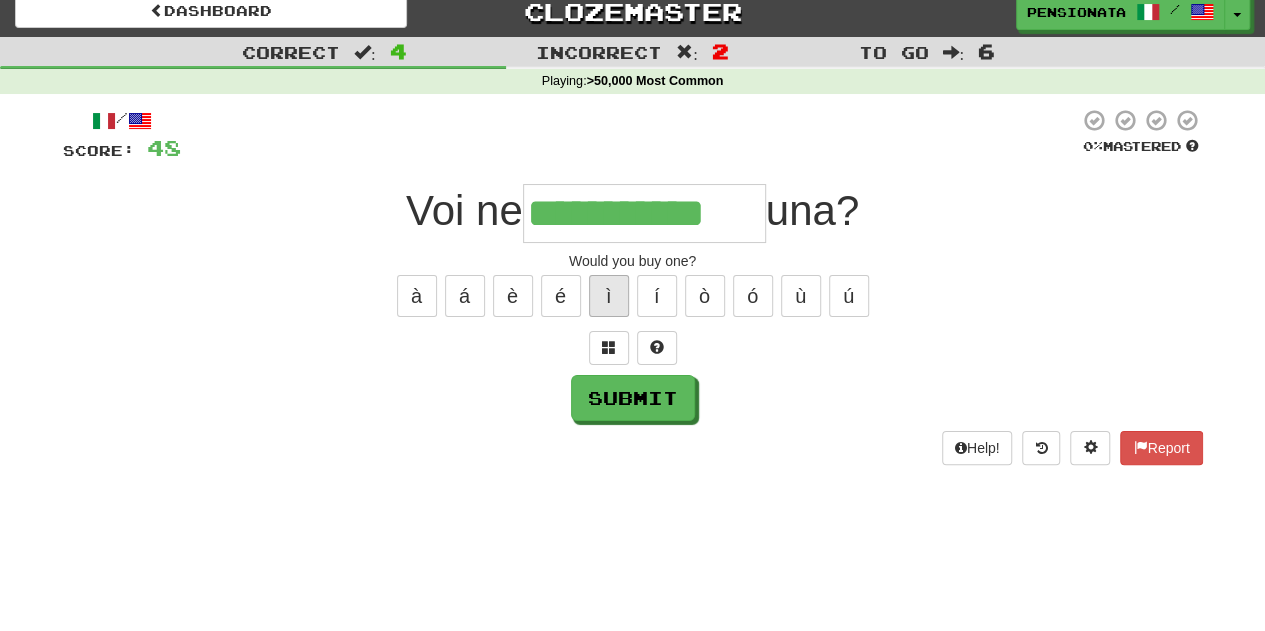 type on "**********" 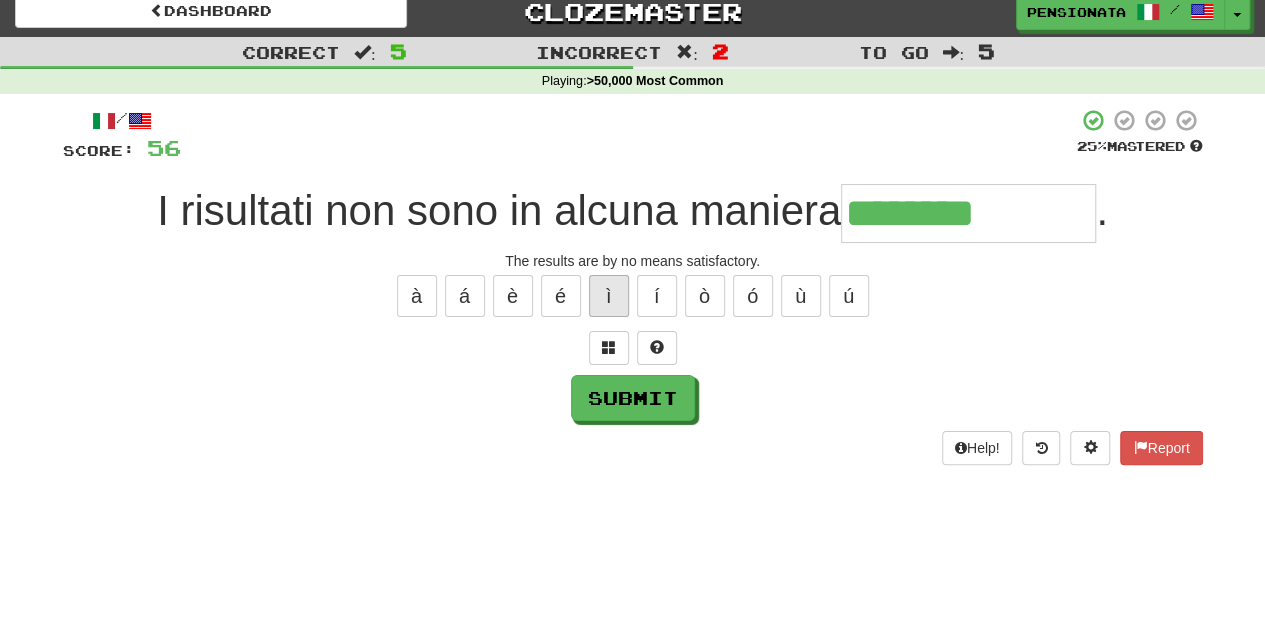 type on "**********" 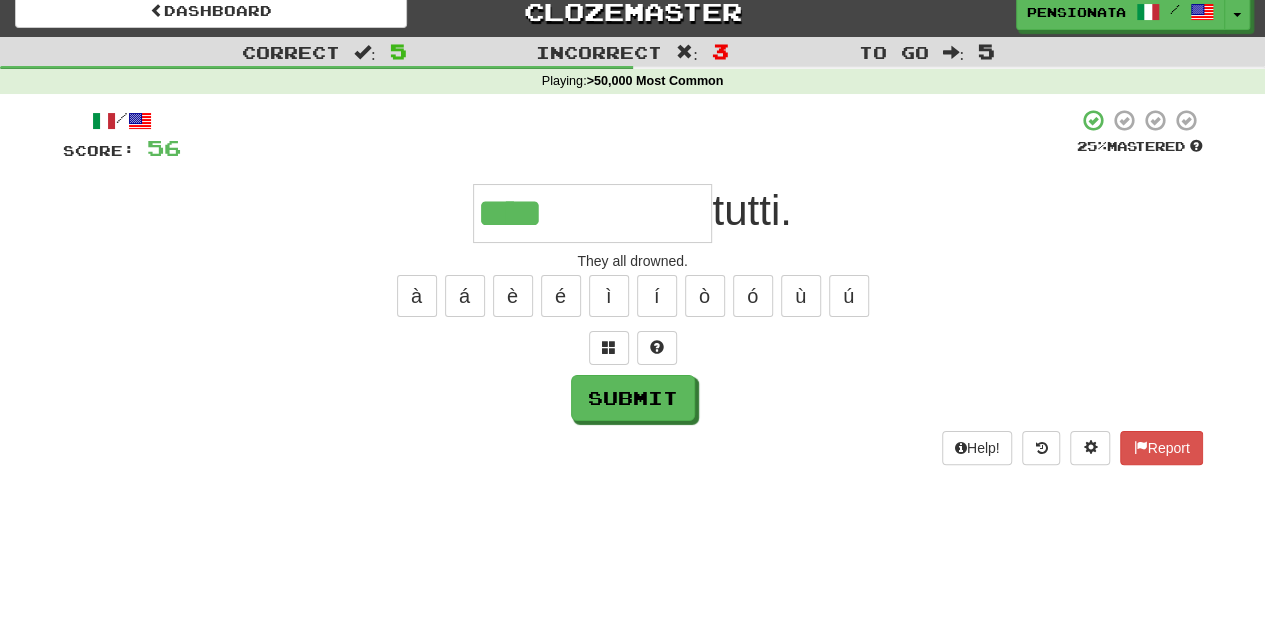 type on "**********" 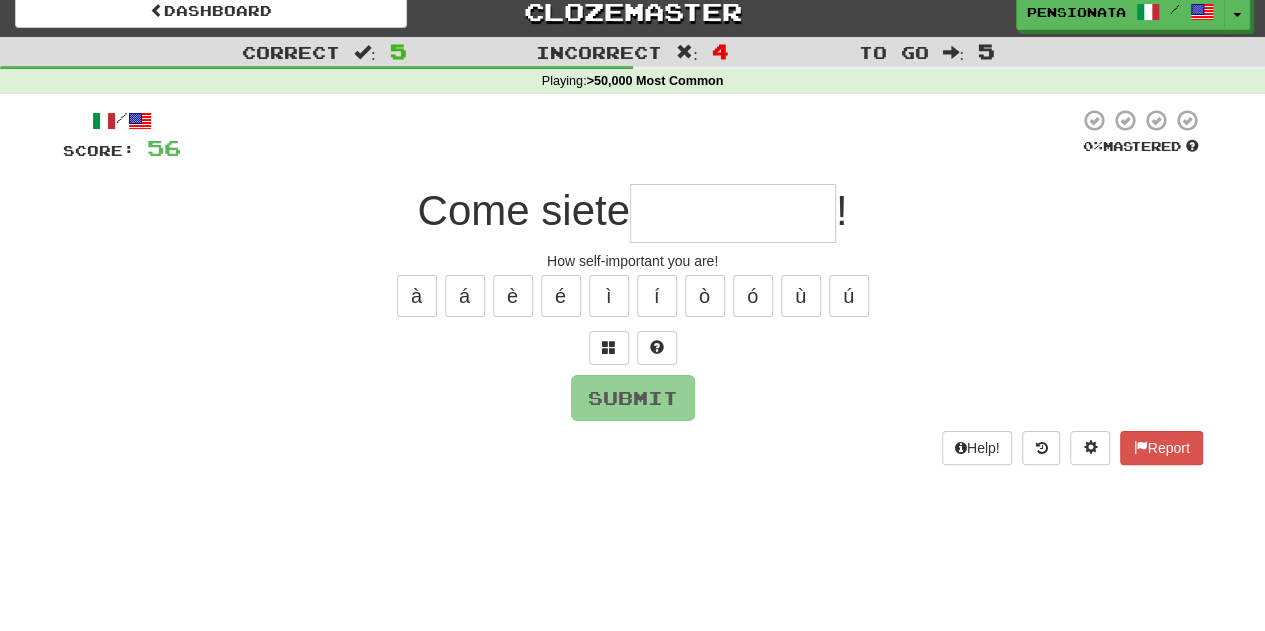 type on "*" 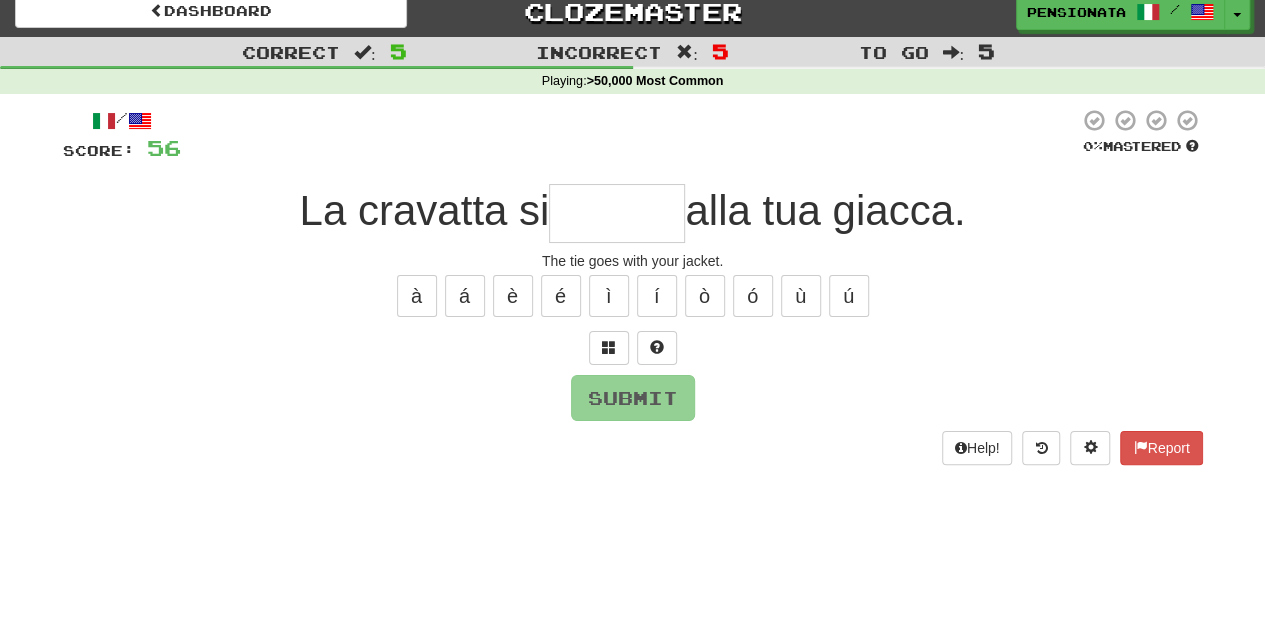 type on "******" 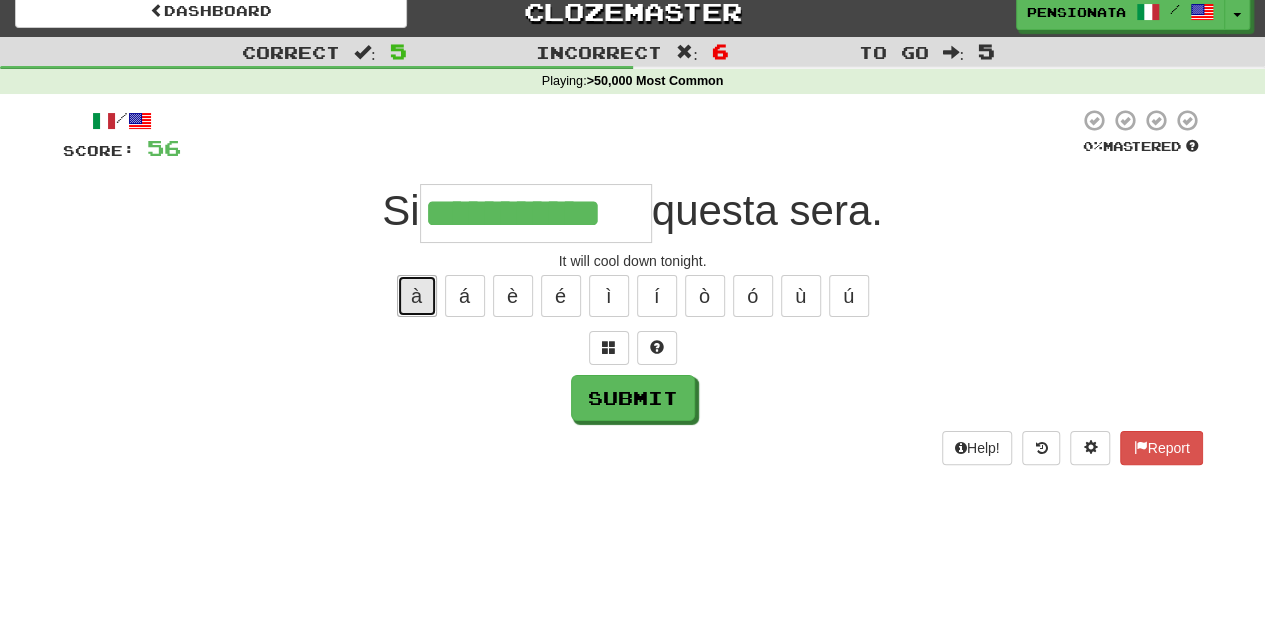click on "à" at bounding box center (417, 296) 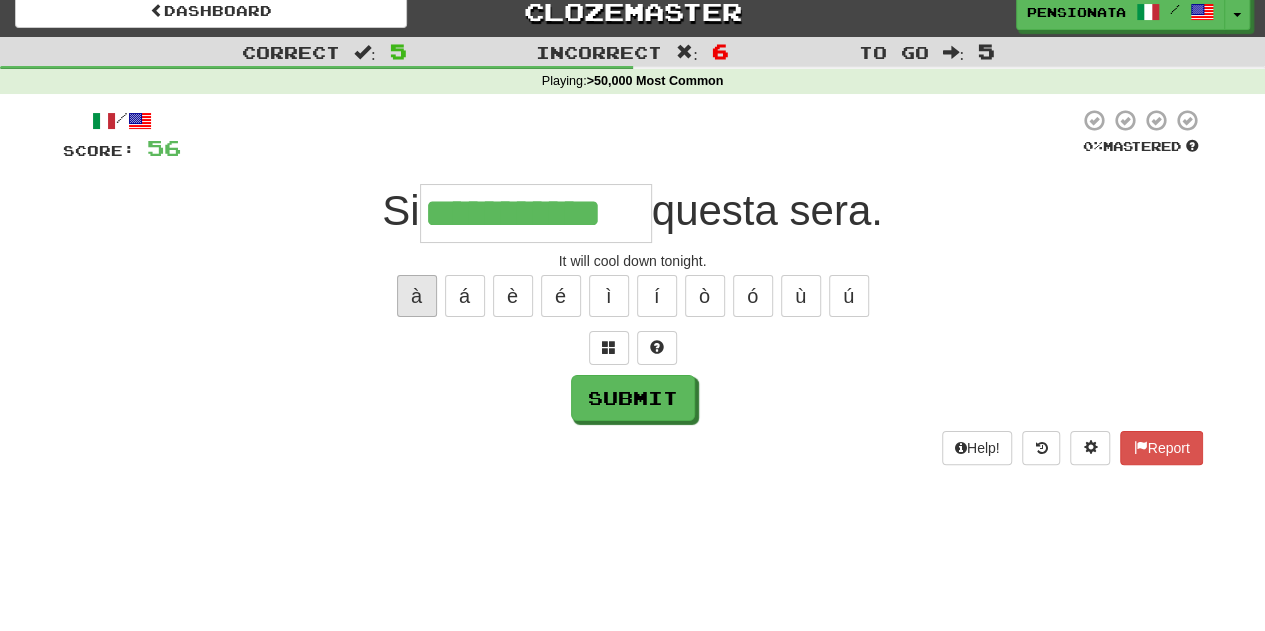 type on "**********" 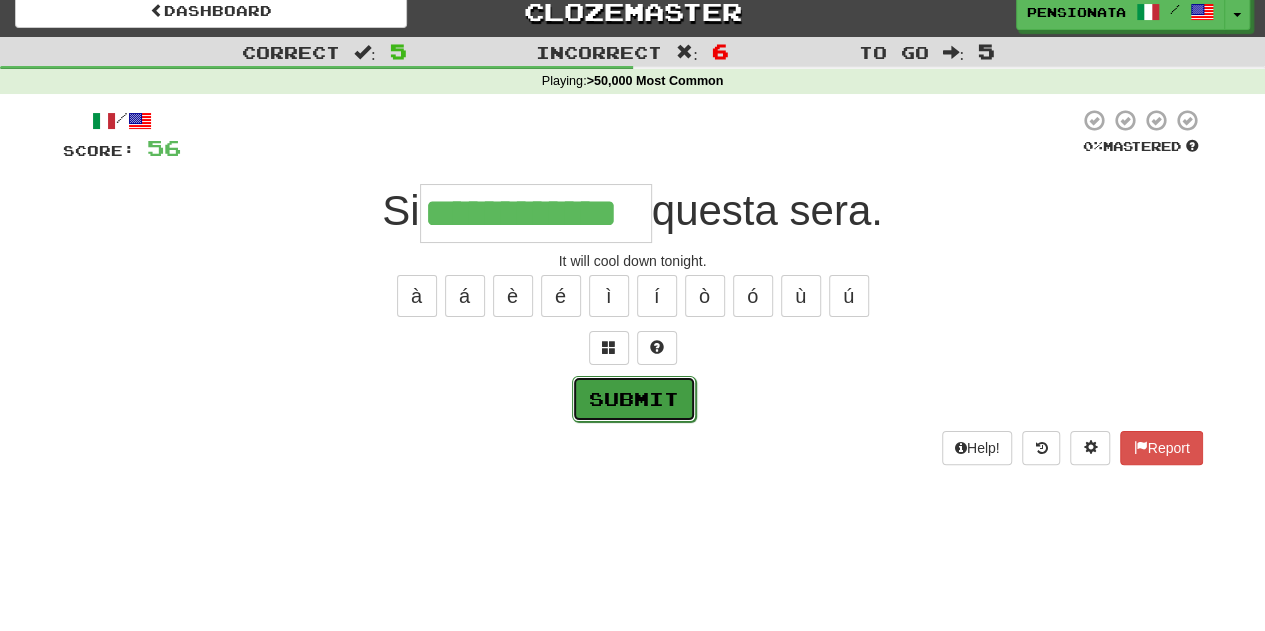 click on "Submit" at bounding box center [634, 399] 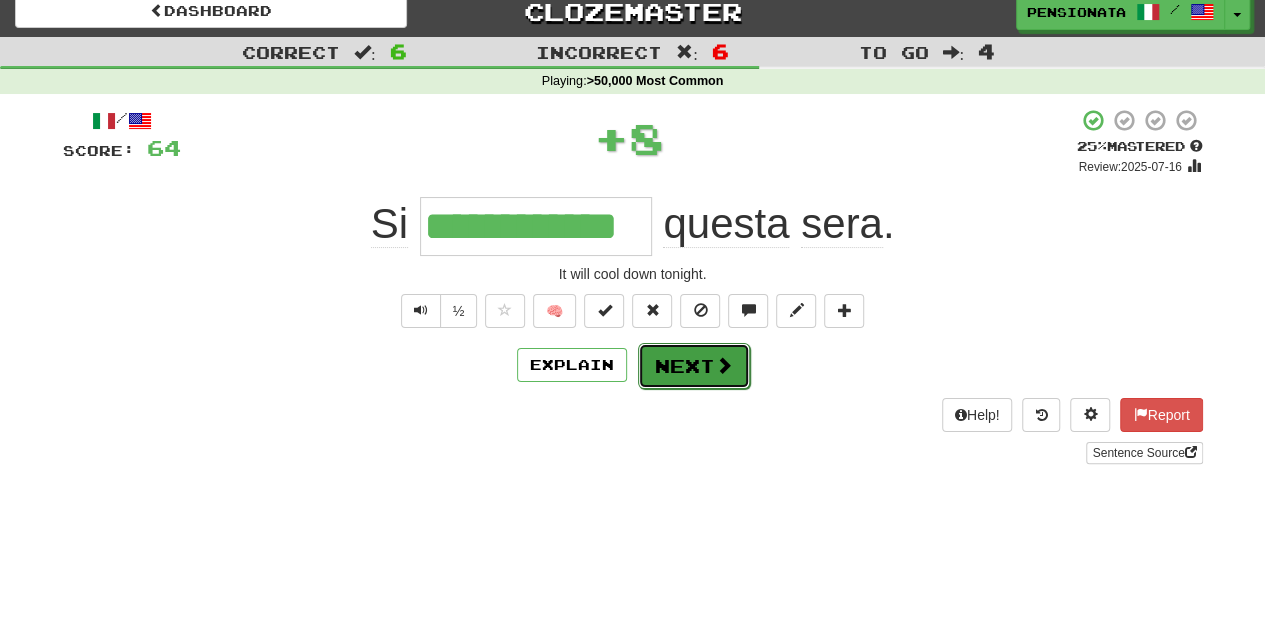 click on "Next" at bounding box center [694, 366] 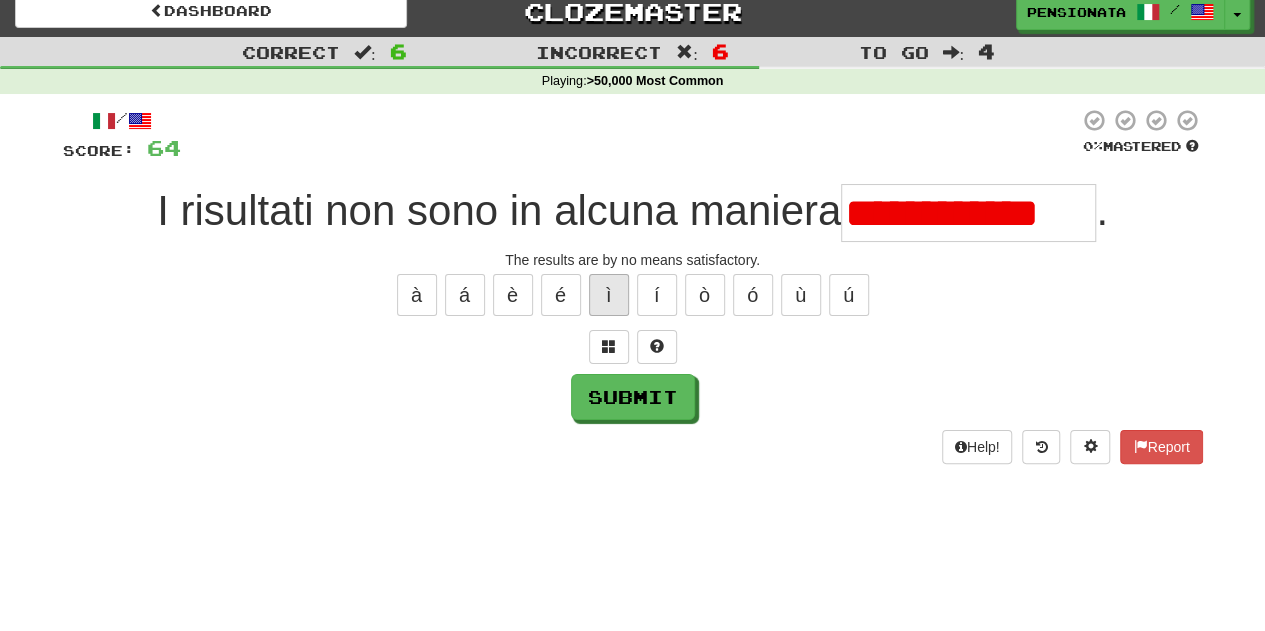scroll, scrollTop: 0, scrollLeft: 0, axis: both 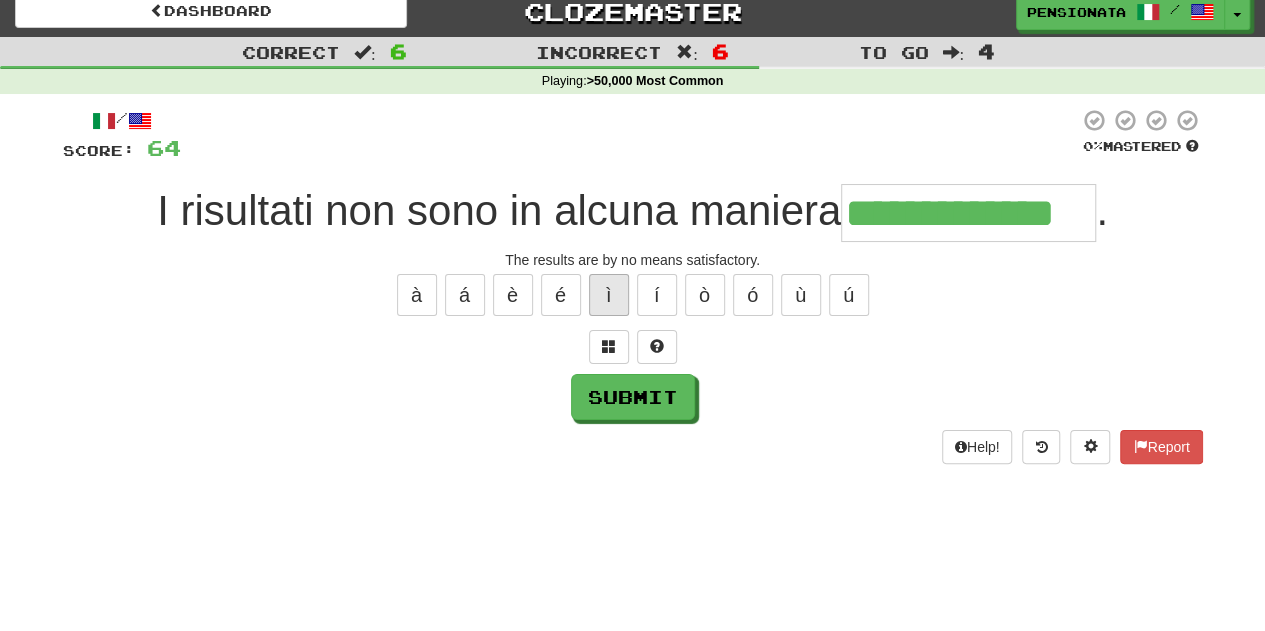 type on "**********" 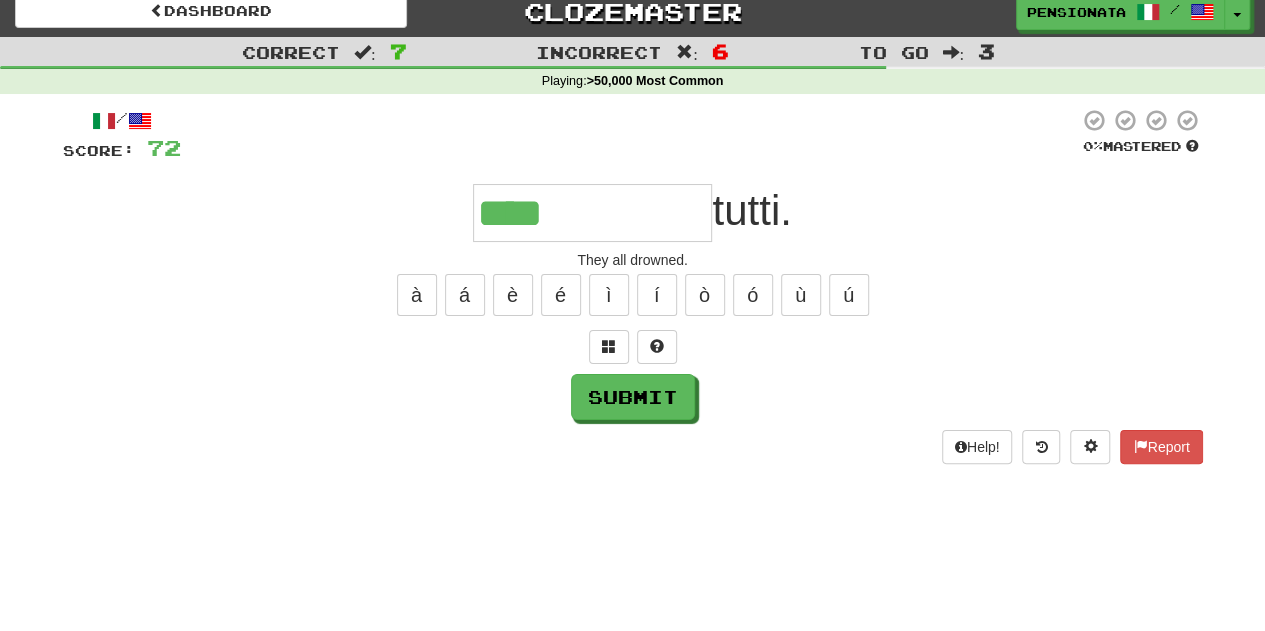 type on "**********" 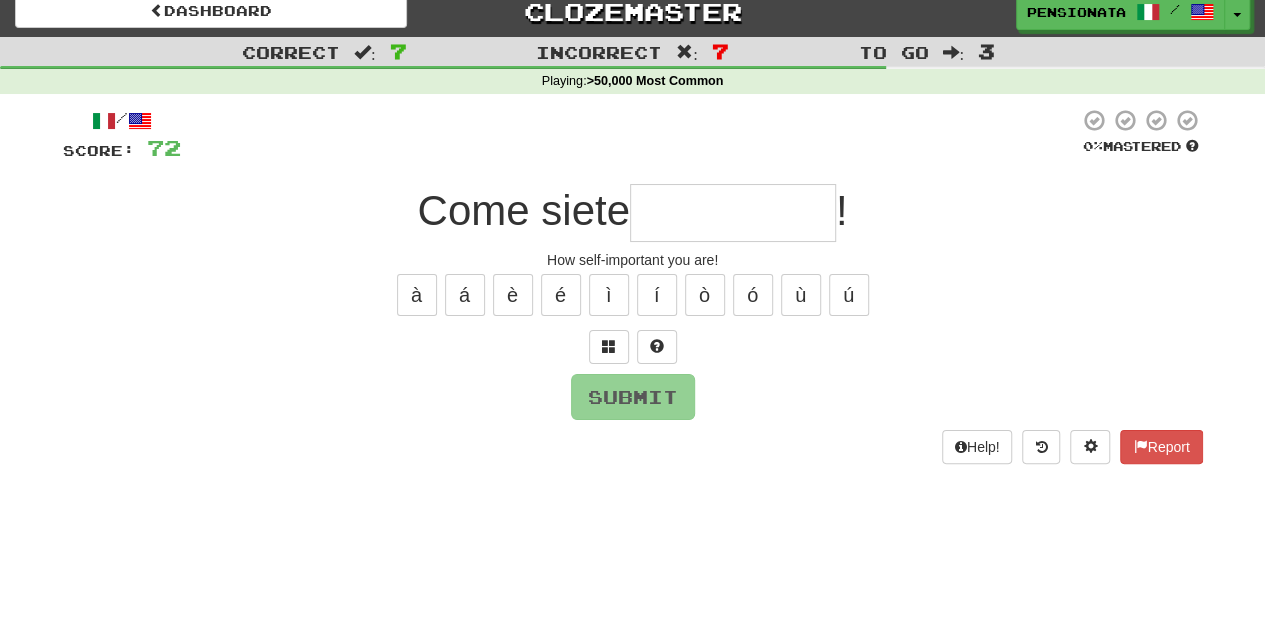 type on "**********" 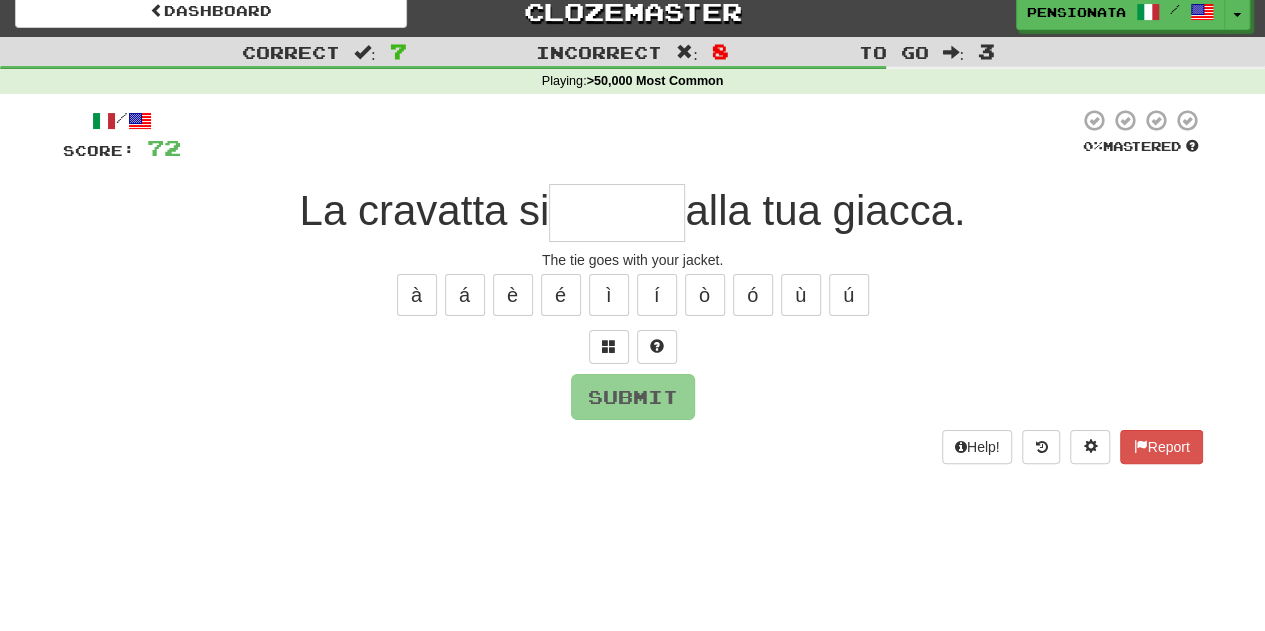 type on "******" 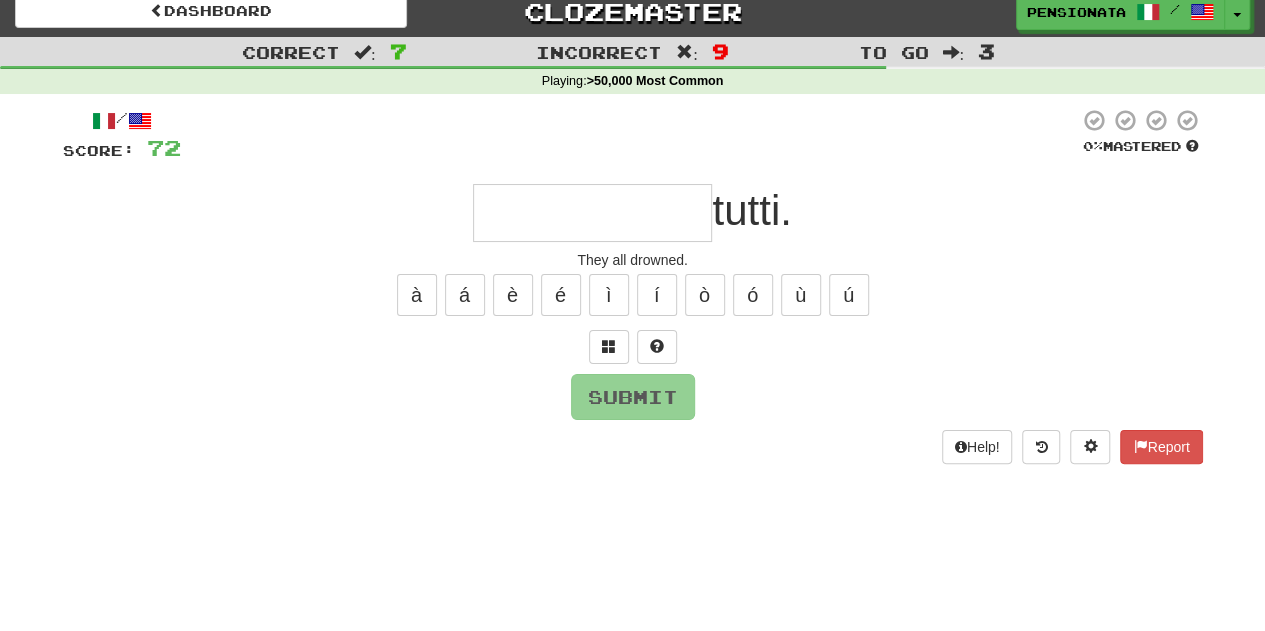 type on "**********" 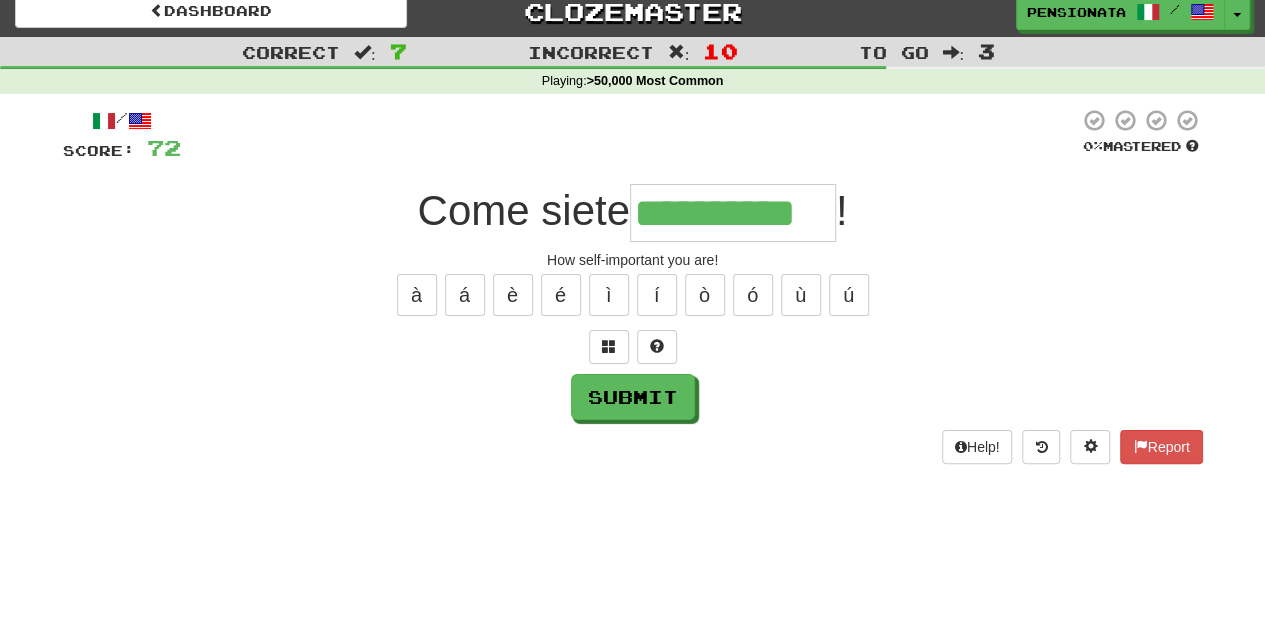 type on "**********" 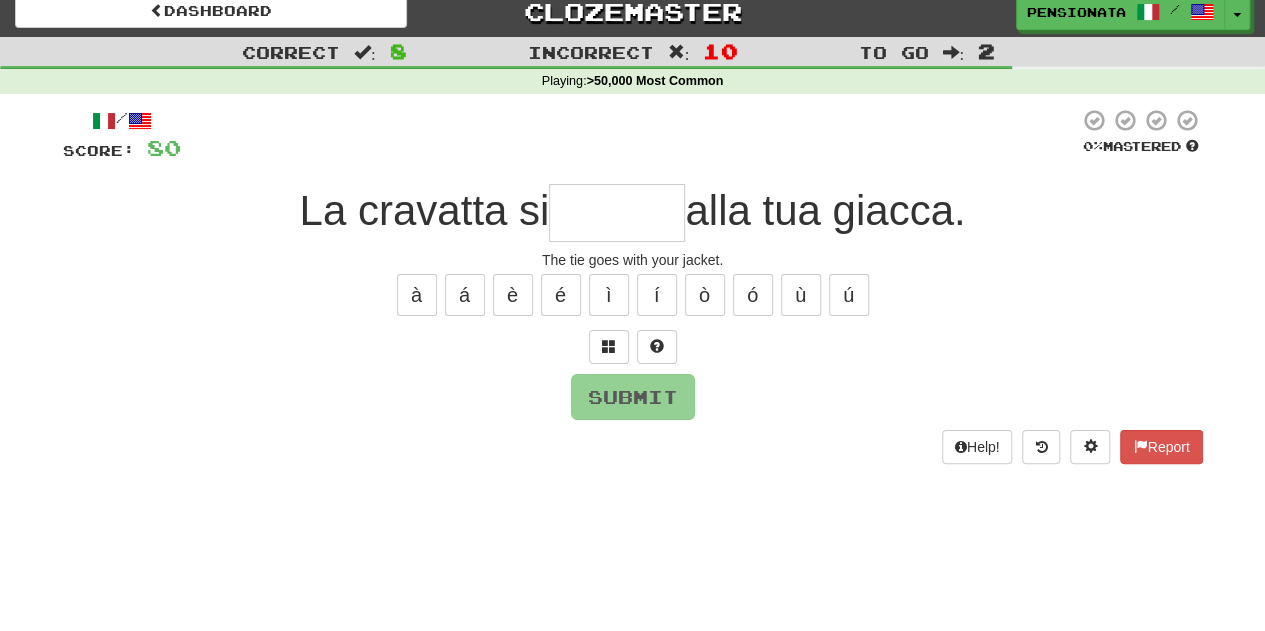type on "******" 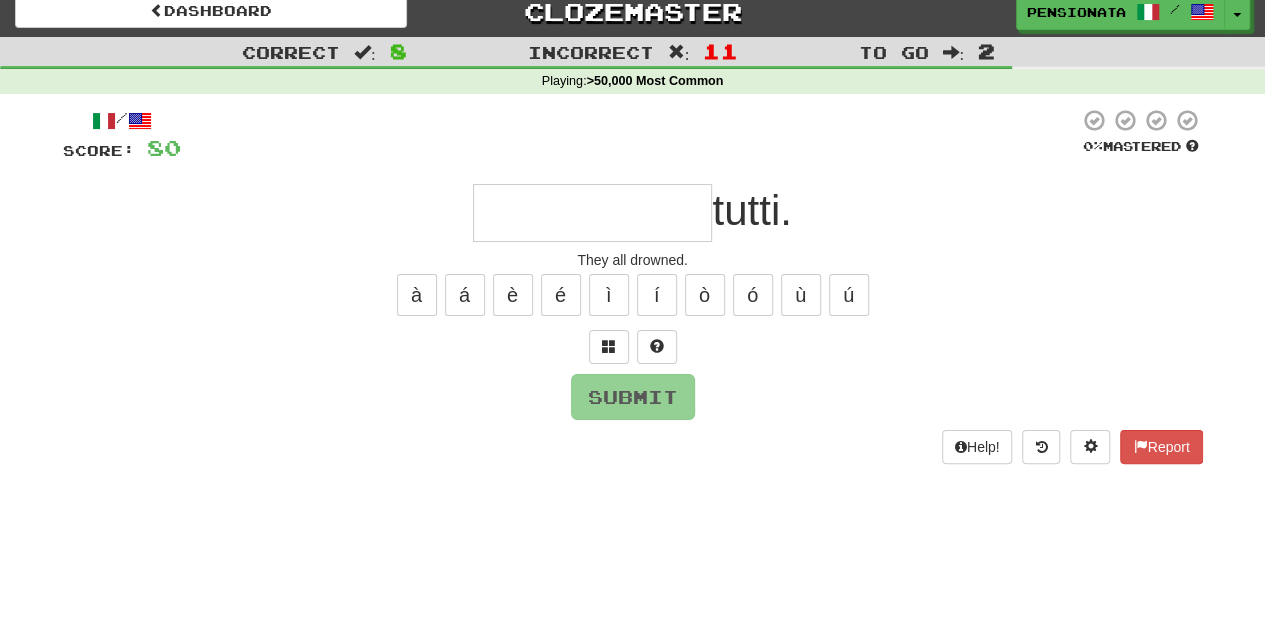type on "**********" 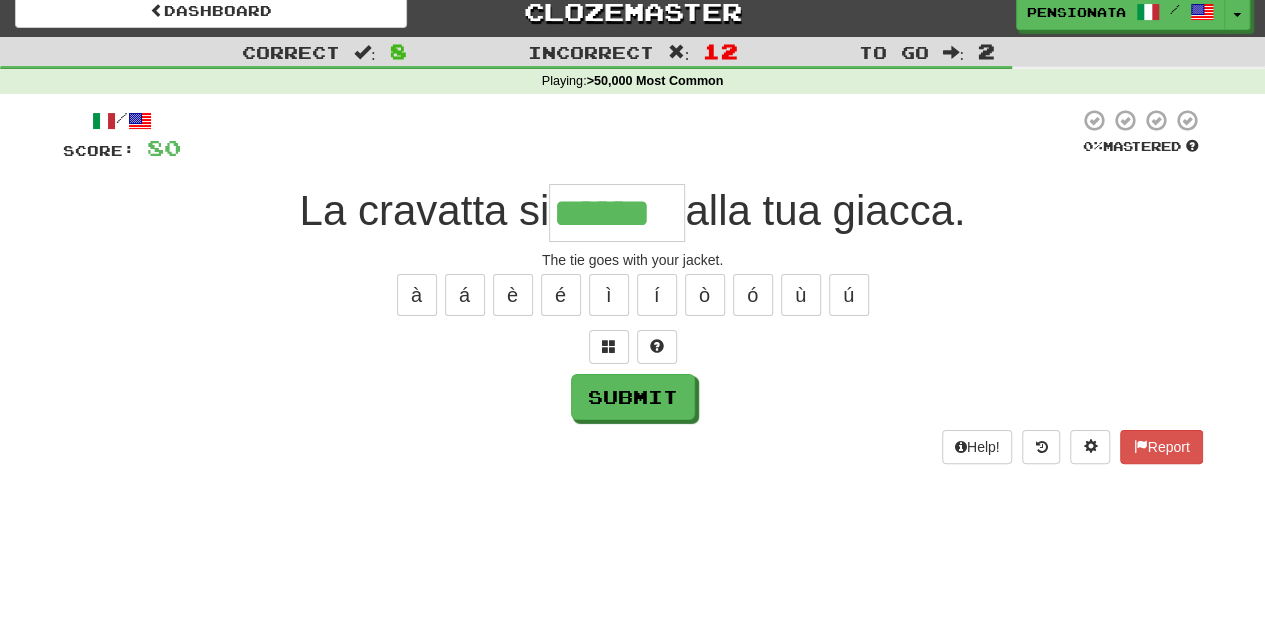 type on "******" 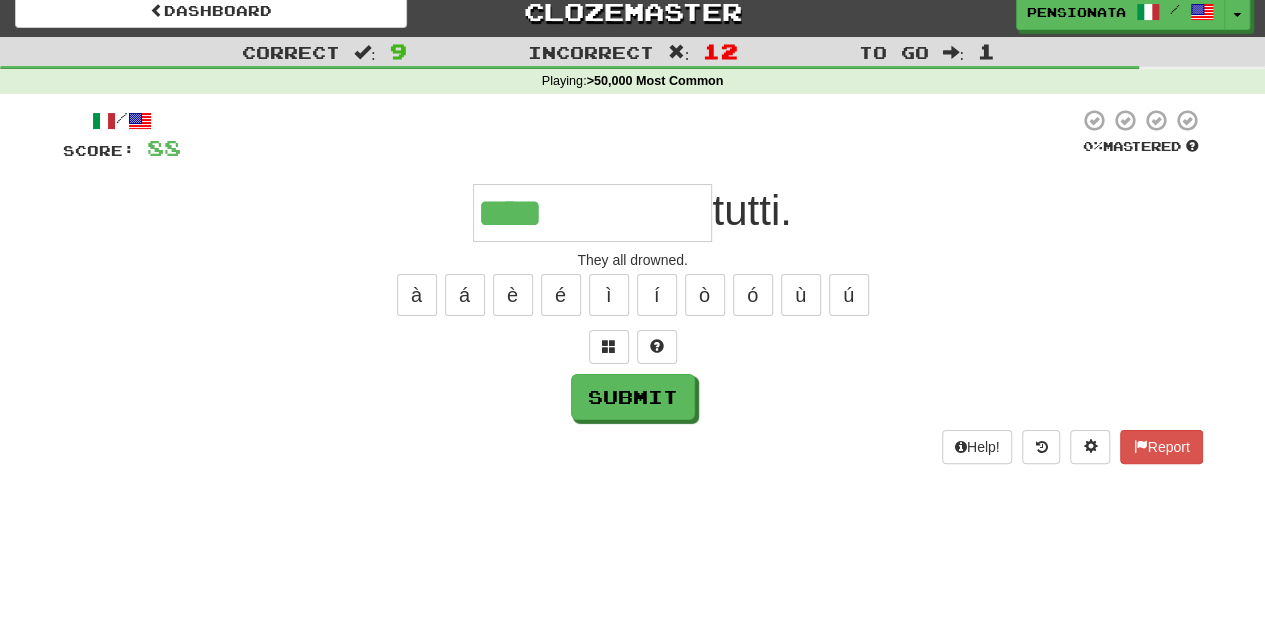 type on "**********" 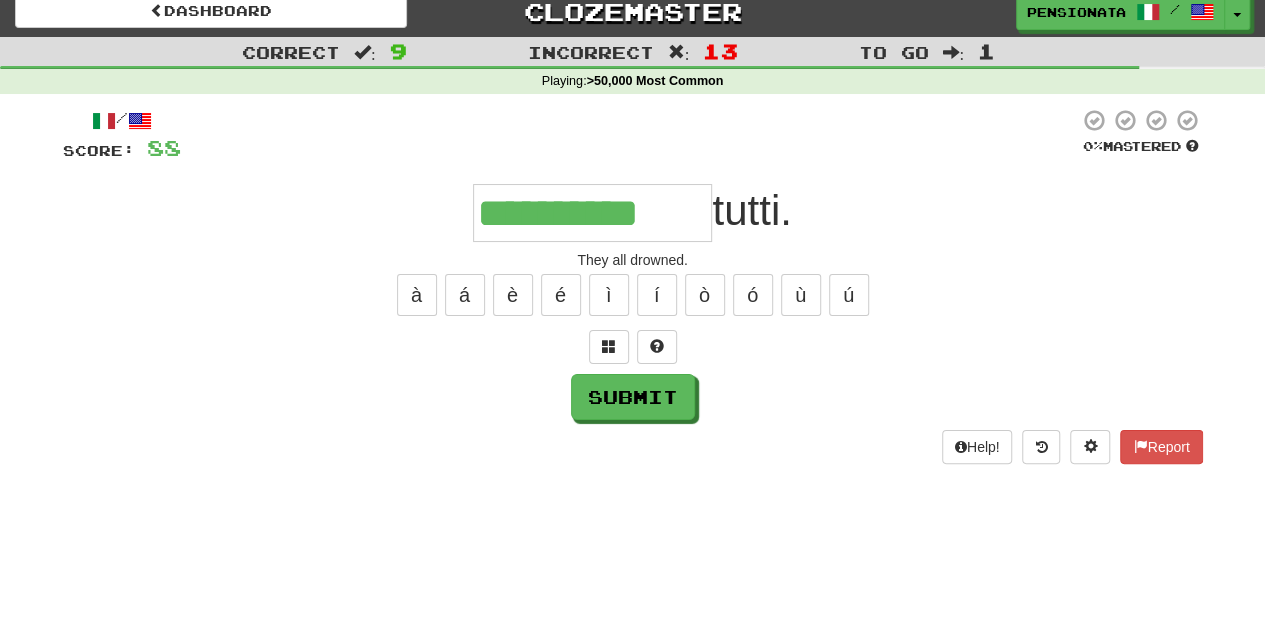 type on "**********" 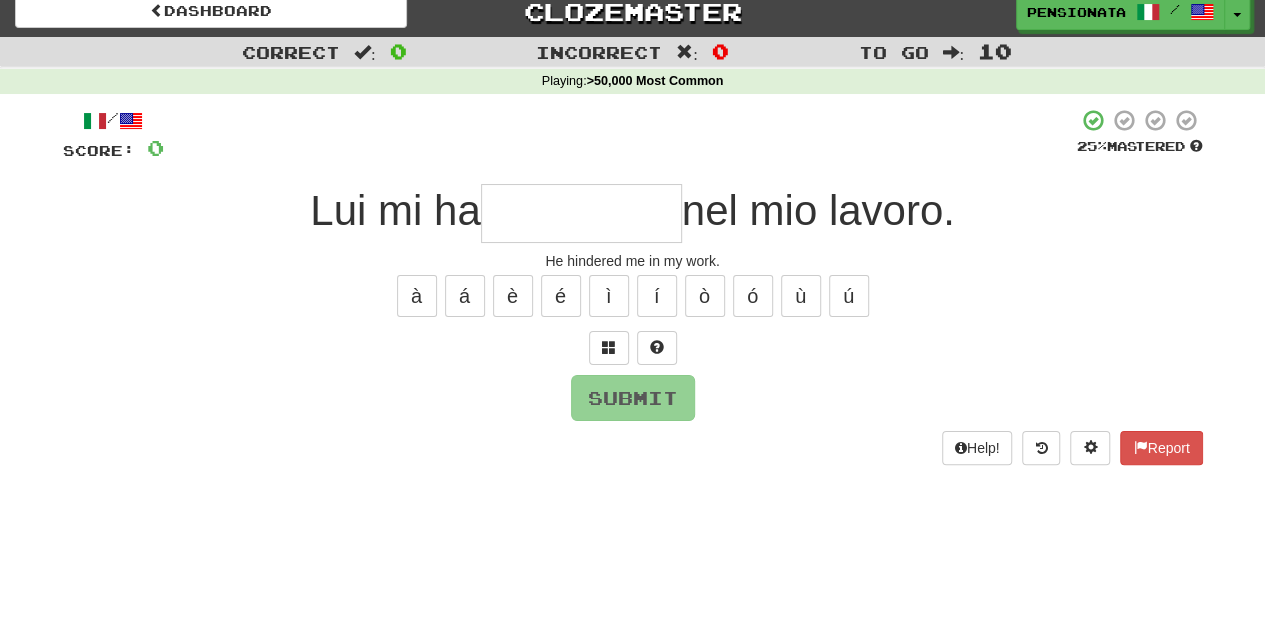 type on "**********" 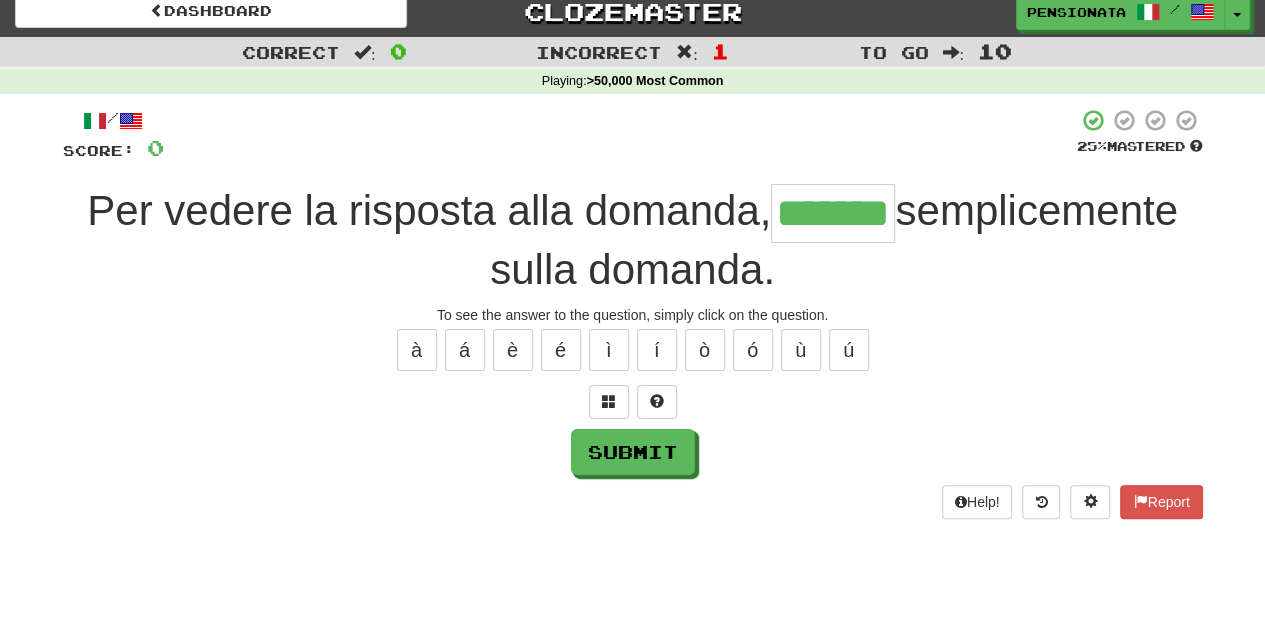 type on "*******" 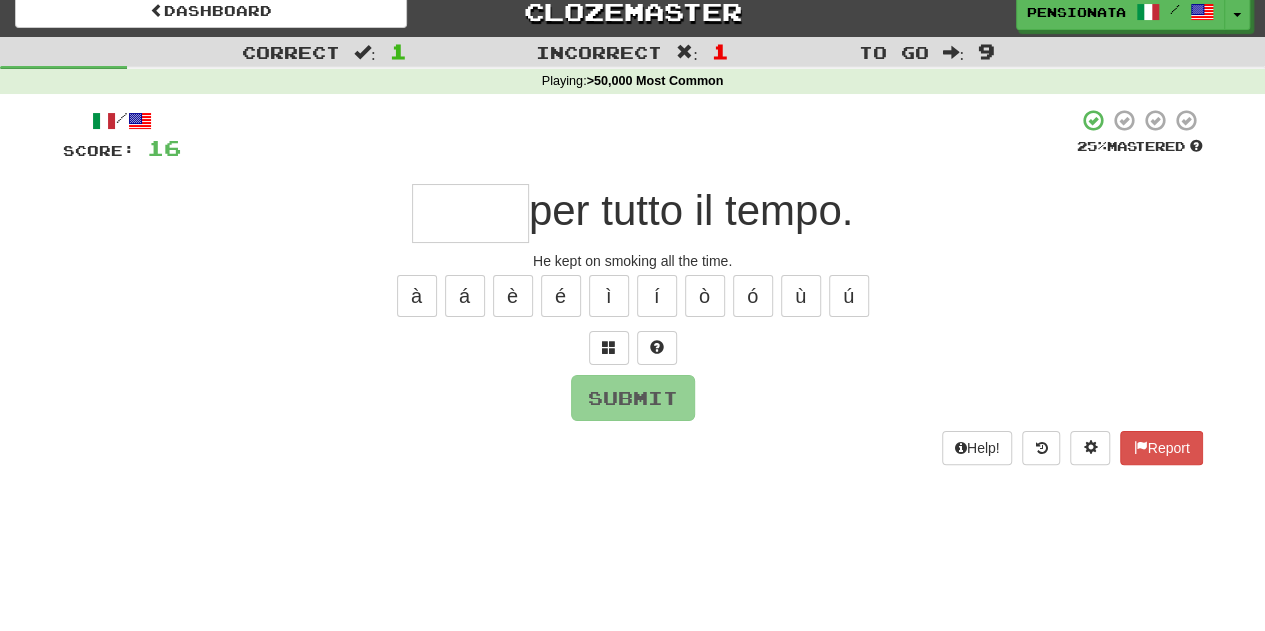 type on "*" 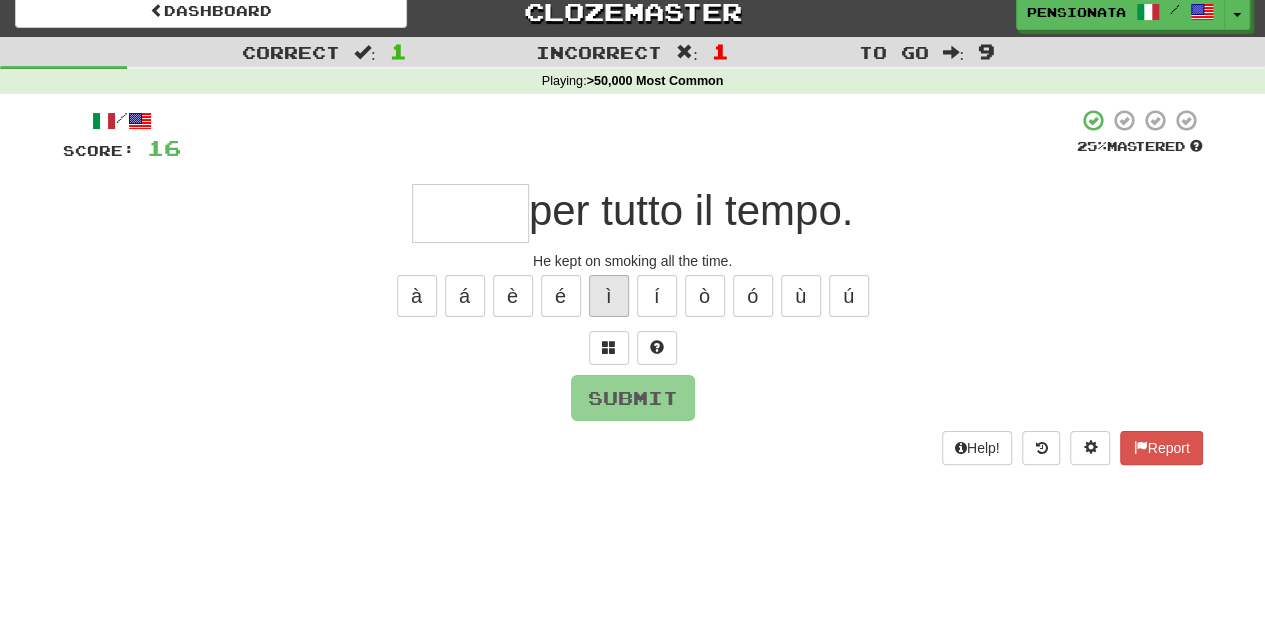 type on "****" 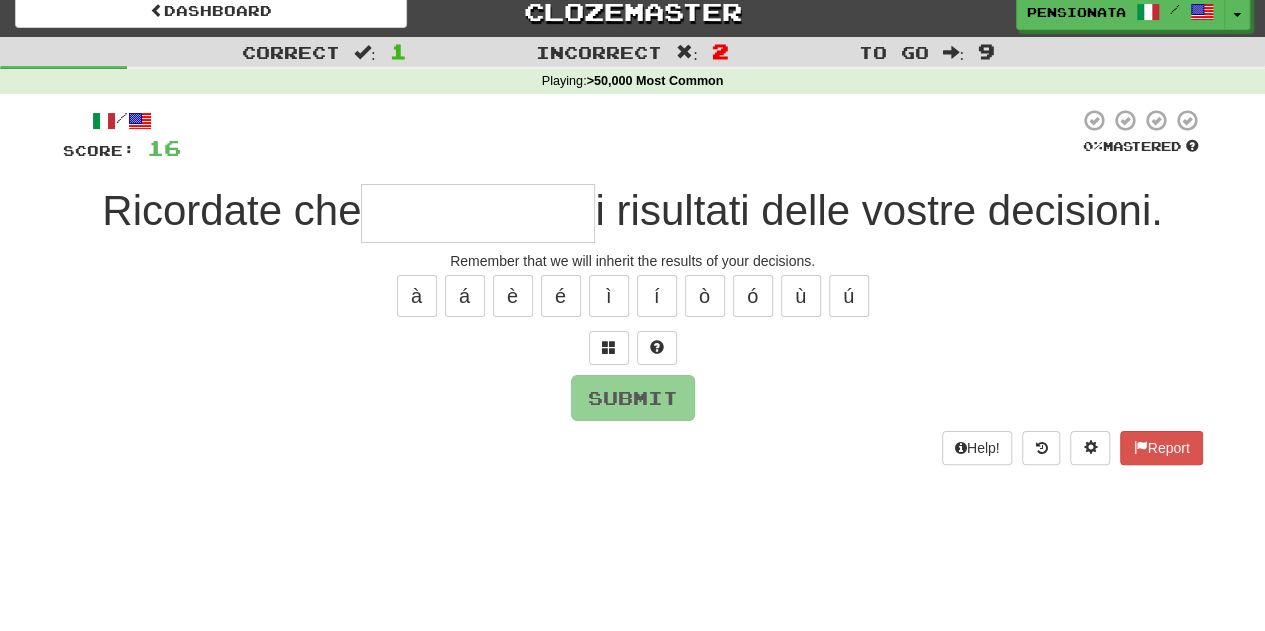 type on "*" 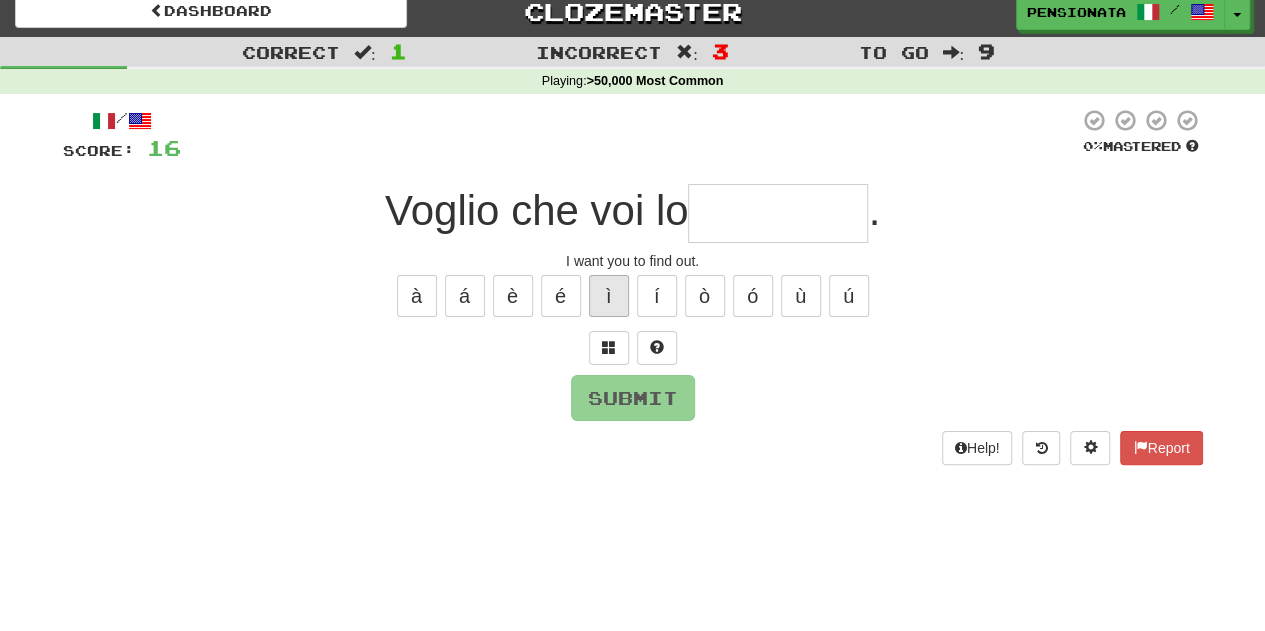 type on "*" 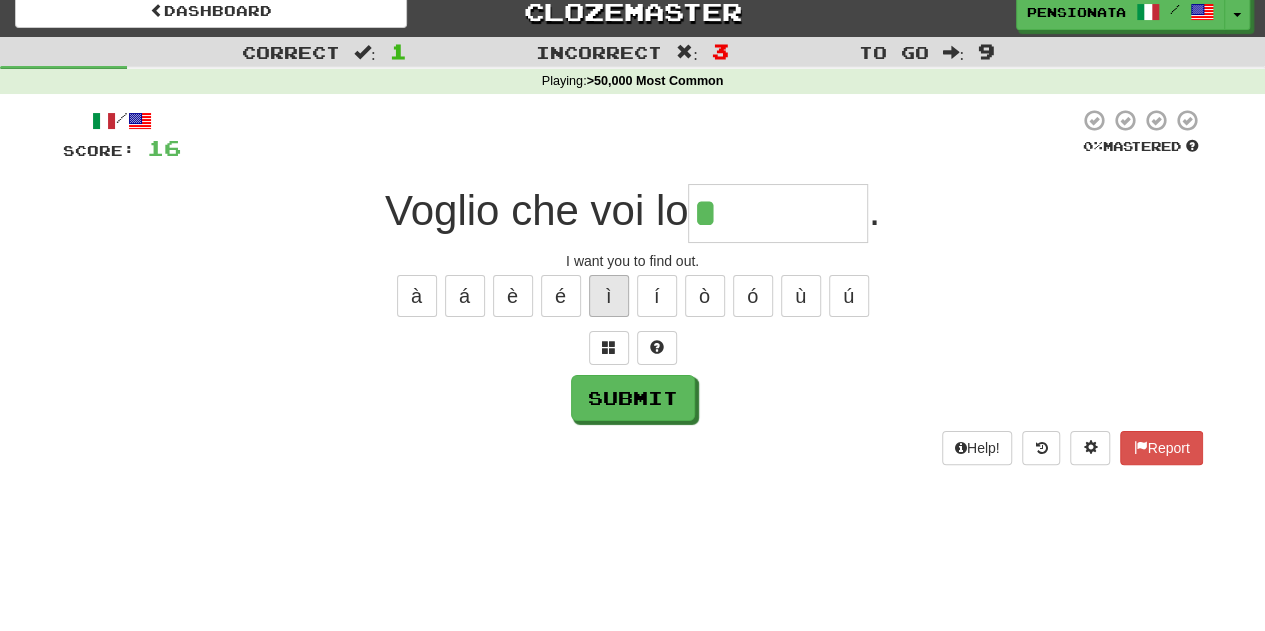 type on "*********" 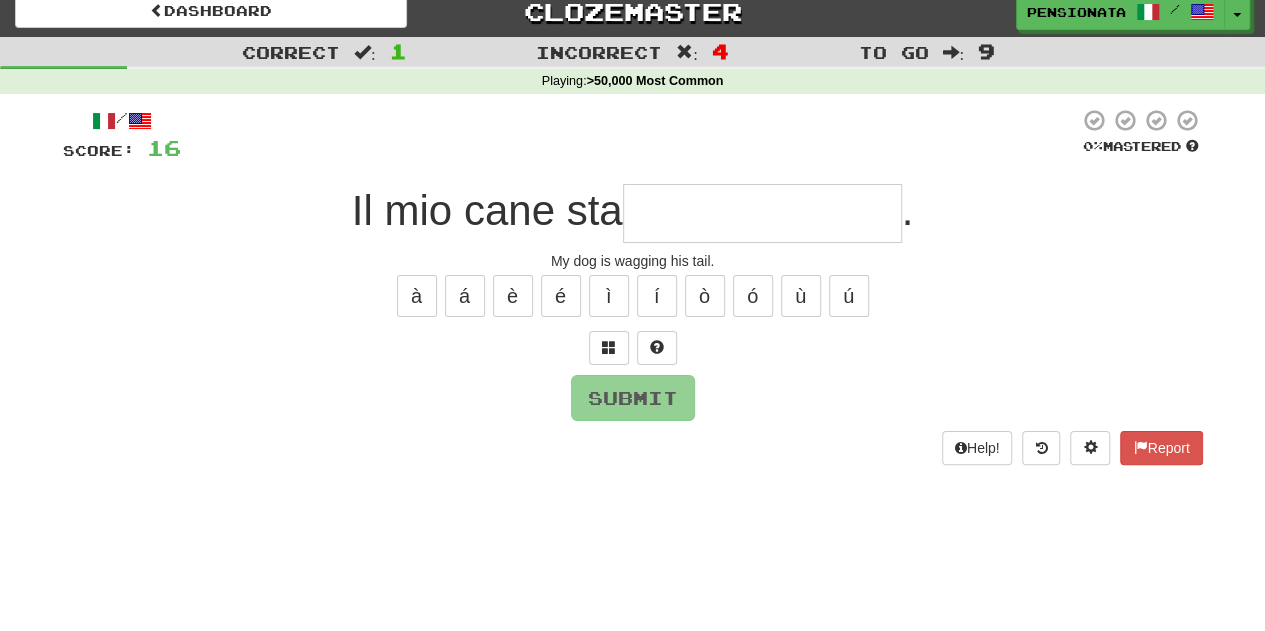 type on "**********" 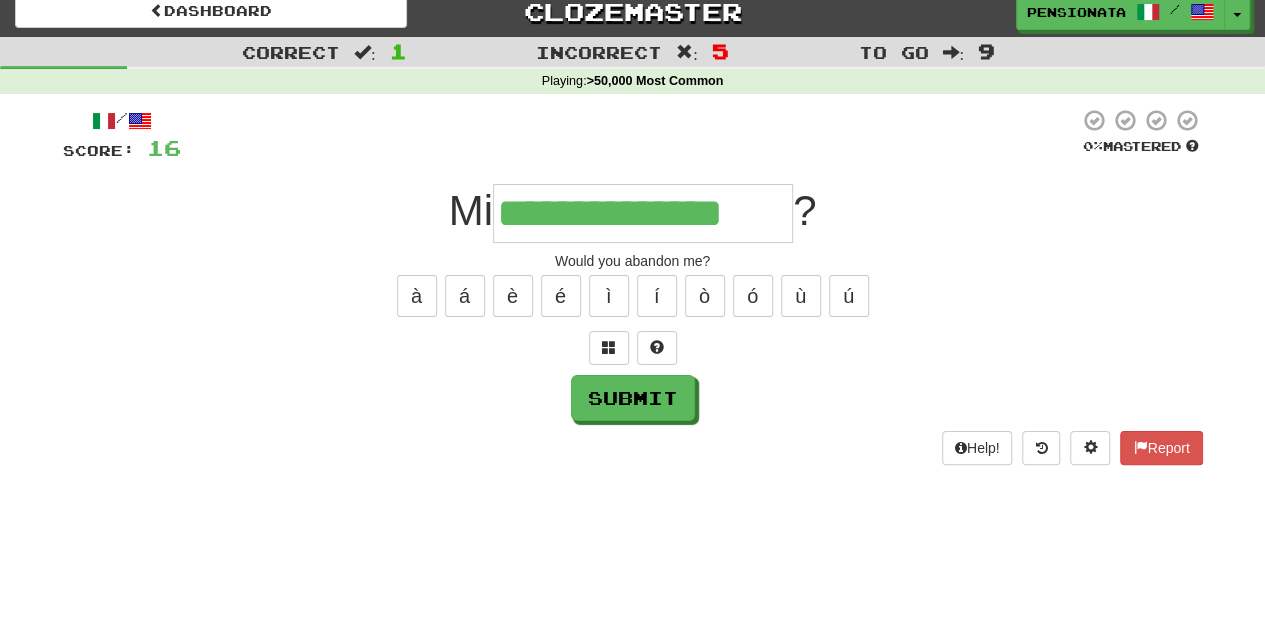 type on "**********" 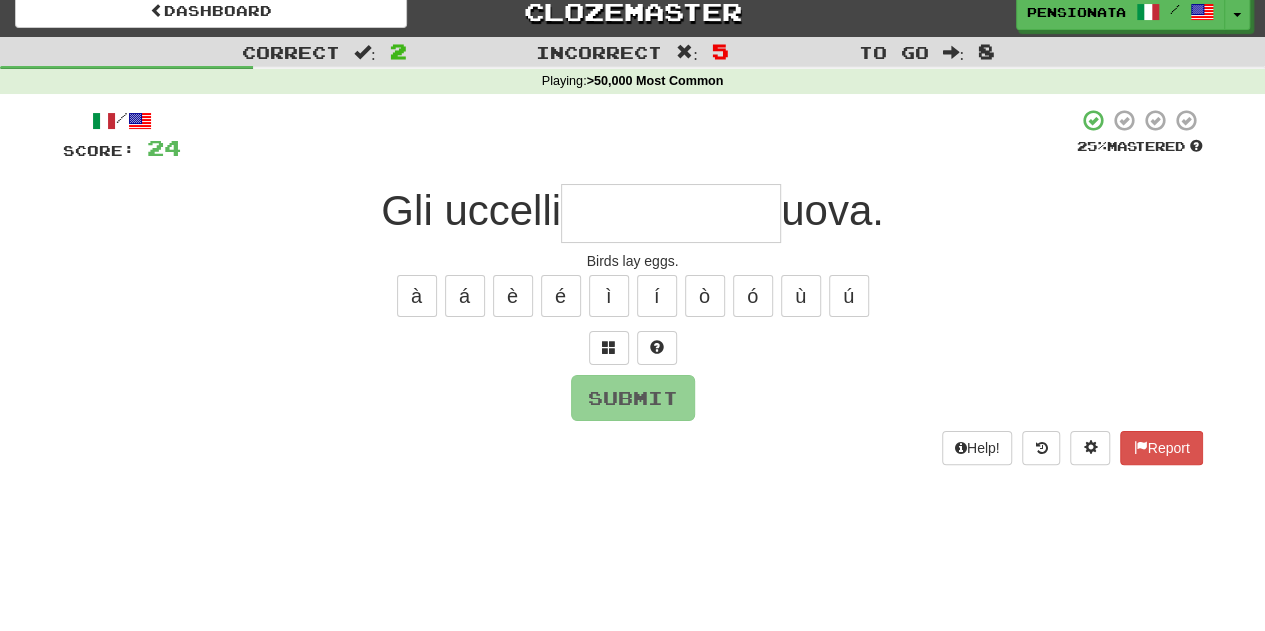type on "*********" 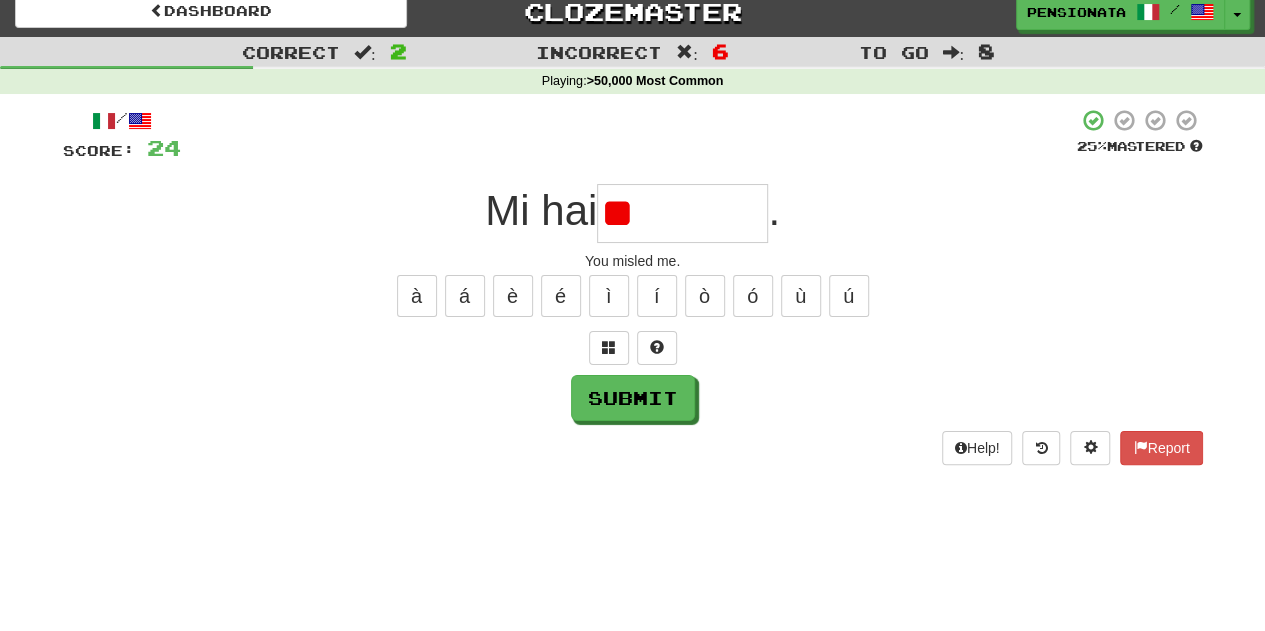 type on "*" 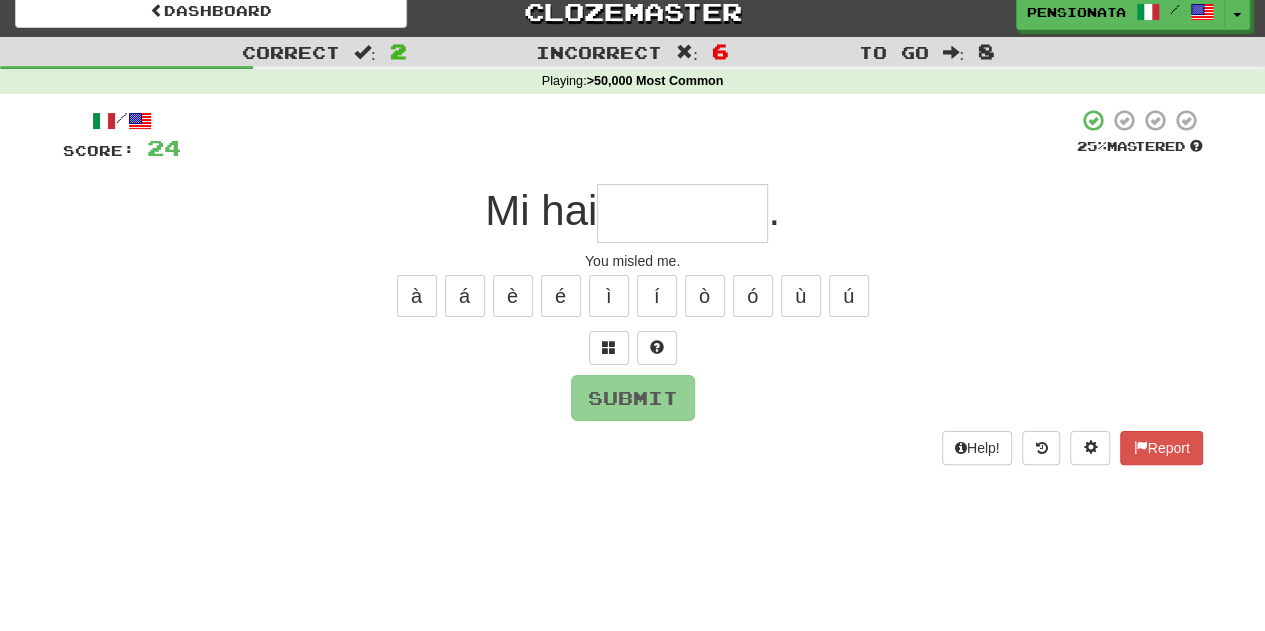 type on "*********" 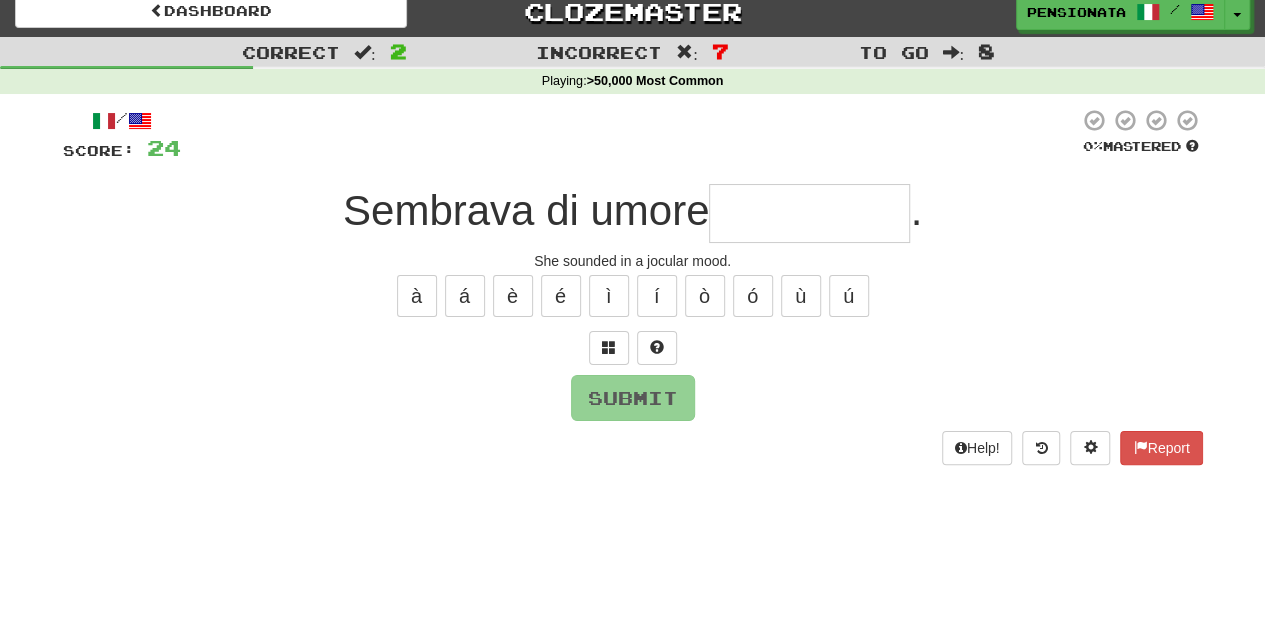 type on "*********" 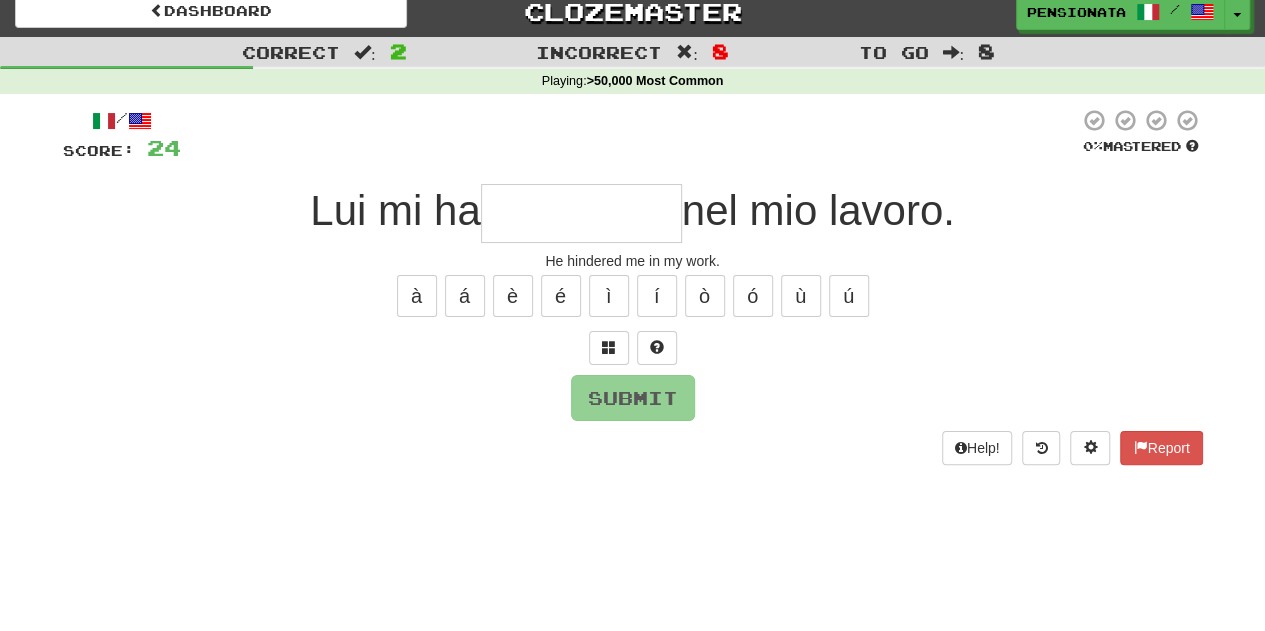 type on "**********" 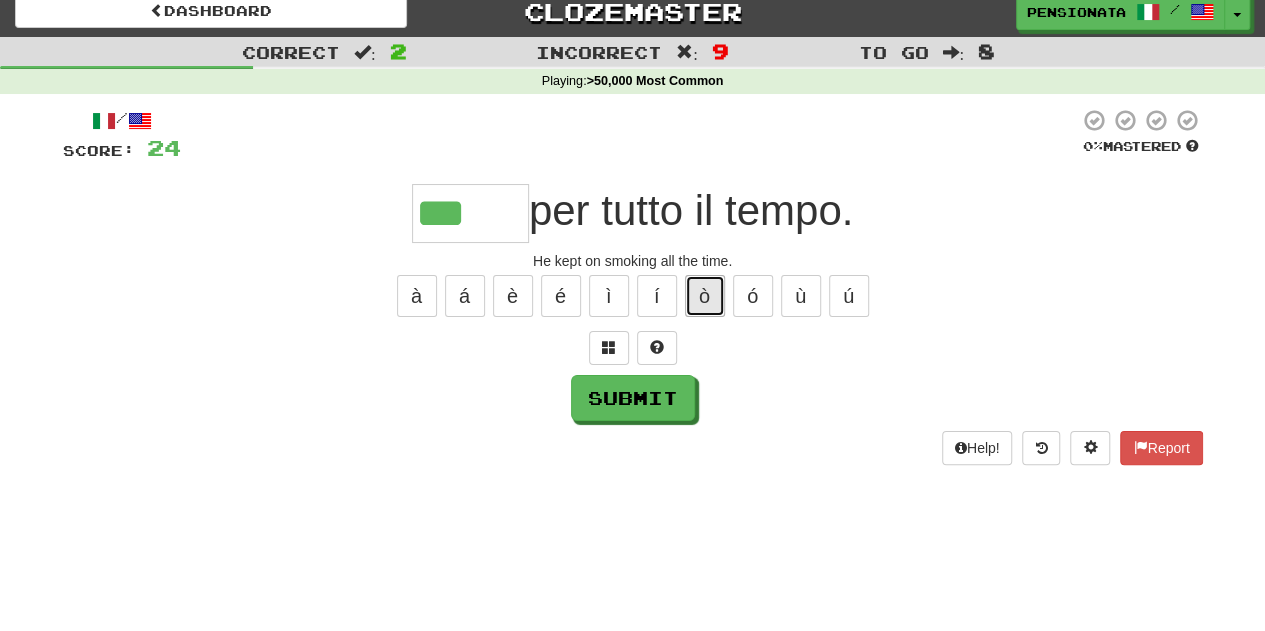 click on "ò" at bounding box center [705, 296] 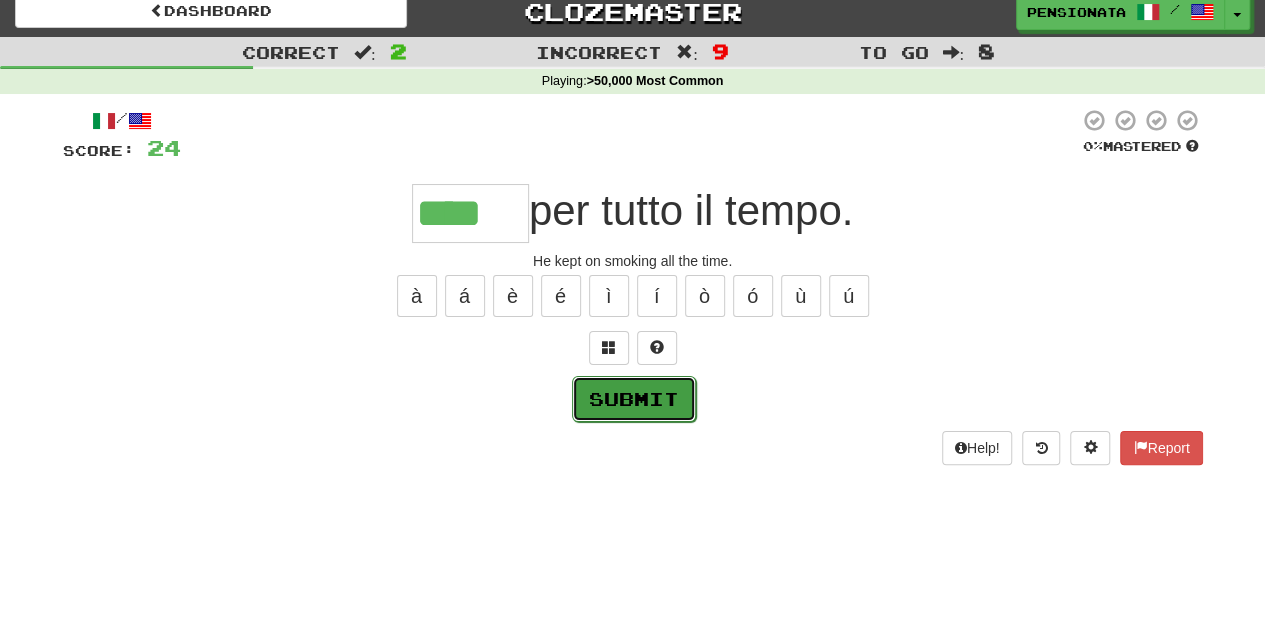 click on "Submit" at bounding box center (634, 399) 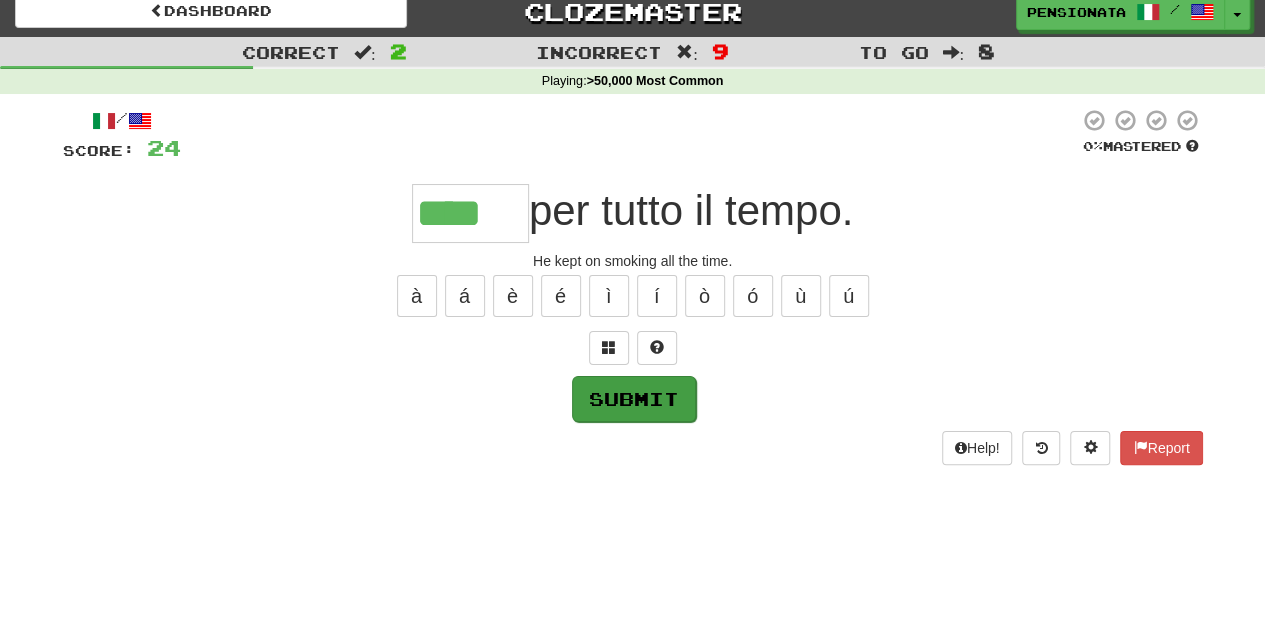 type on "****" 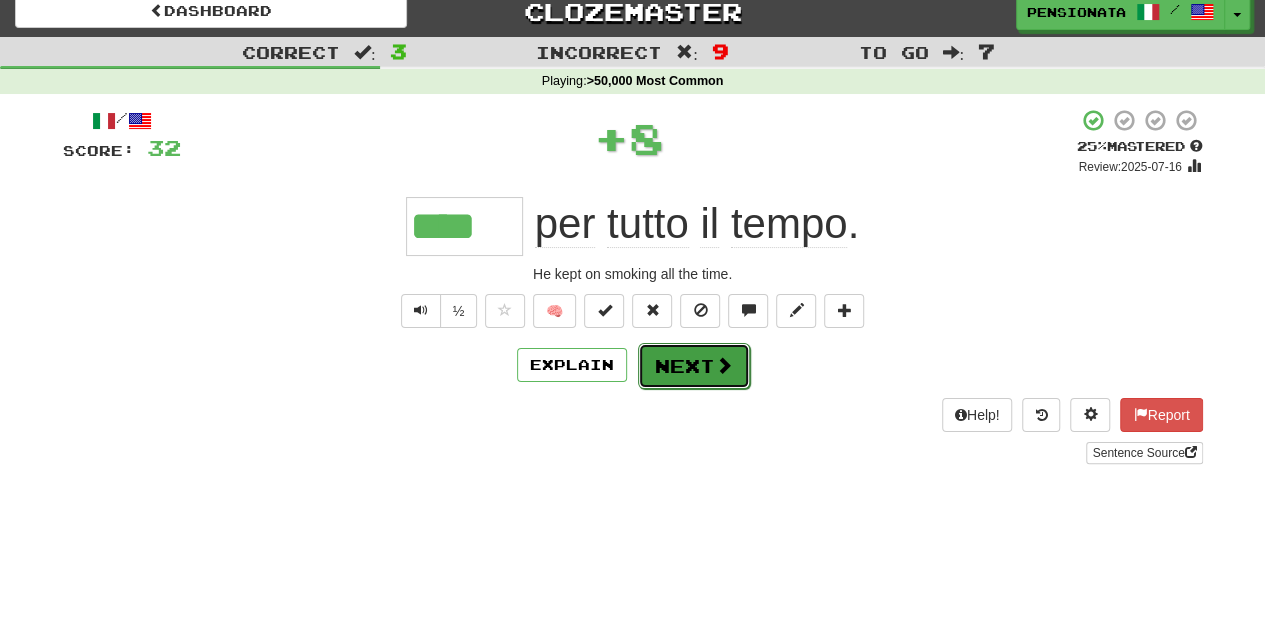 click on "Next" at bounding box center [694, 366] 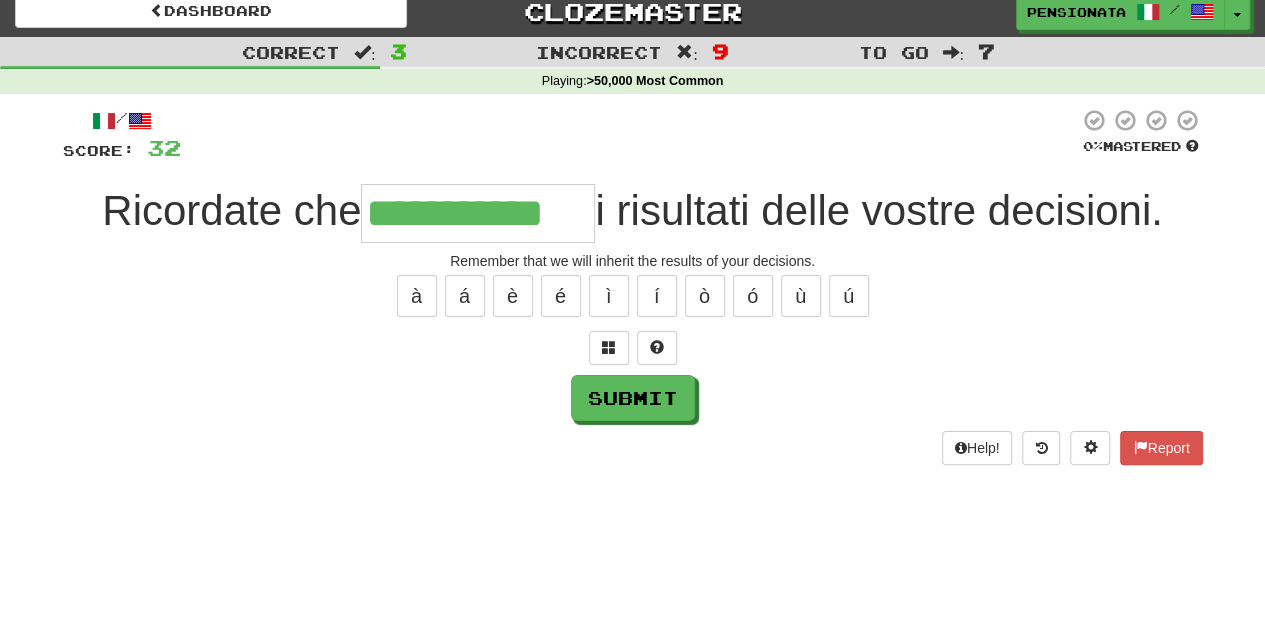 type on "**********" 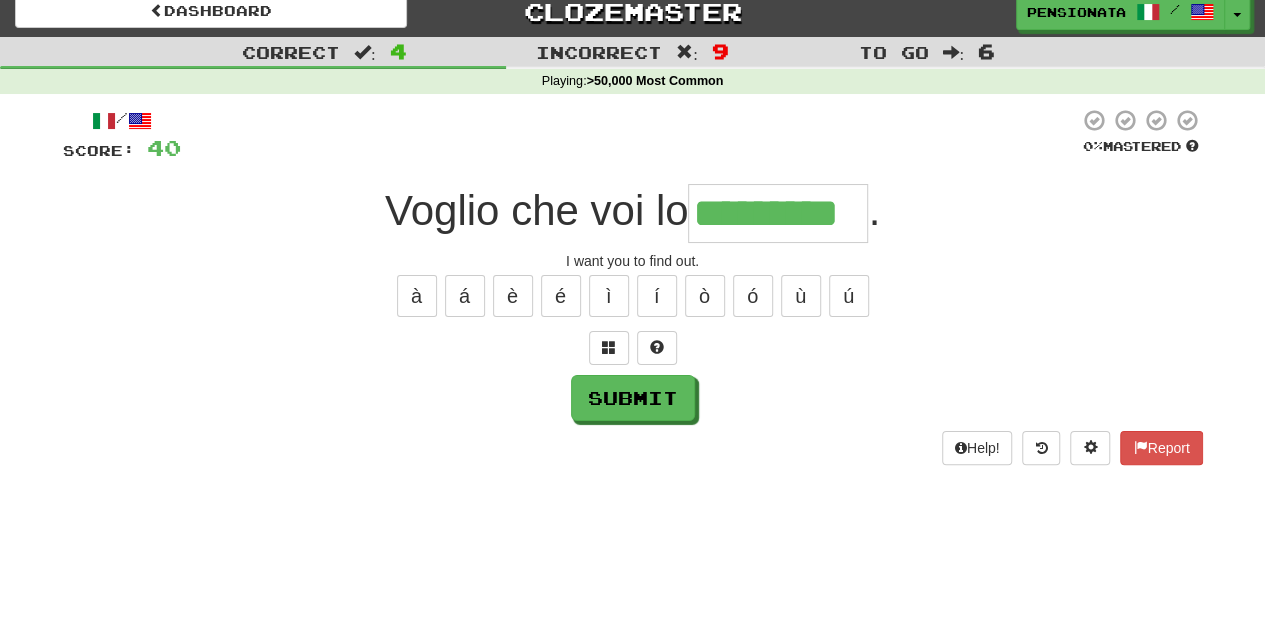 type on "*********" 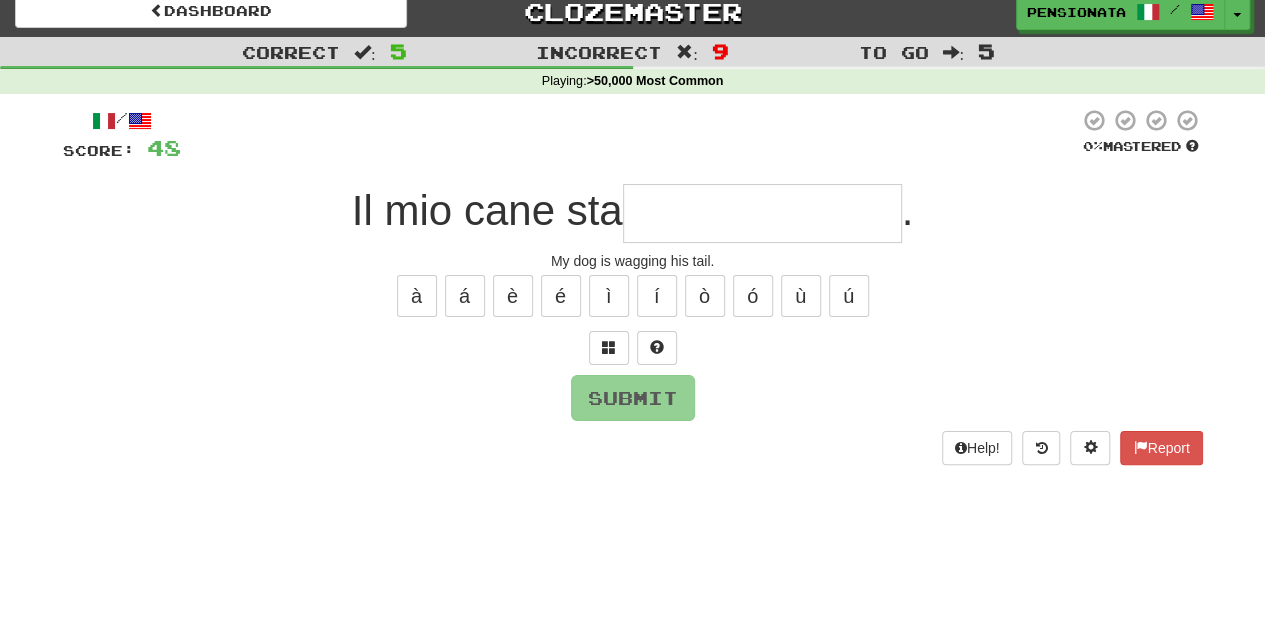 type on "*" 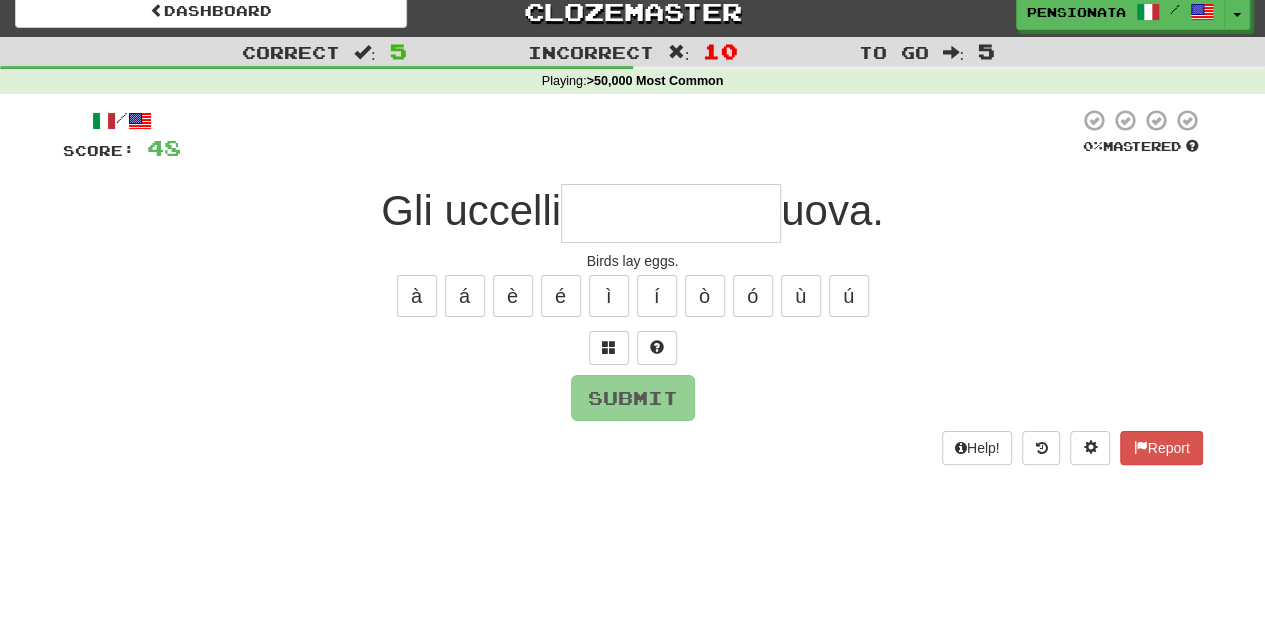 type on "*********" 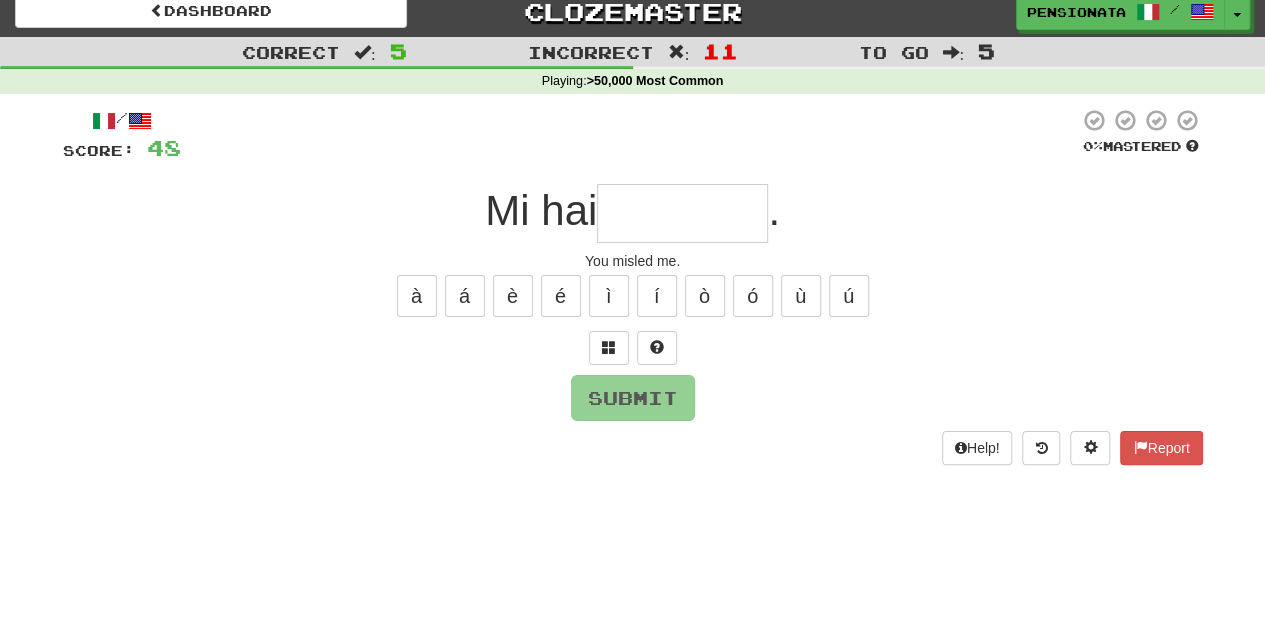 type on "*********" 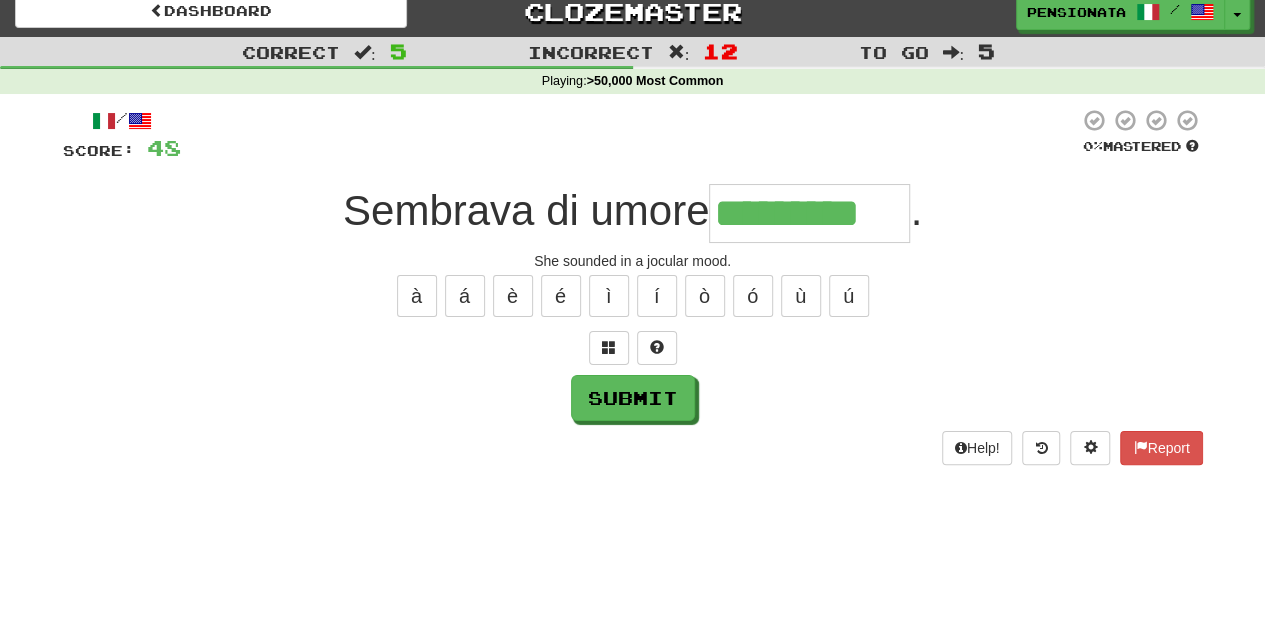type on "*********" 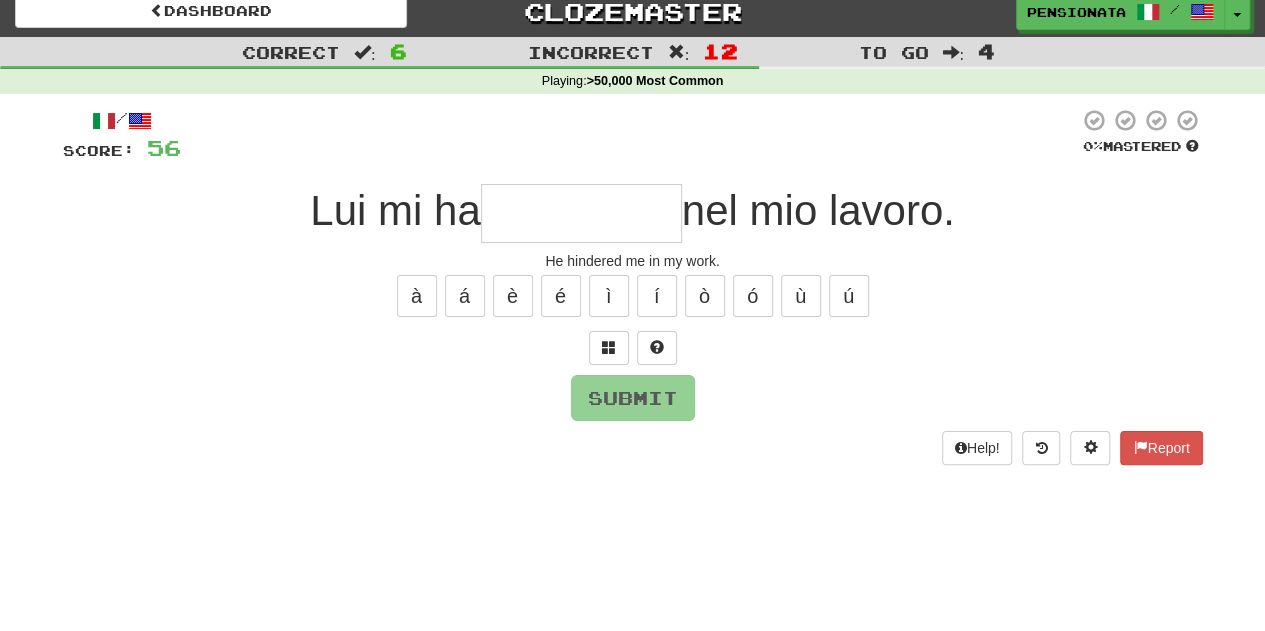 type on "**********" 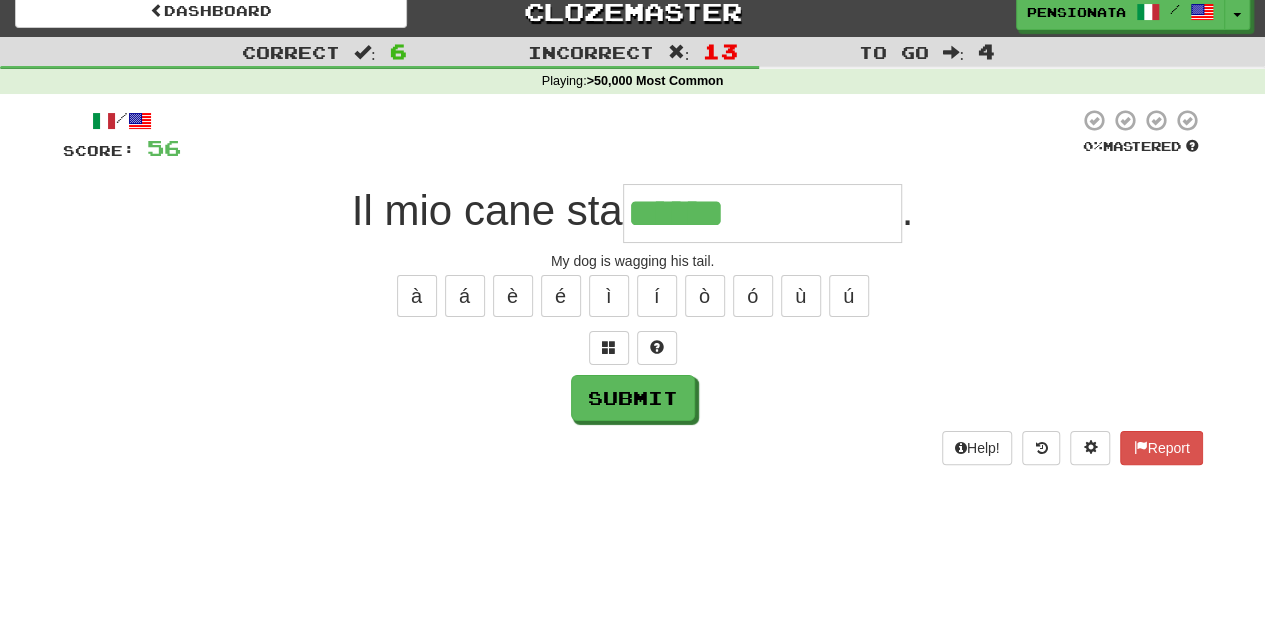 type on "**********" 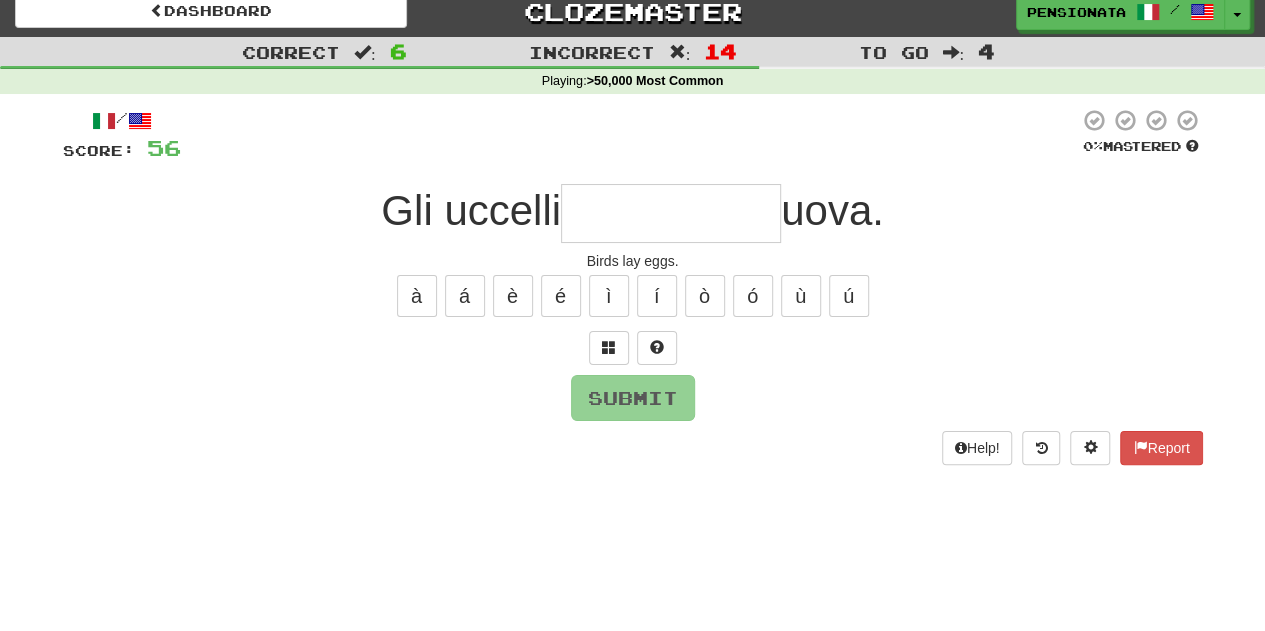 type on "*" 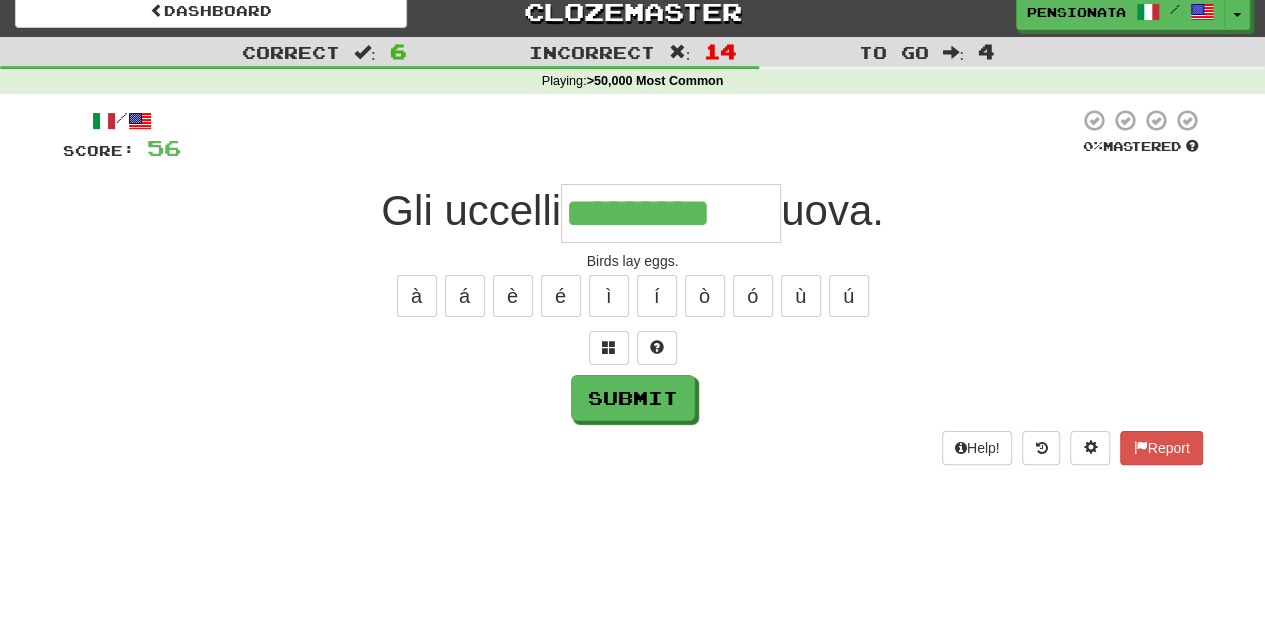 type on "*********" 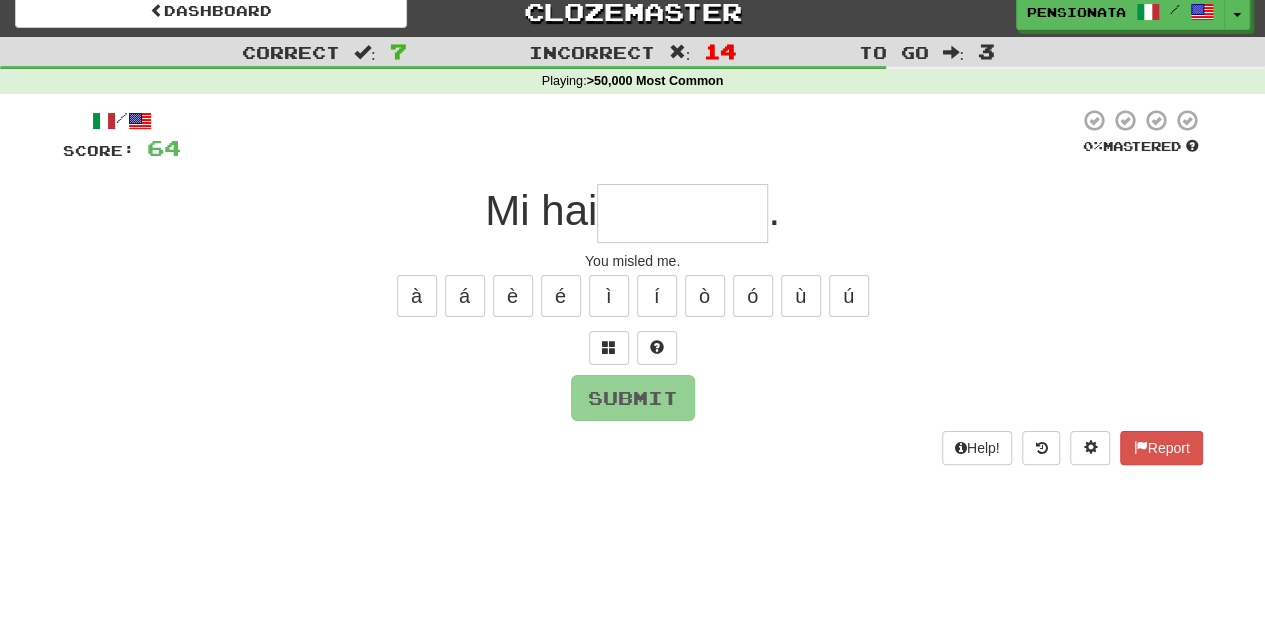 type on "*********" 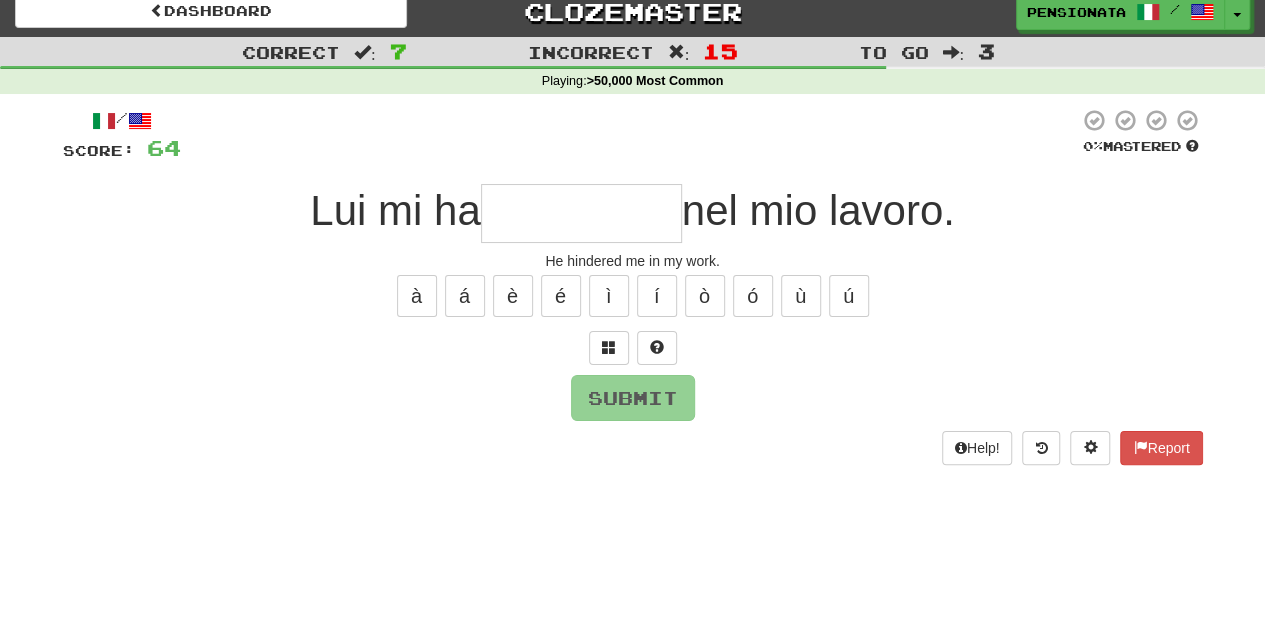 type on "**********" 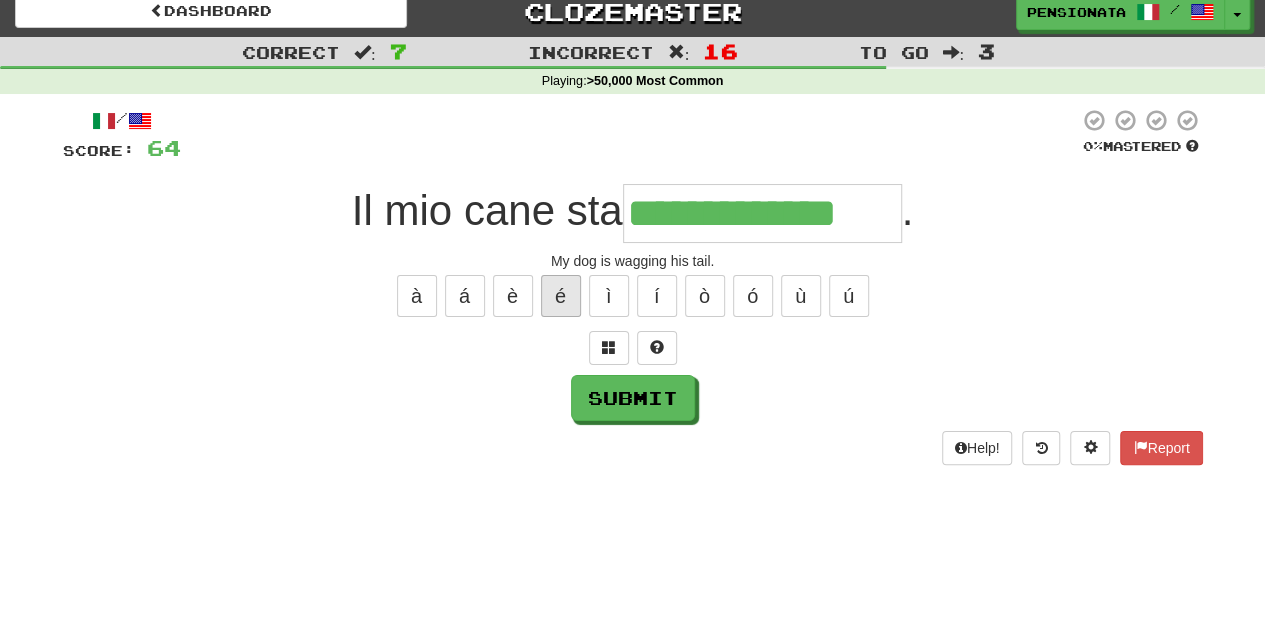 type on "**********" 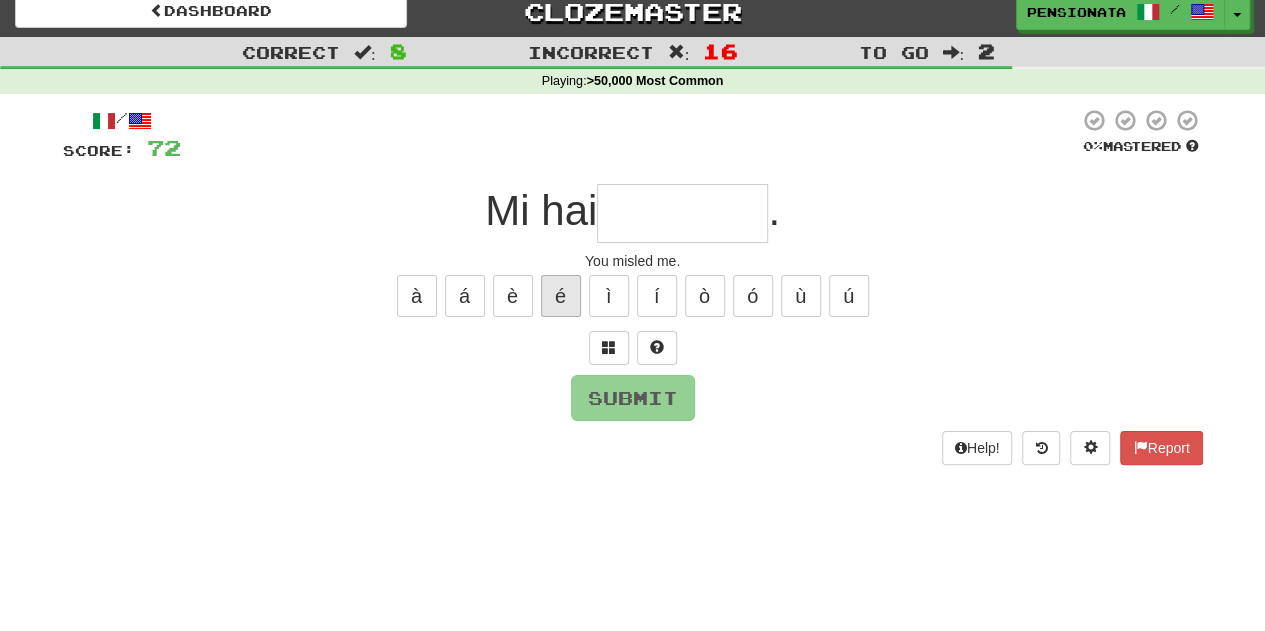 type on "*********" 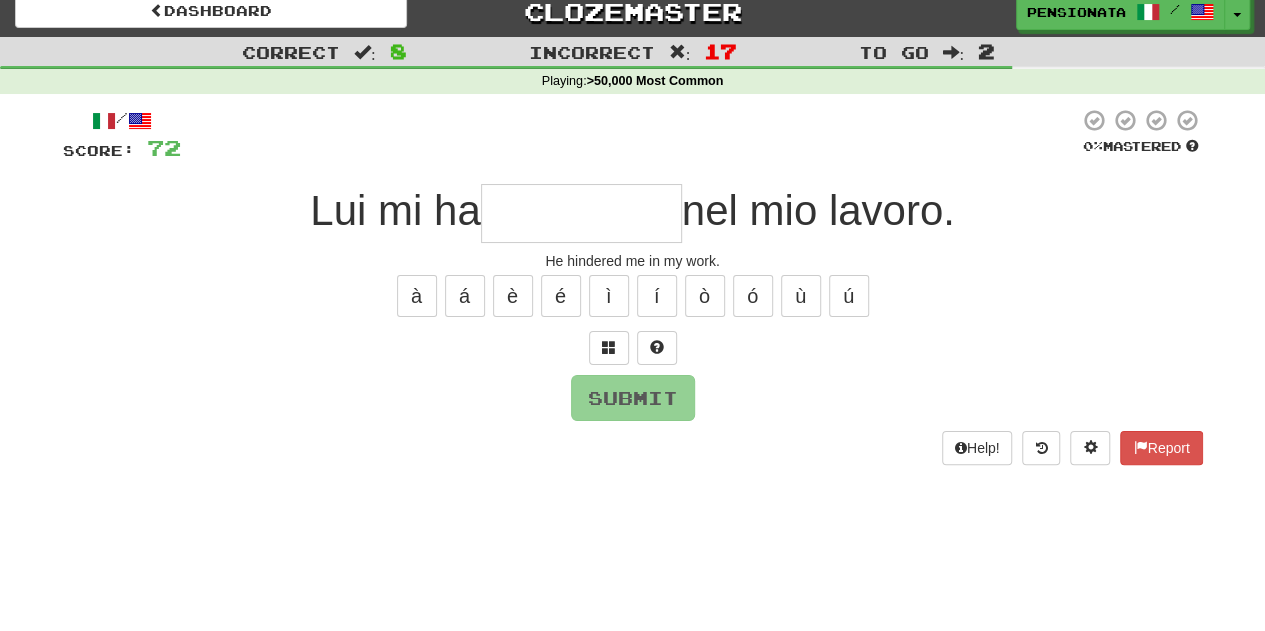 type on "**********" 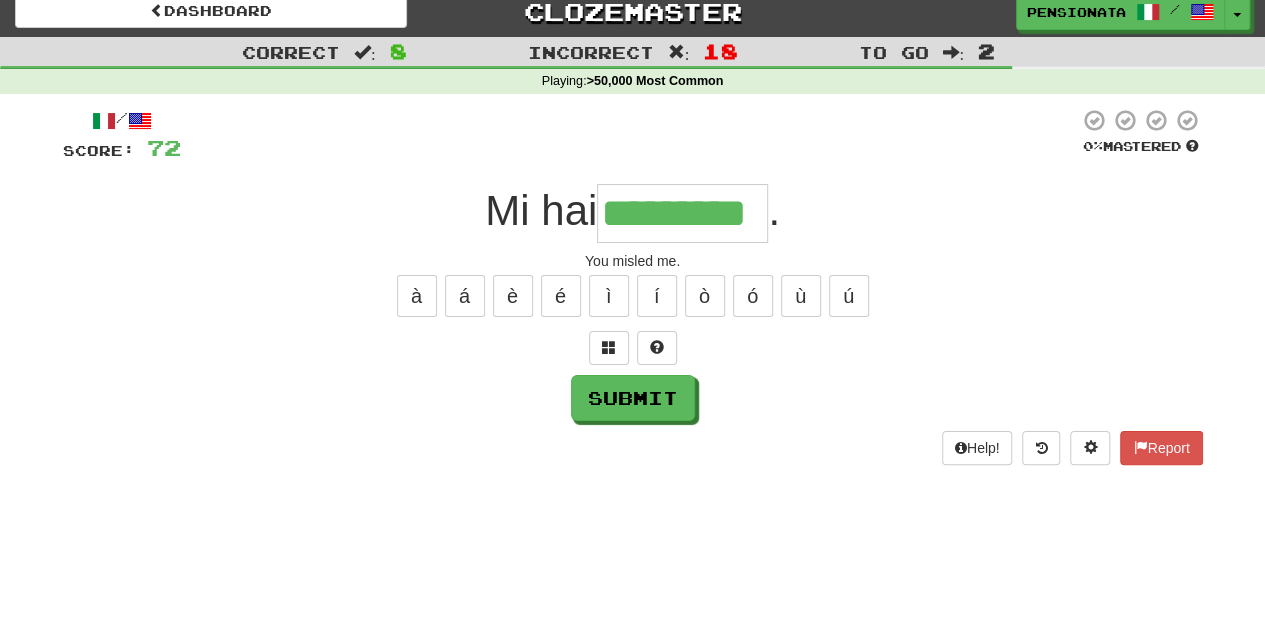type on "*********" 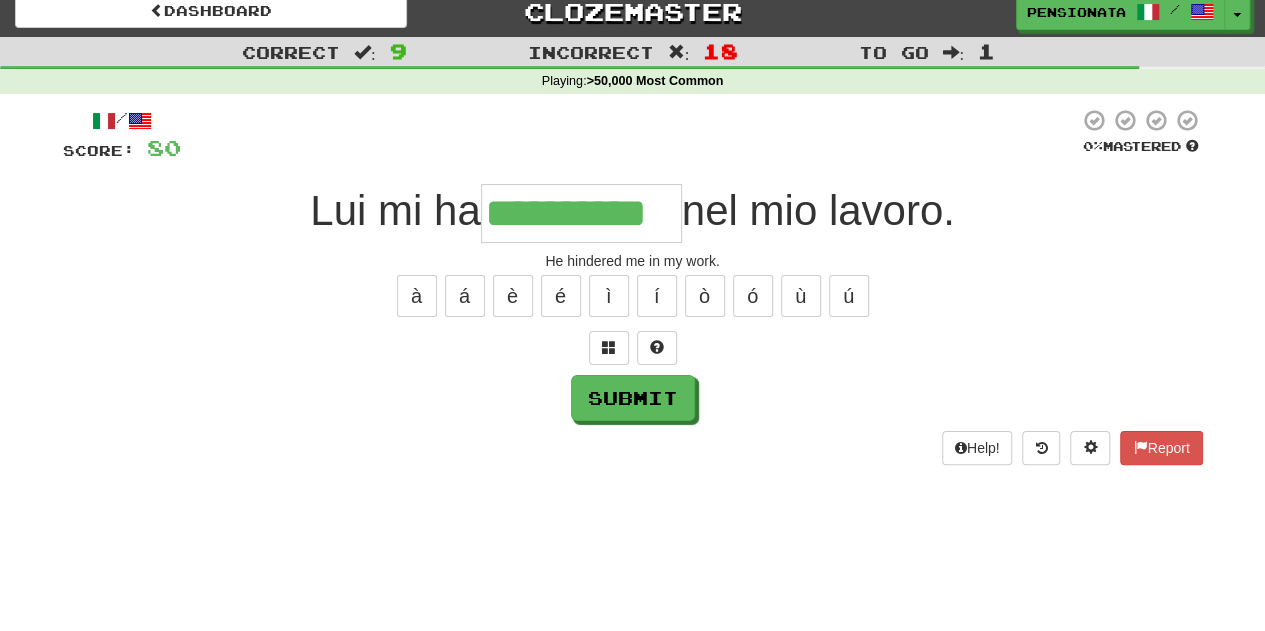 type on "**********" 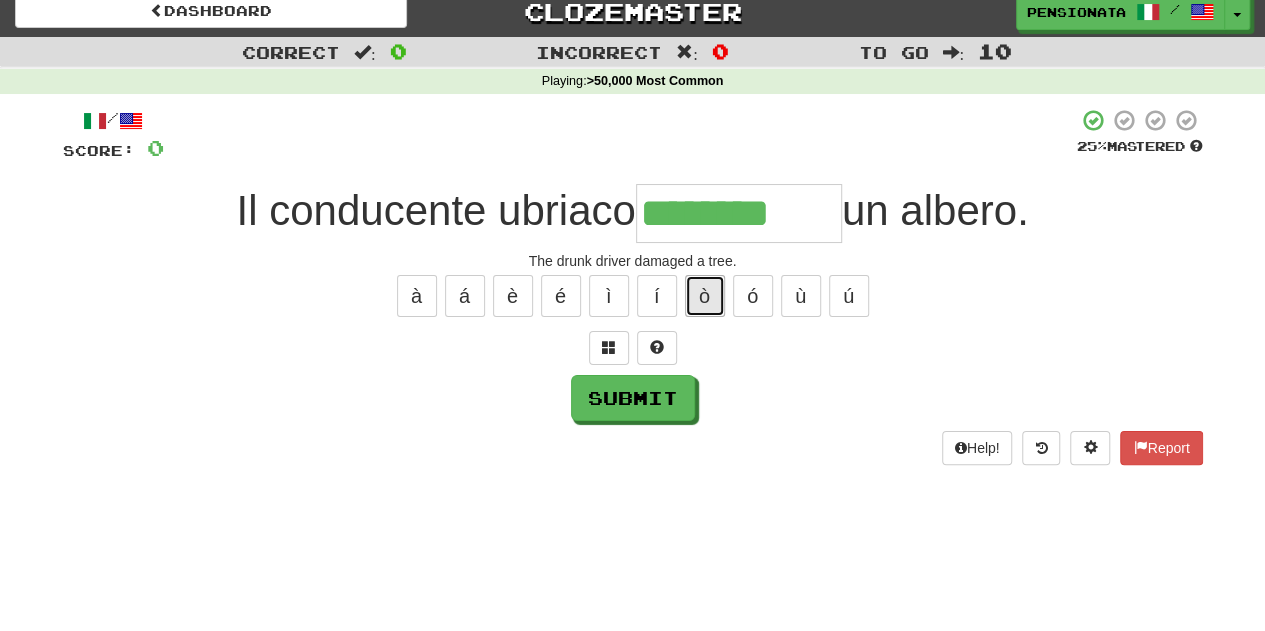 click on "ò" at bounding box center [705, 296] 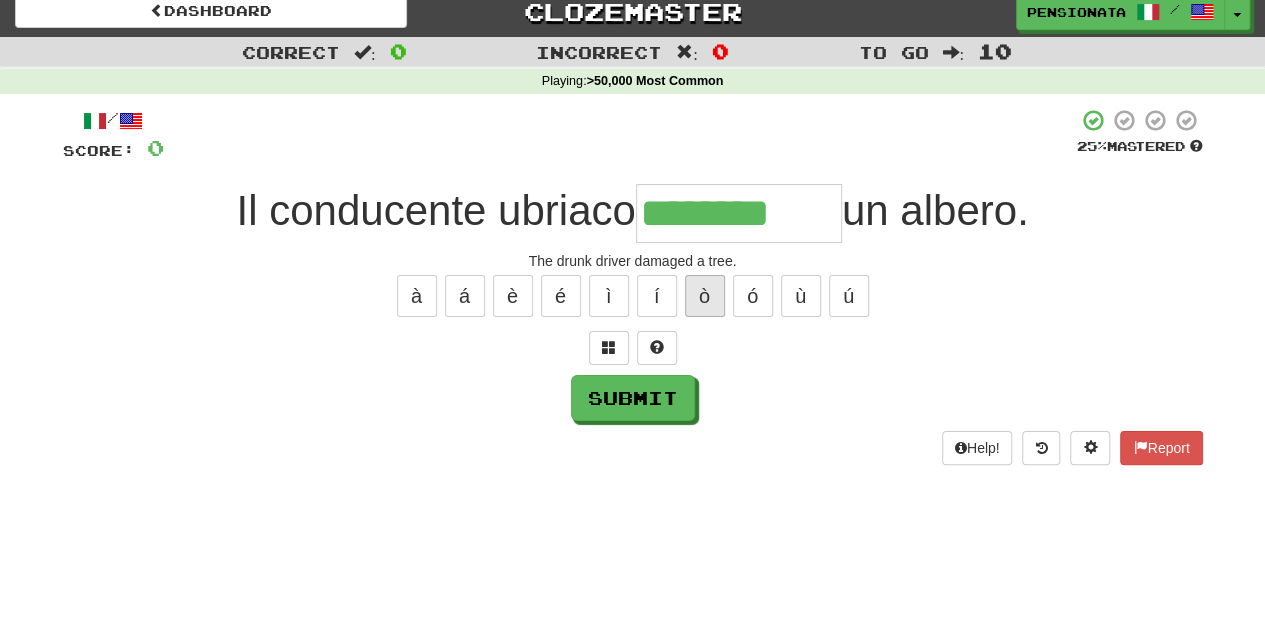 type on "*********" 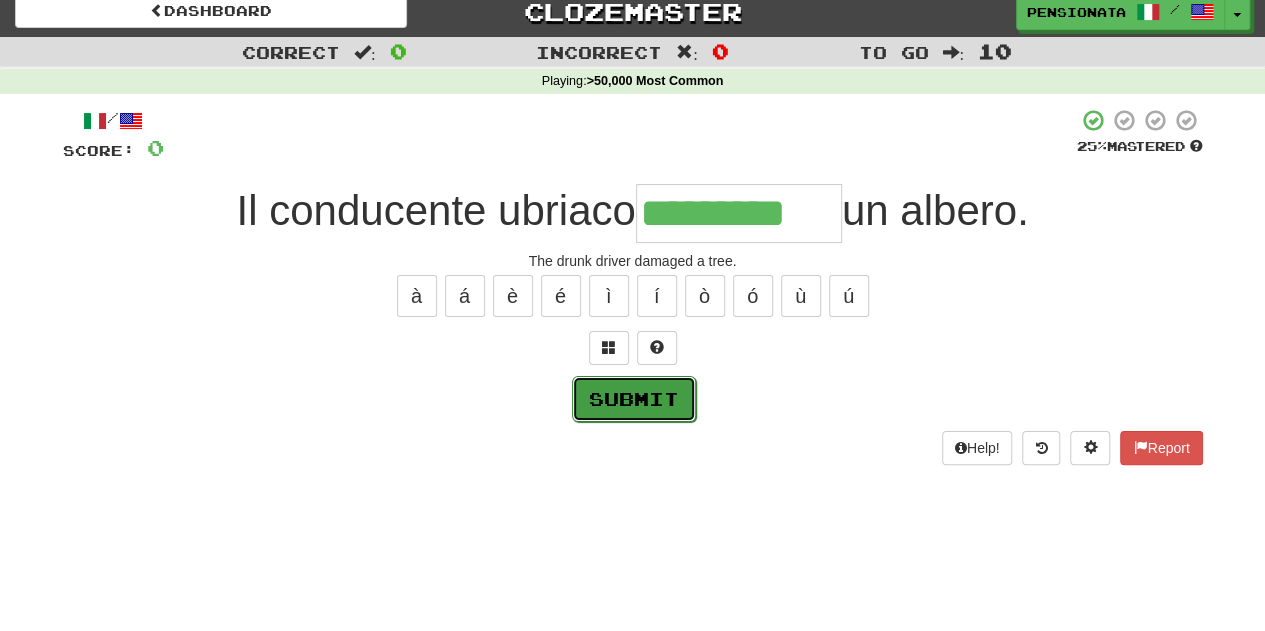 click on "Submit" at bounding box center (634, 399) 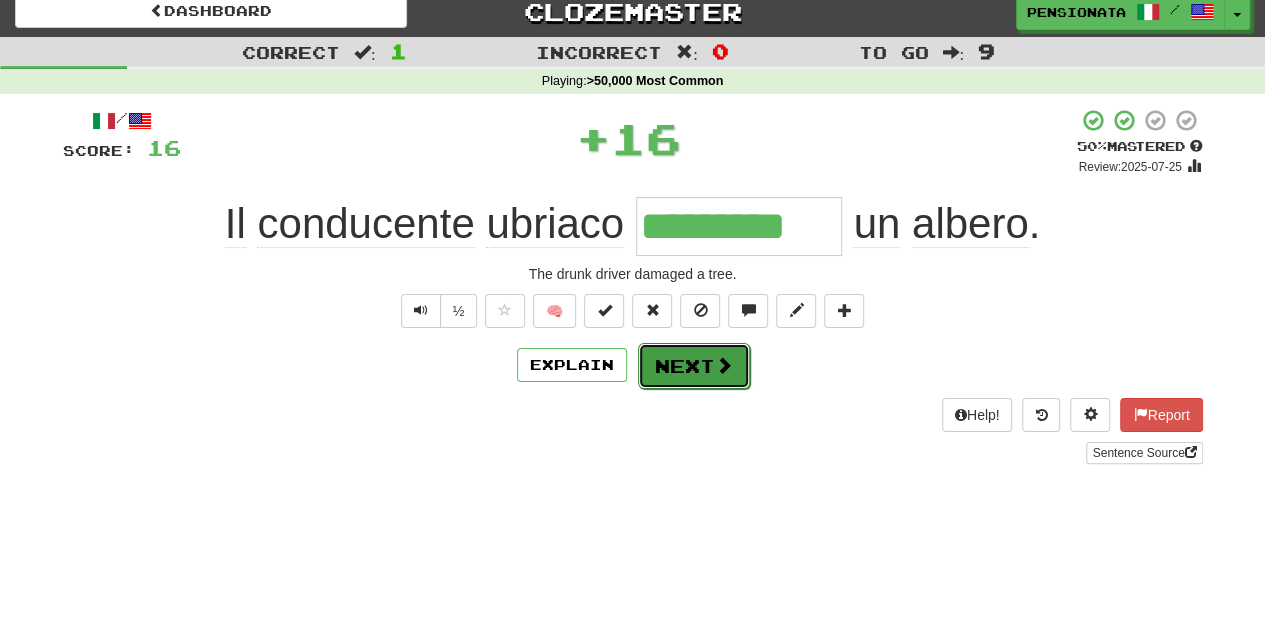 click on "Next" at bounding box center (694, 366) 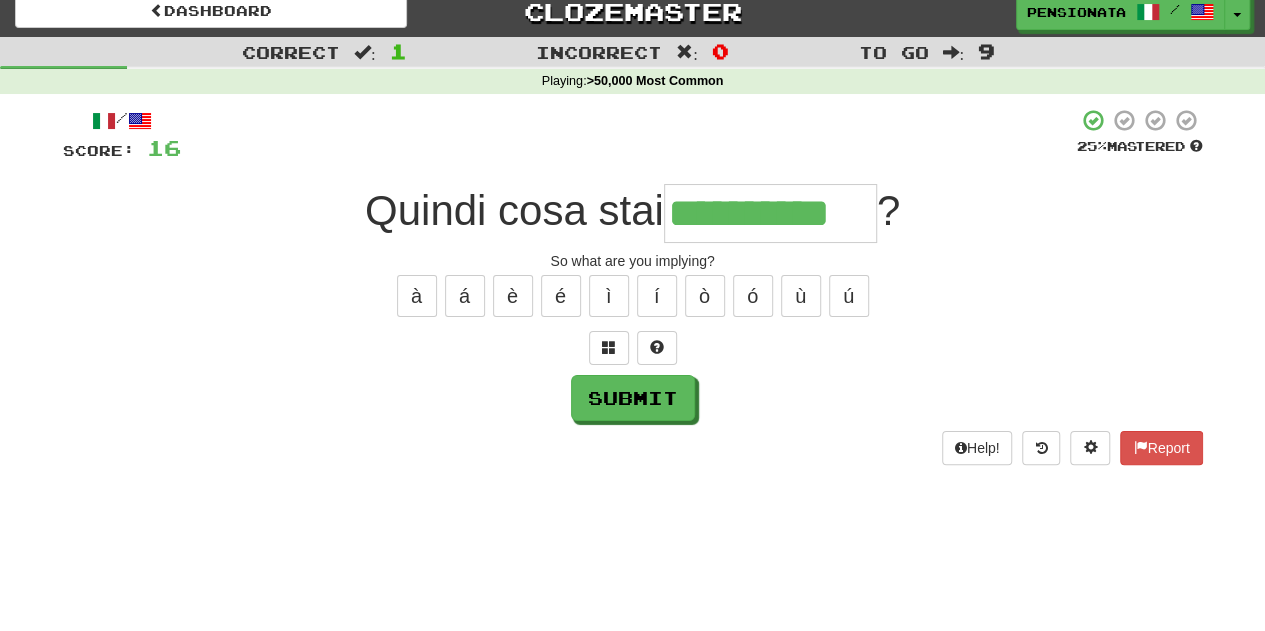 type on "**********" 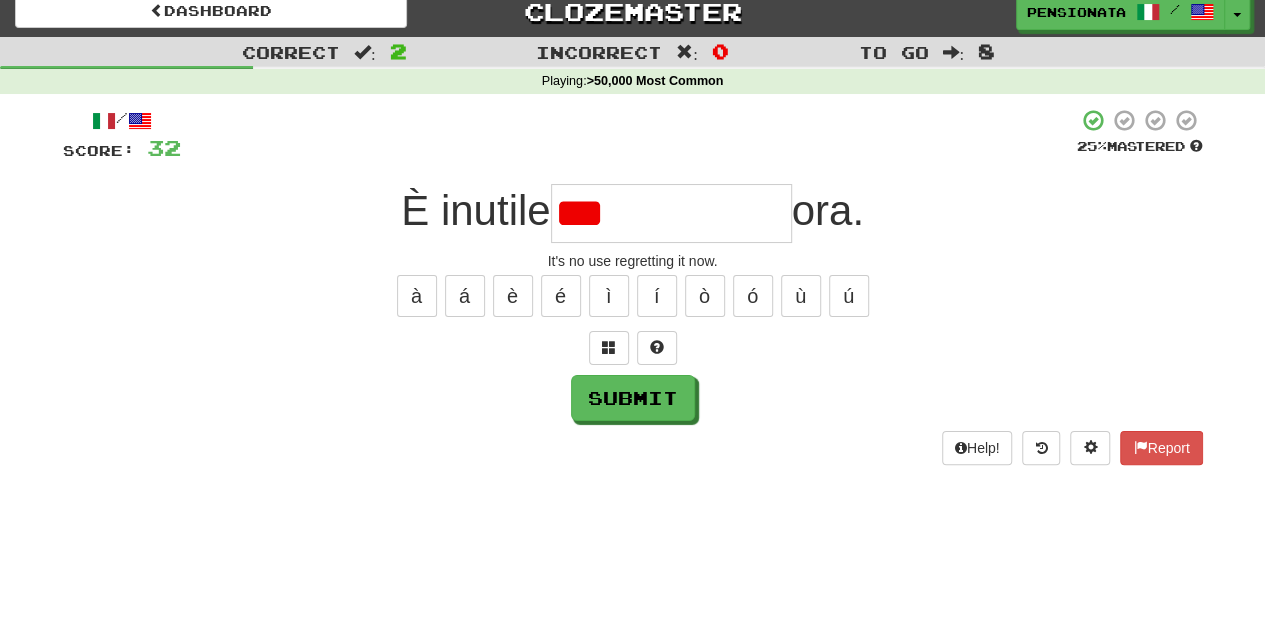 type on "**********" 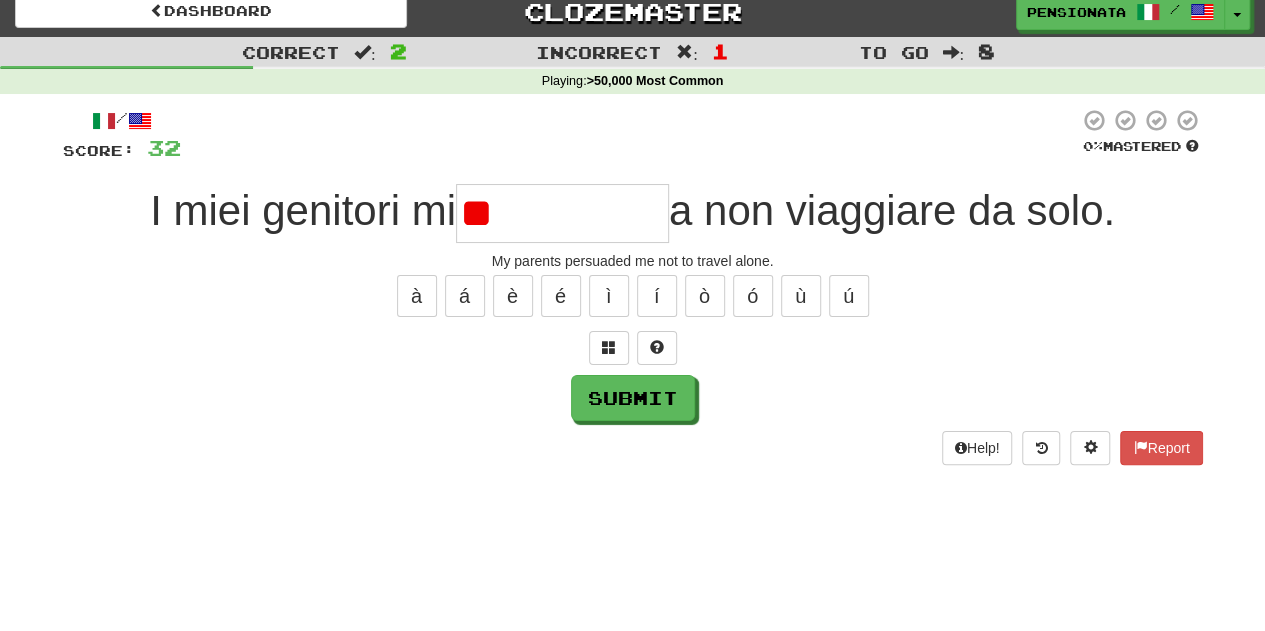 type on "*" 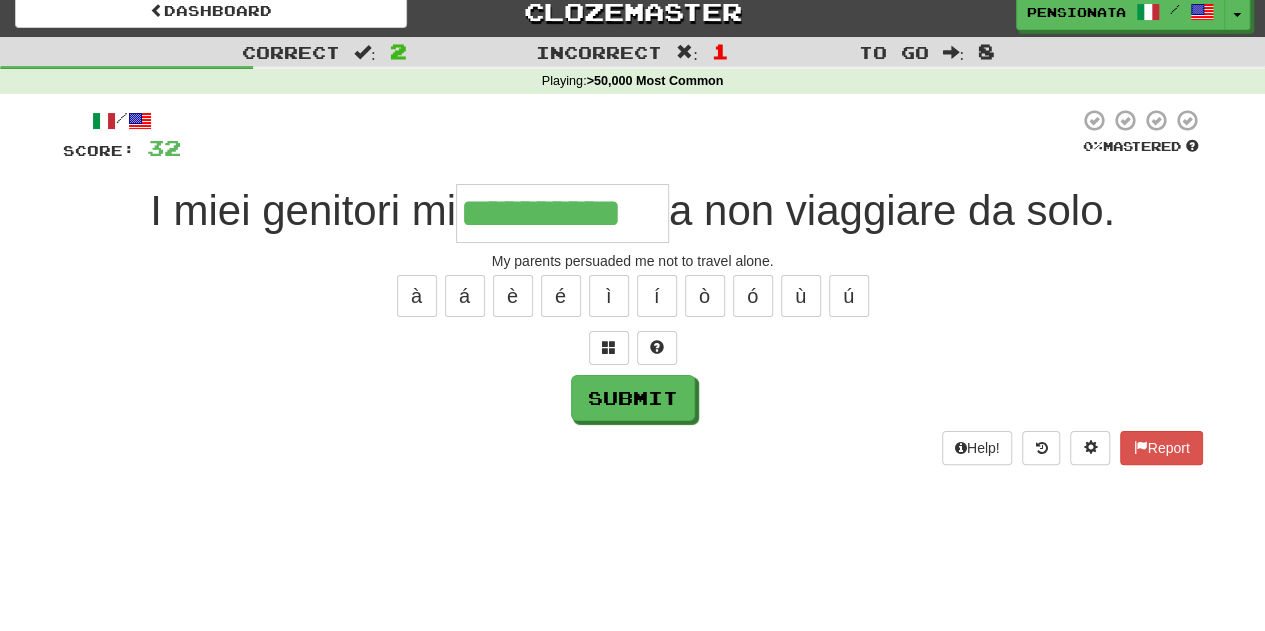type on "**********" 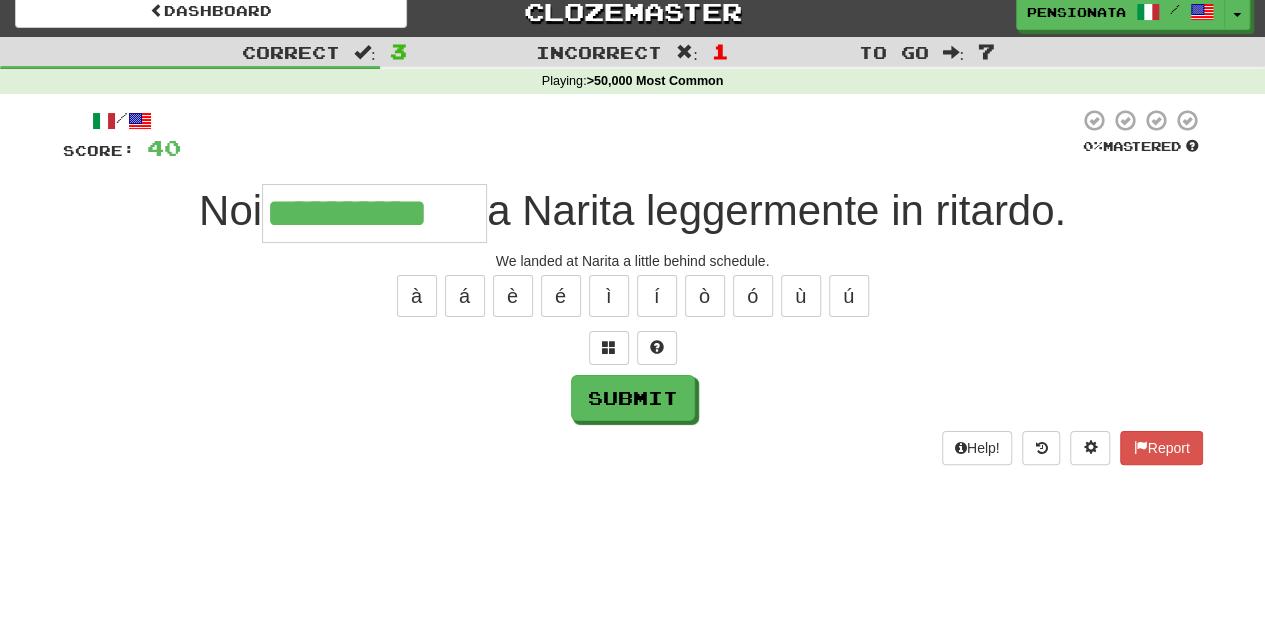 type on "**********" 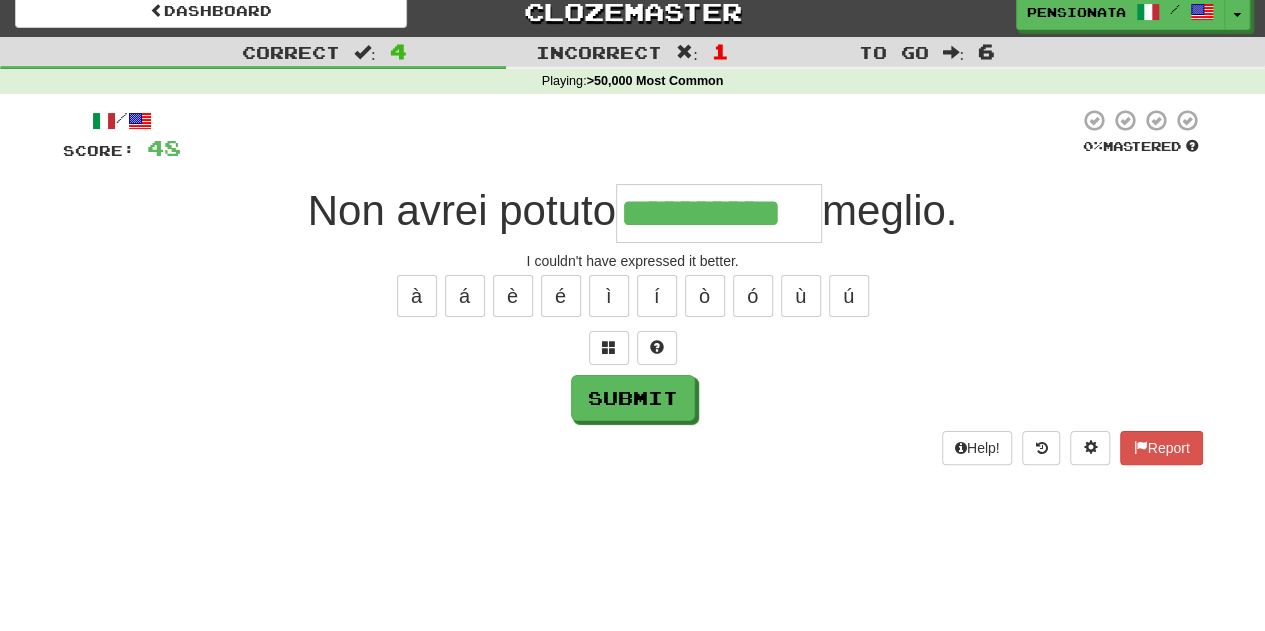 type on "**********" 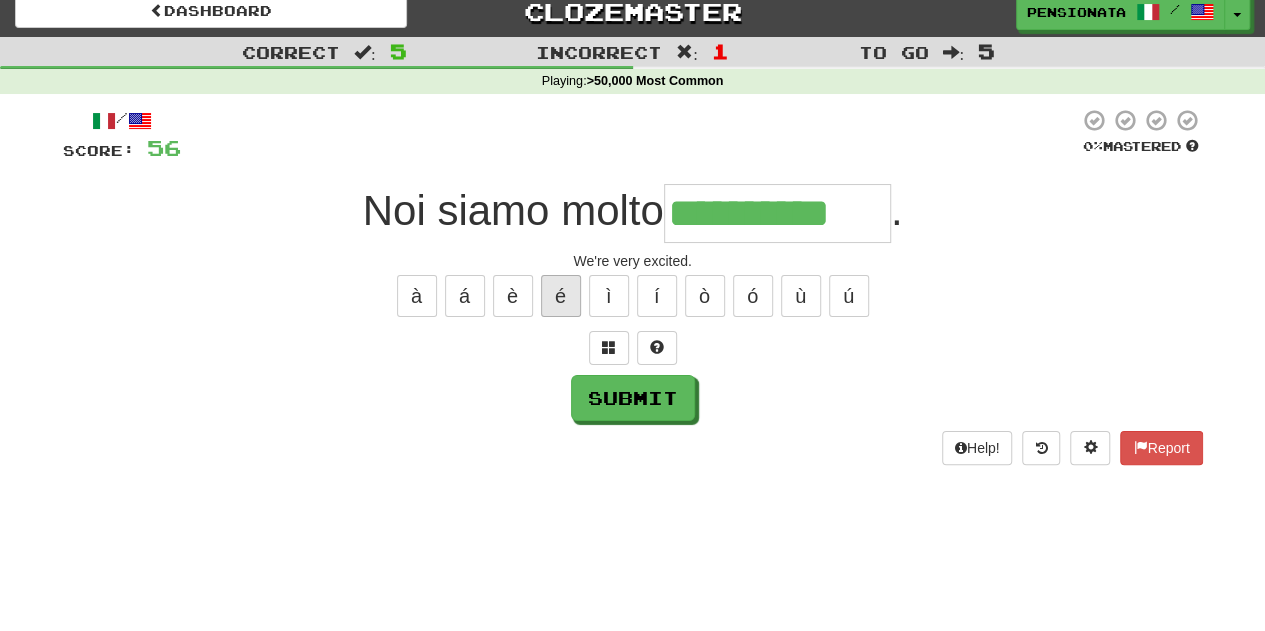 type on "**********" 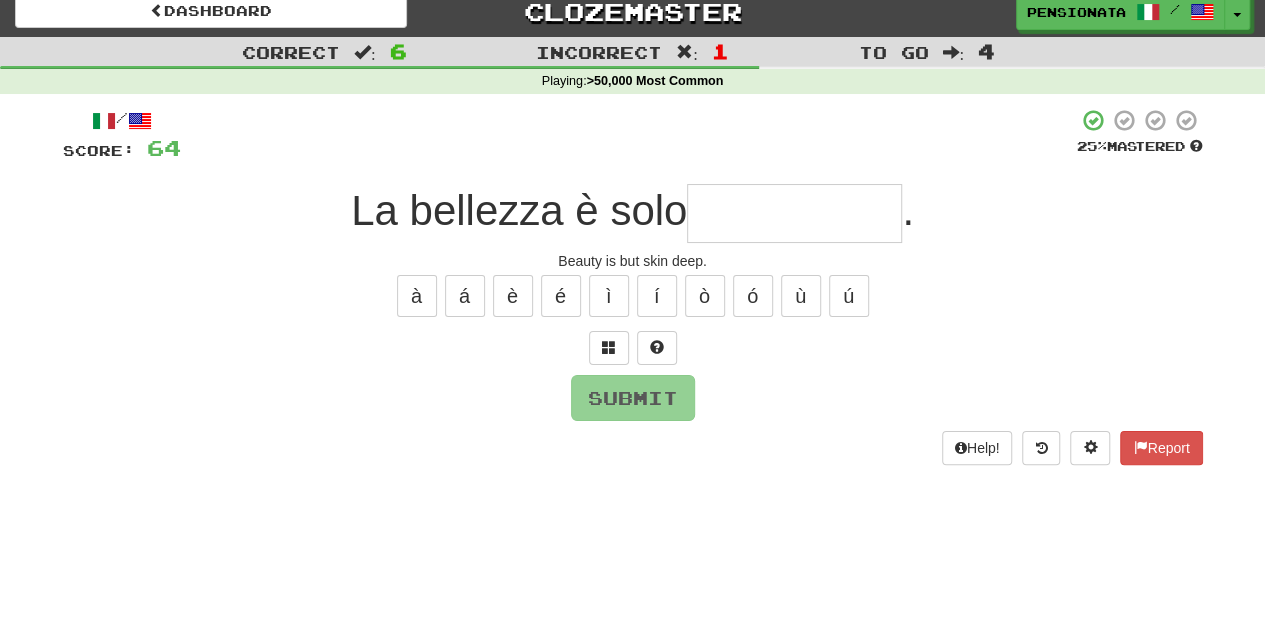 type on "**********" 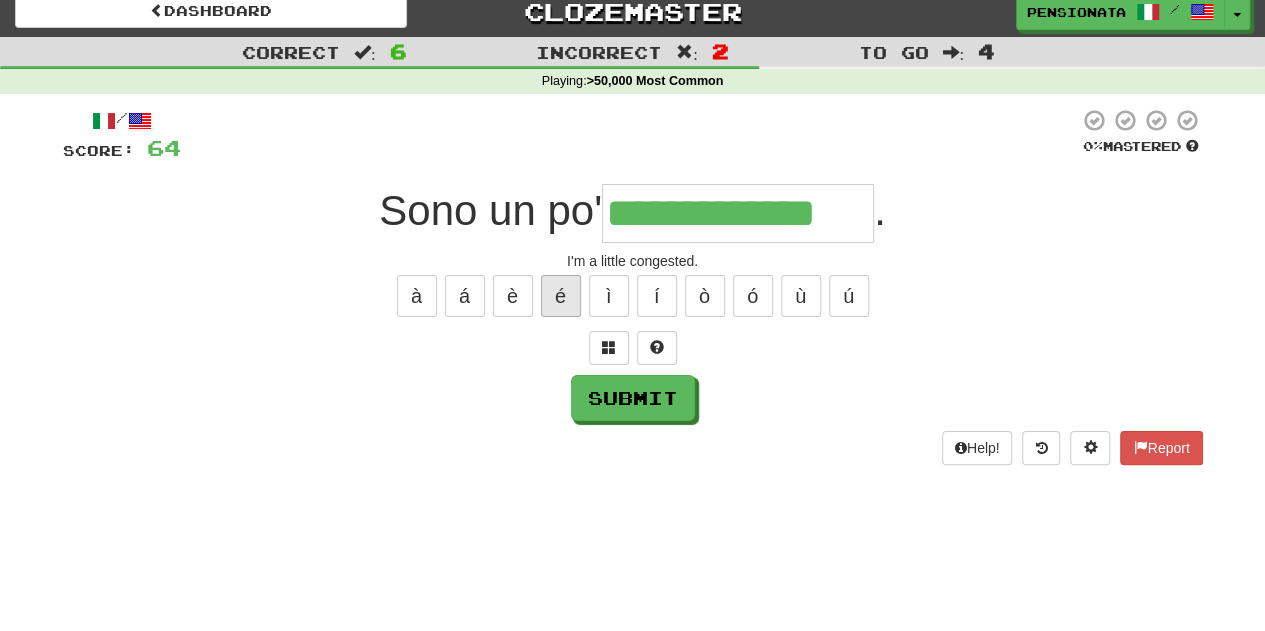 type on "**********" 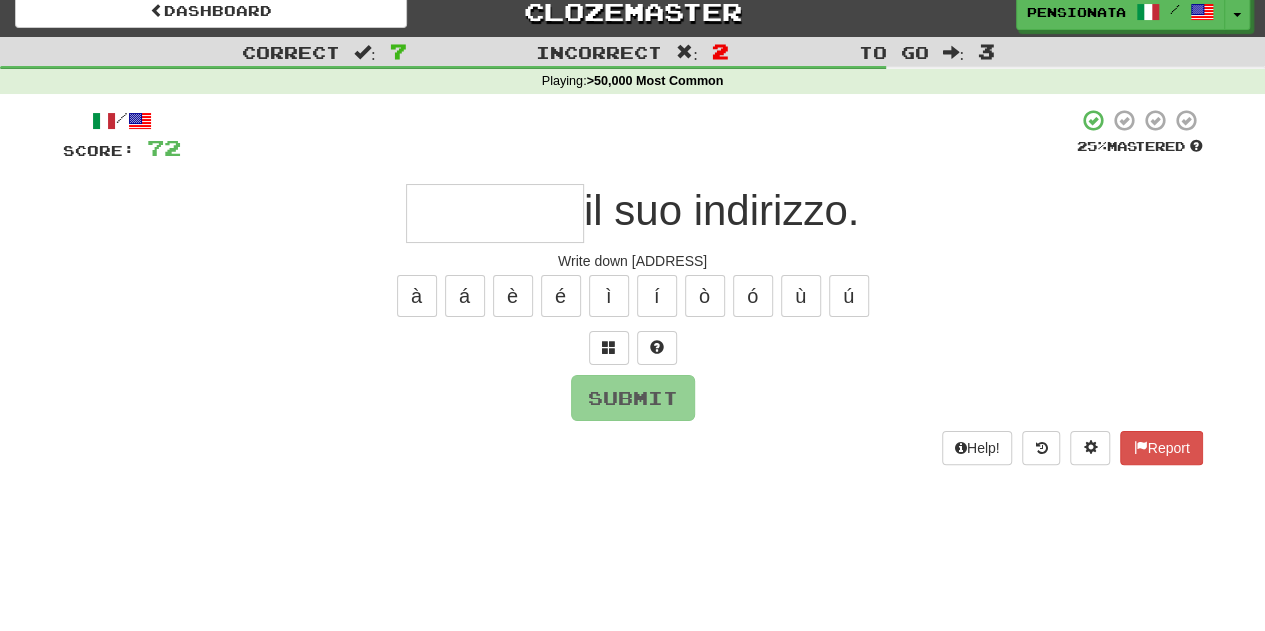 type on "*" 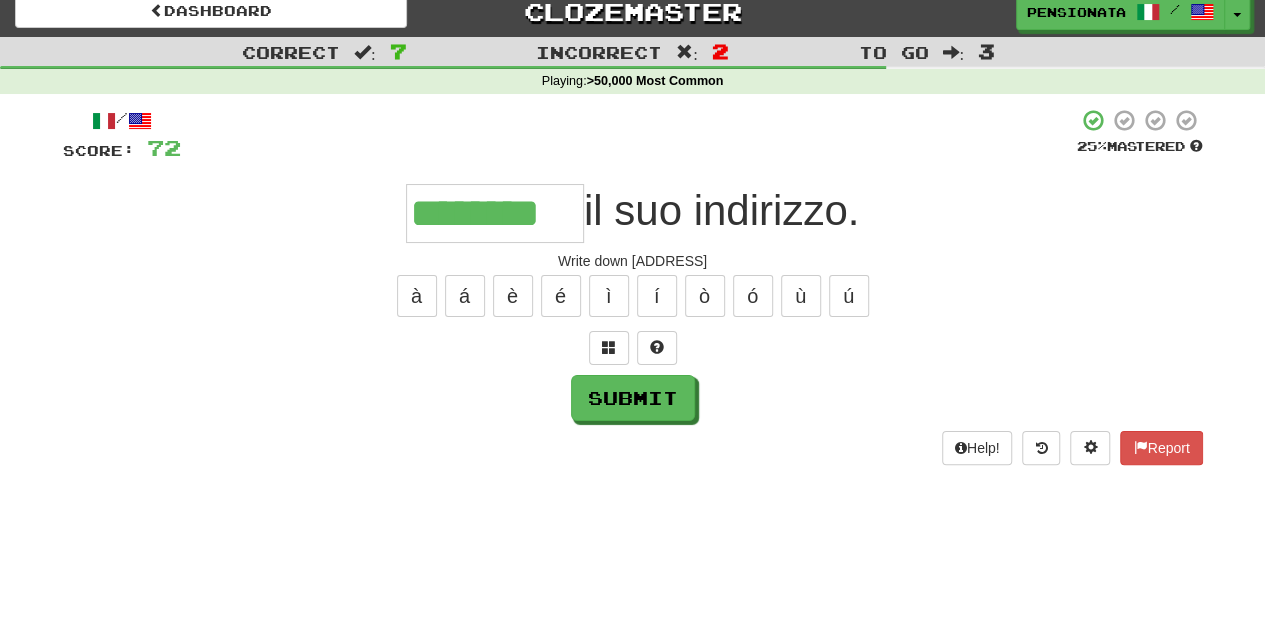 type on "********" 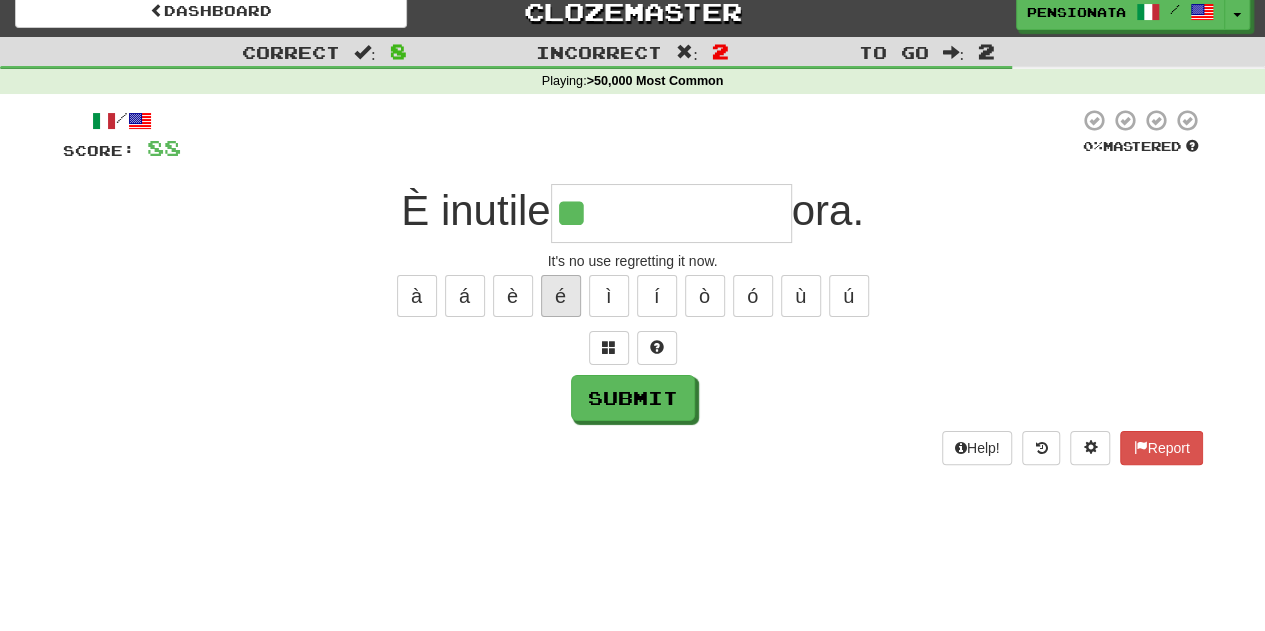 type on "**********" 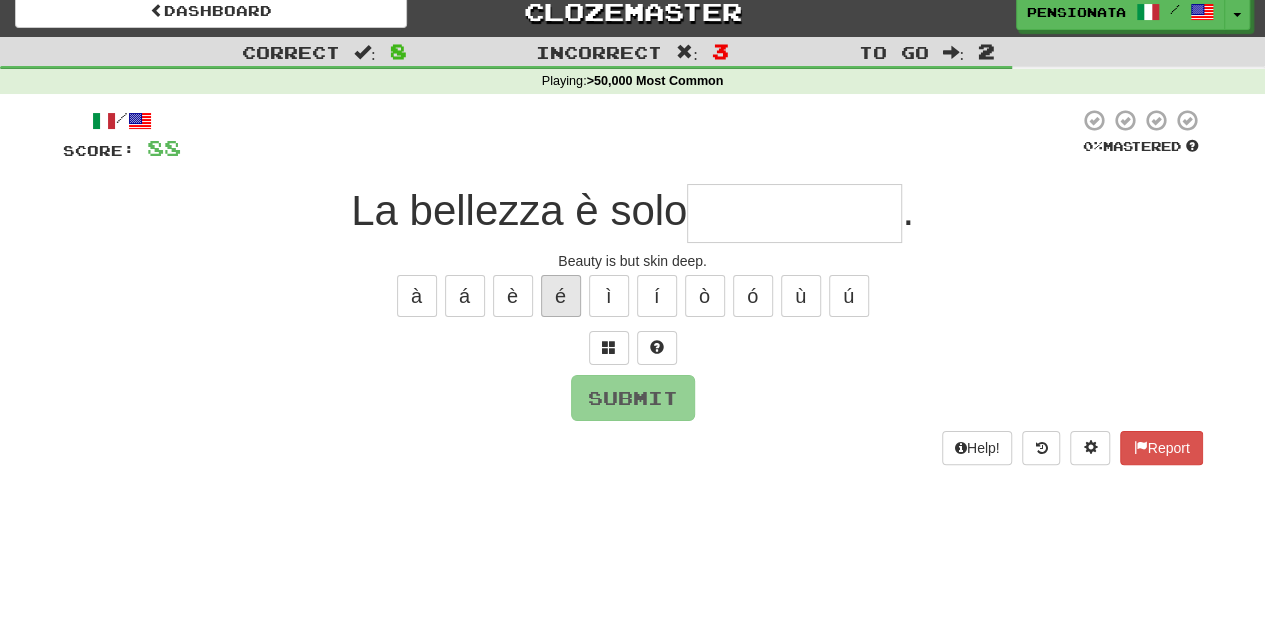 type on "*" 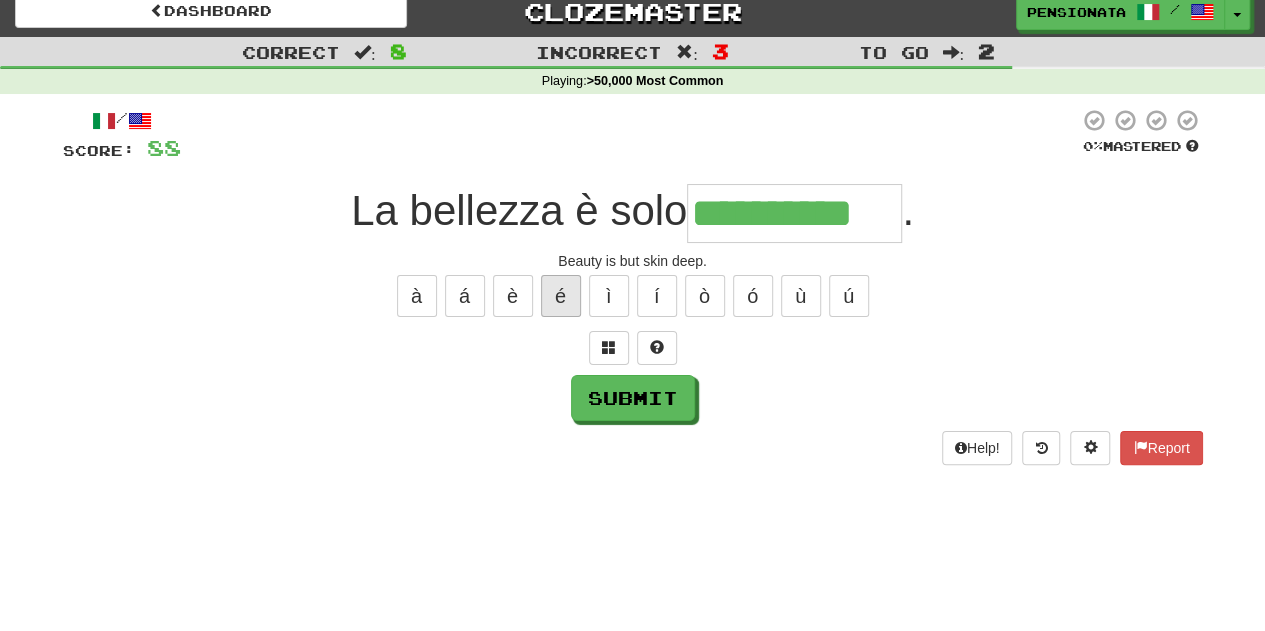 type on "**********" 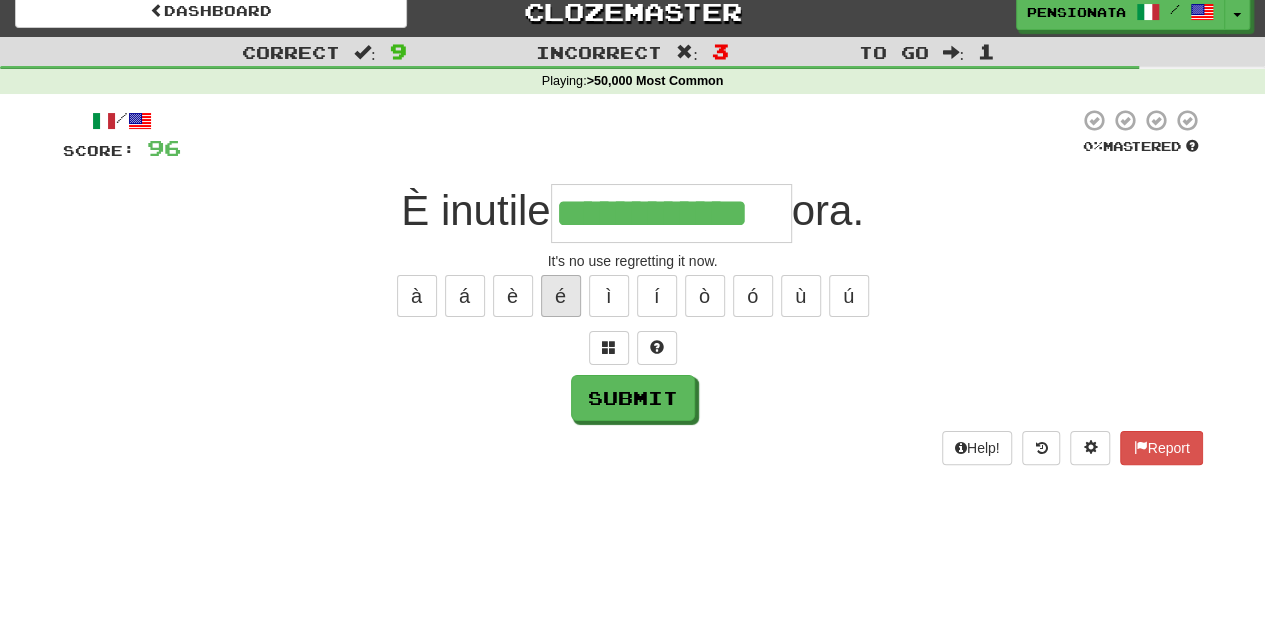 type on "**********" 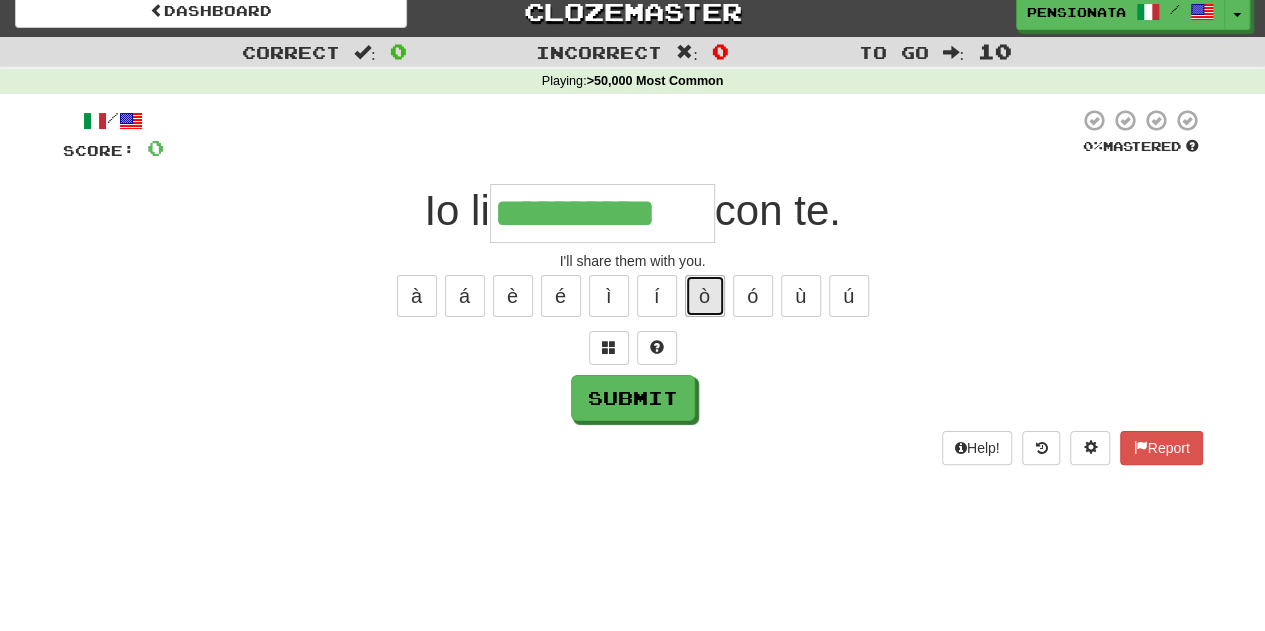 click on "ò" at bounding box center (705, 296) 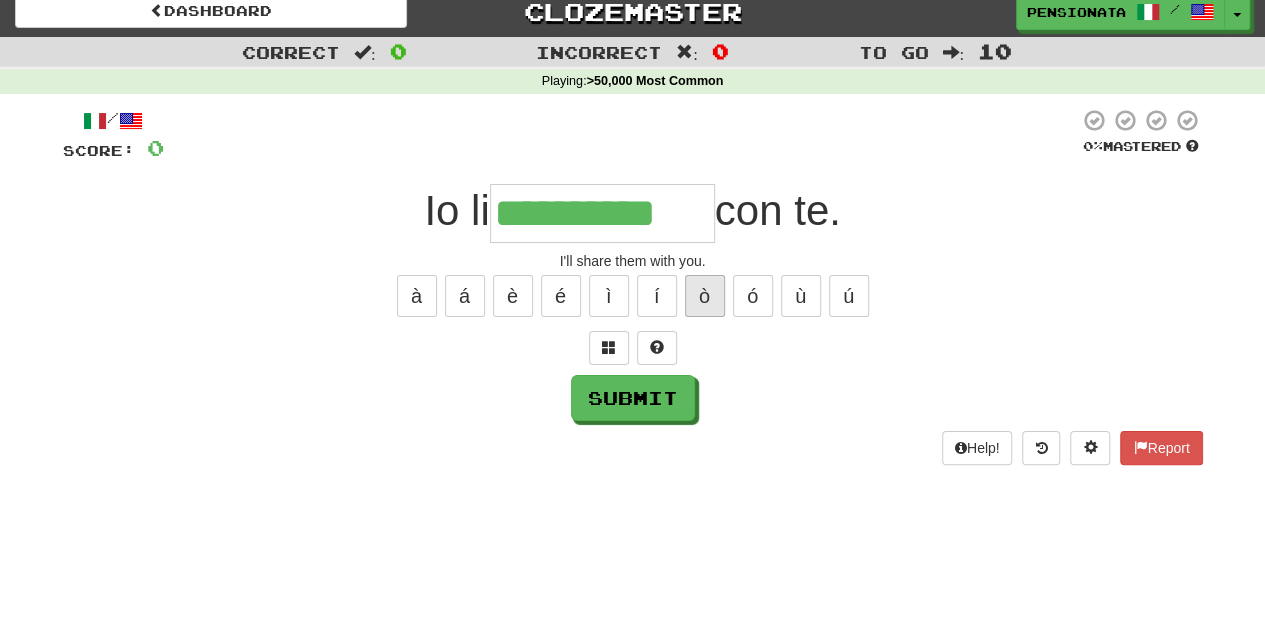 type on "**********" 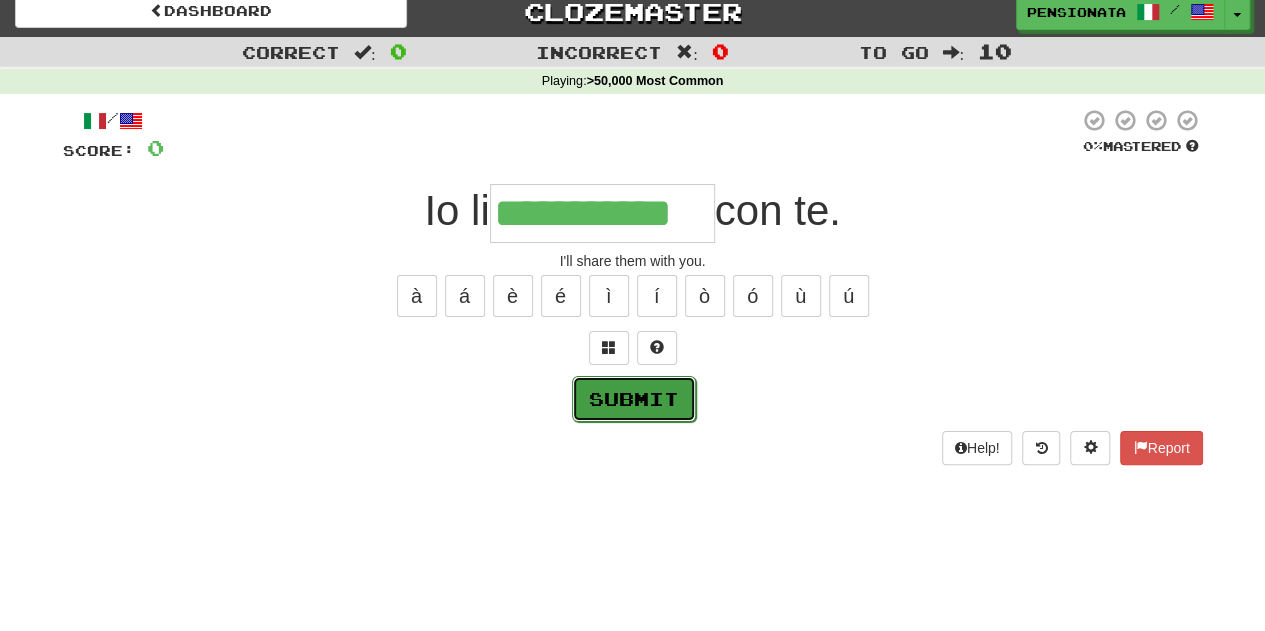 click on "Submit" at bounding box center [634, 399] 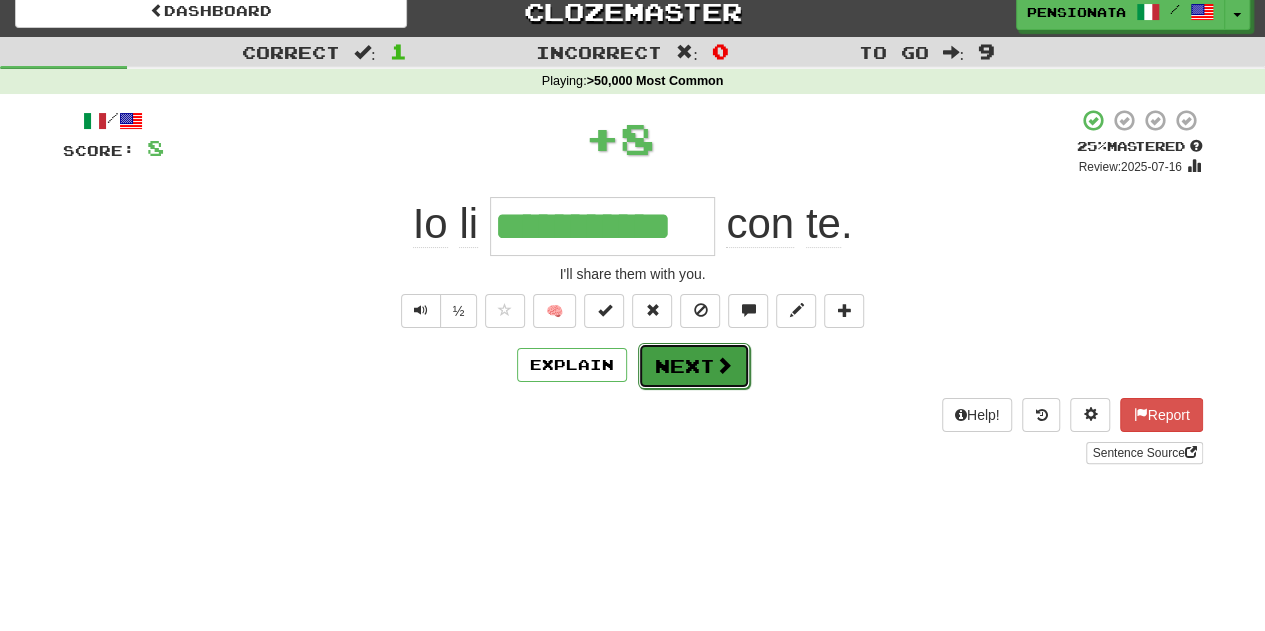 click on "Next" at bounding box center [694, 366] 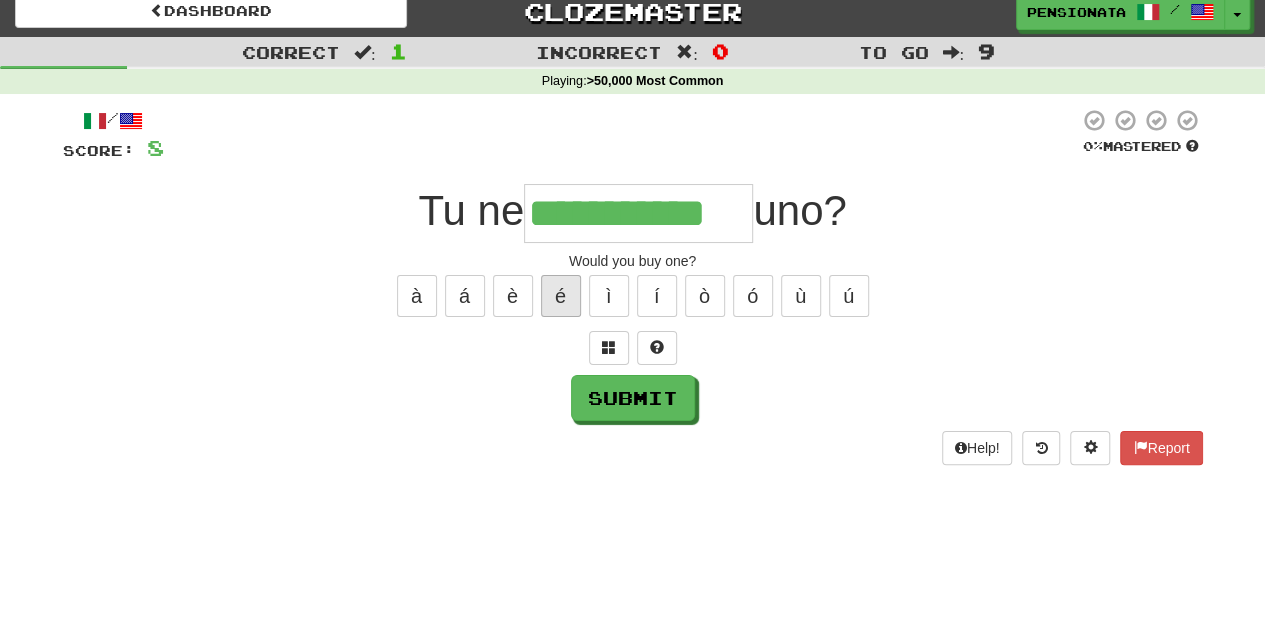 type on "**********" 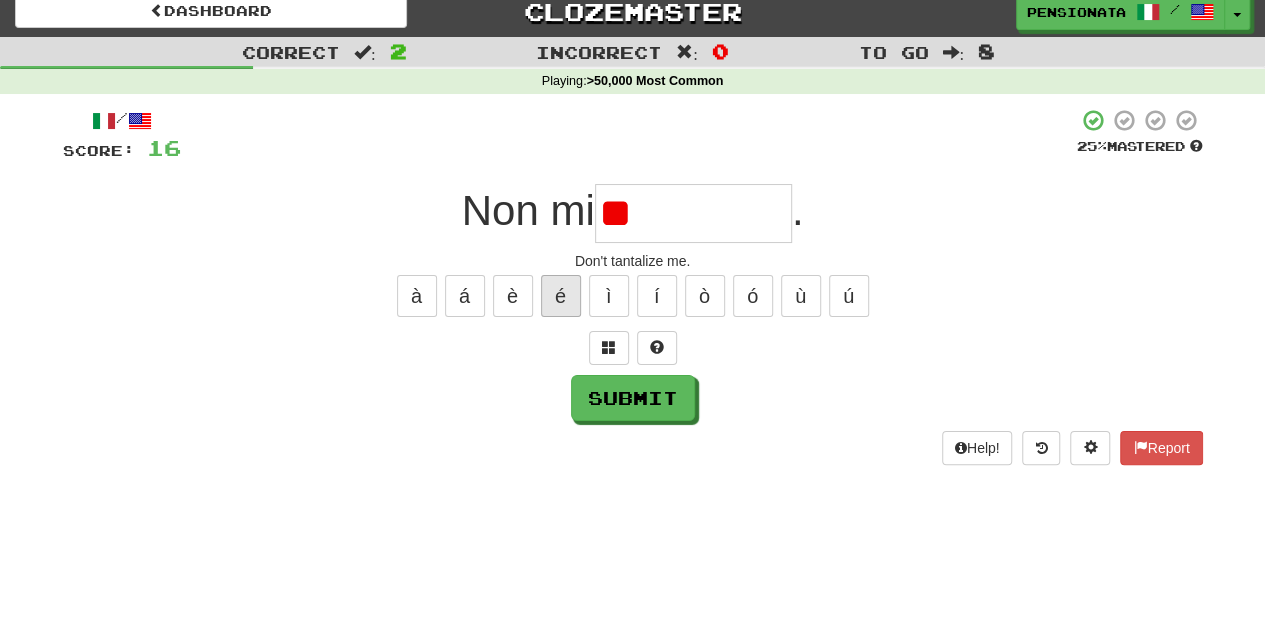 type on "*" 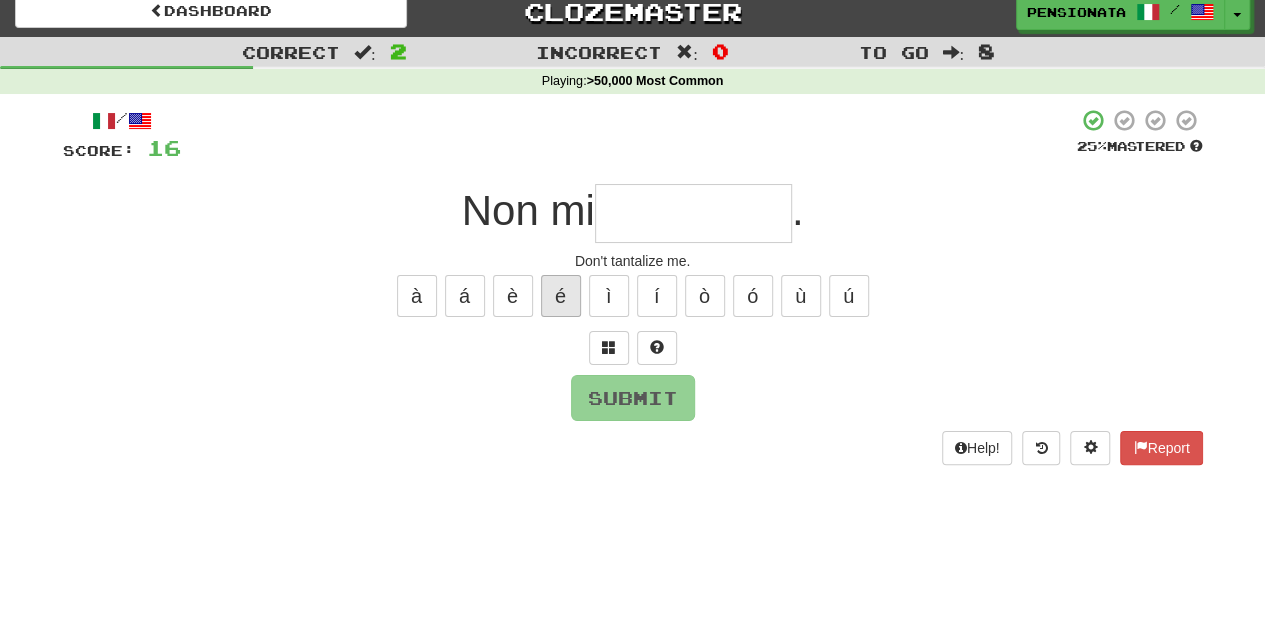 type on "**********" 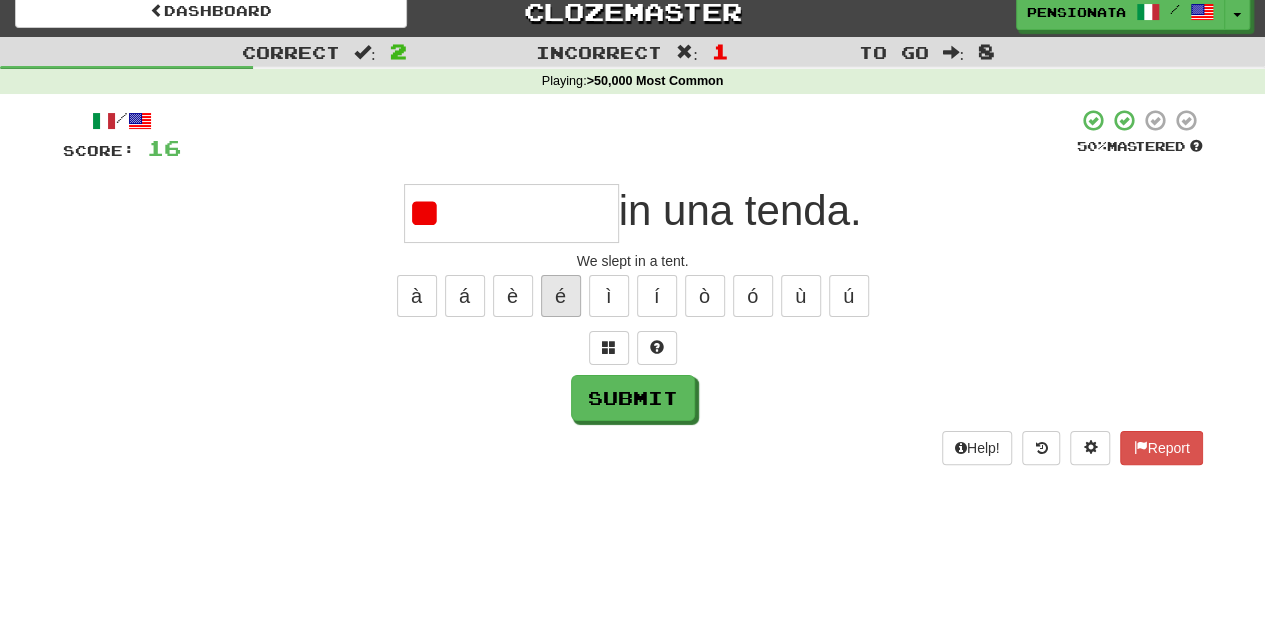 type on "*" 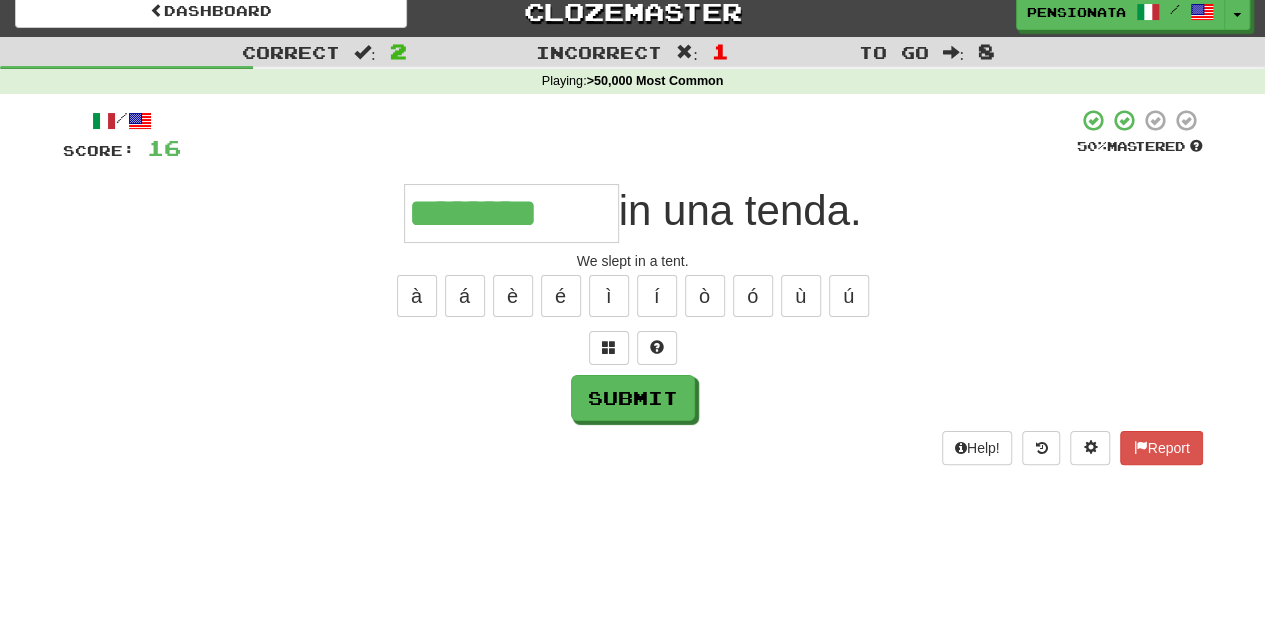 type on "********" 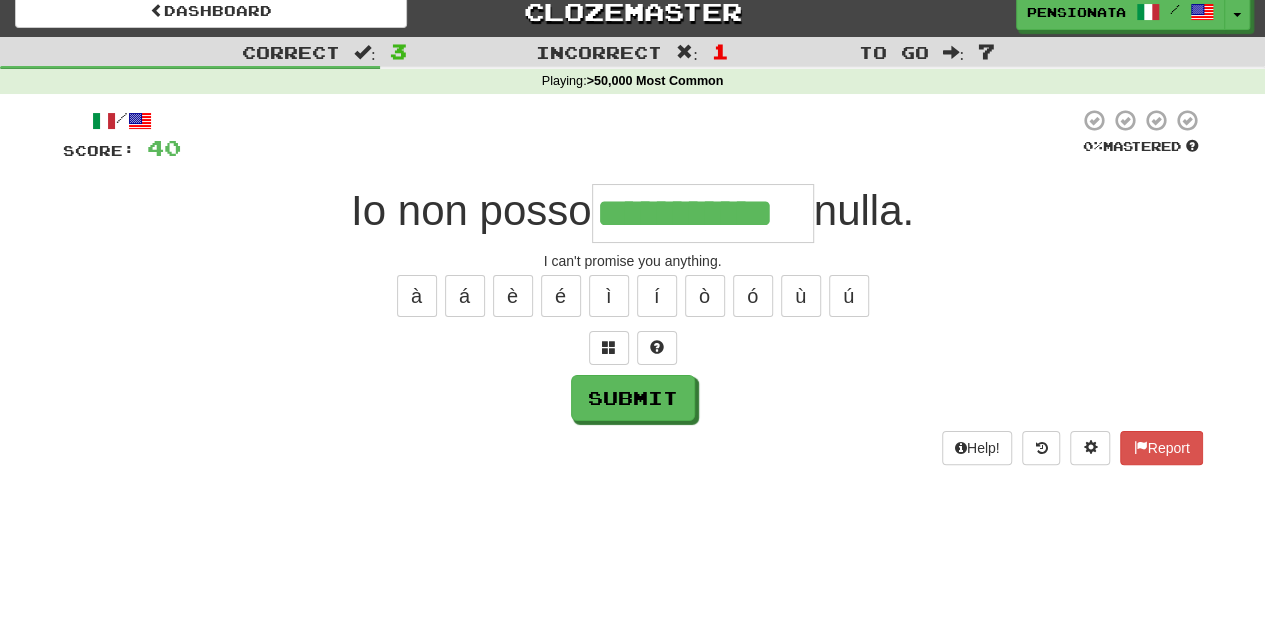 type on "**********" 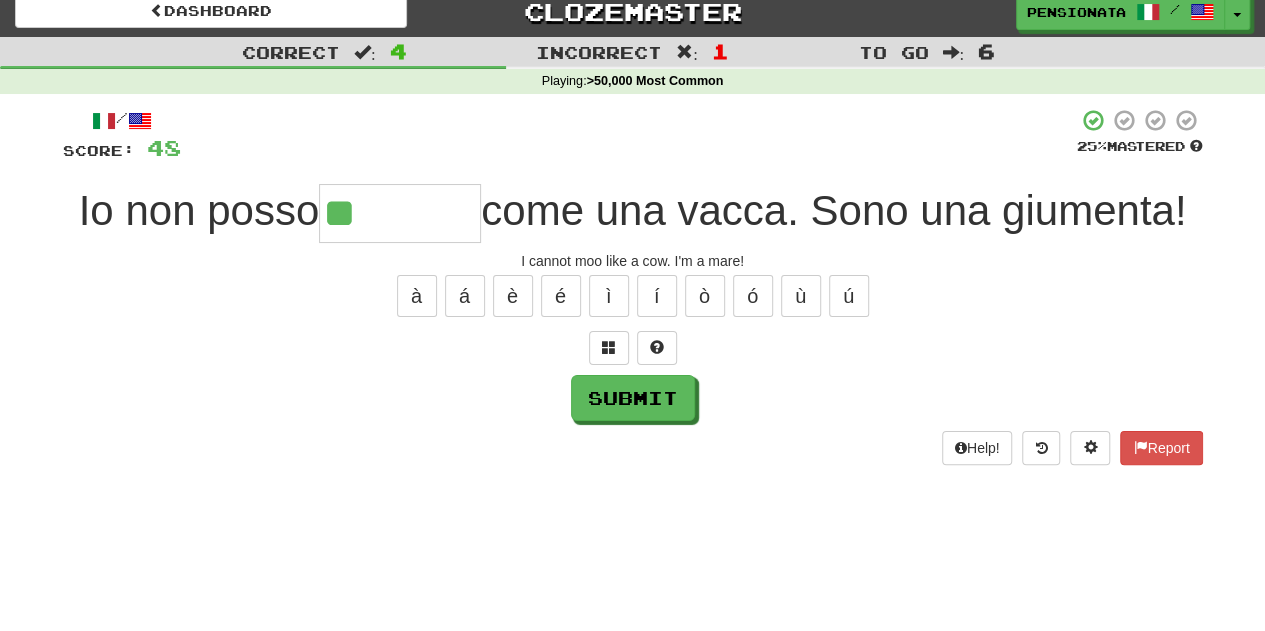 type on "*******" 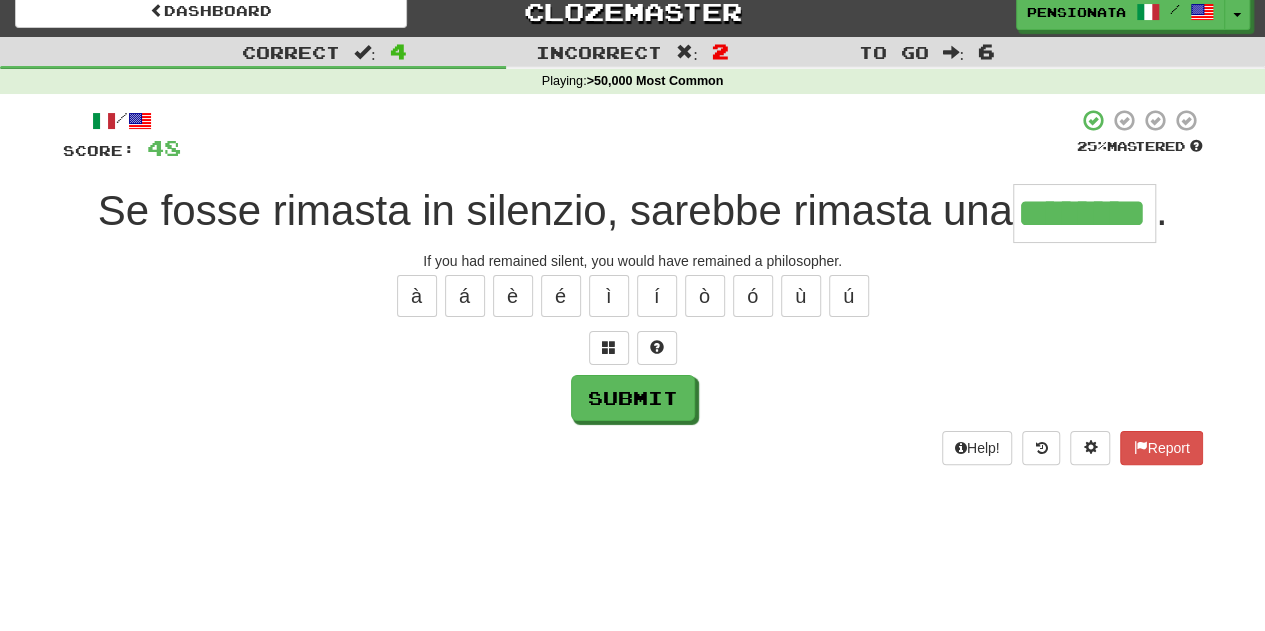 type on "********" 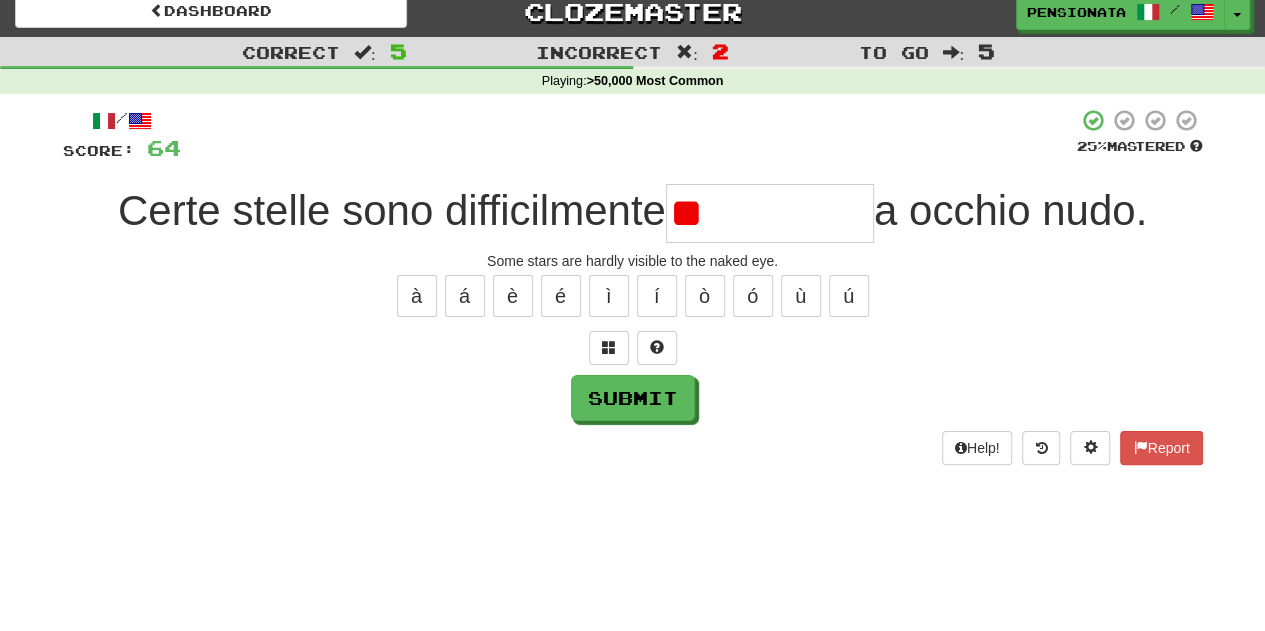 type on "*" 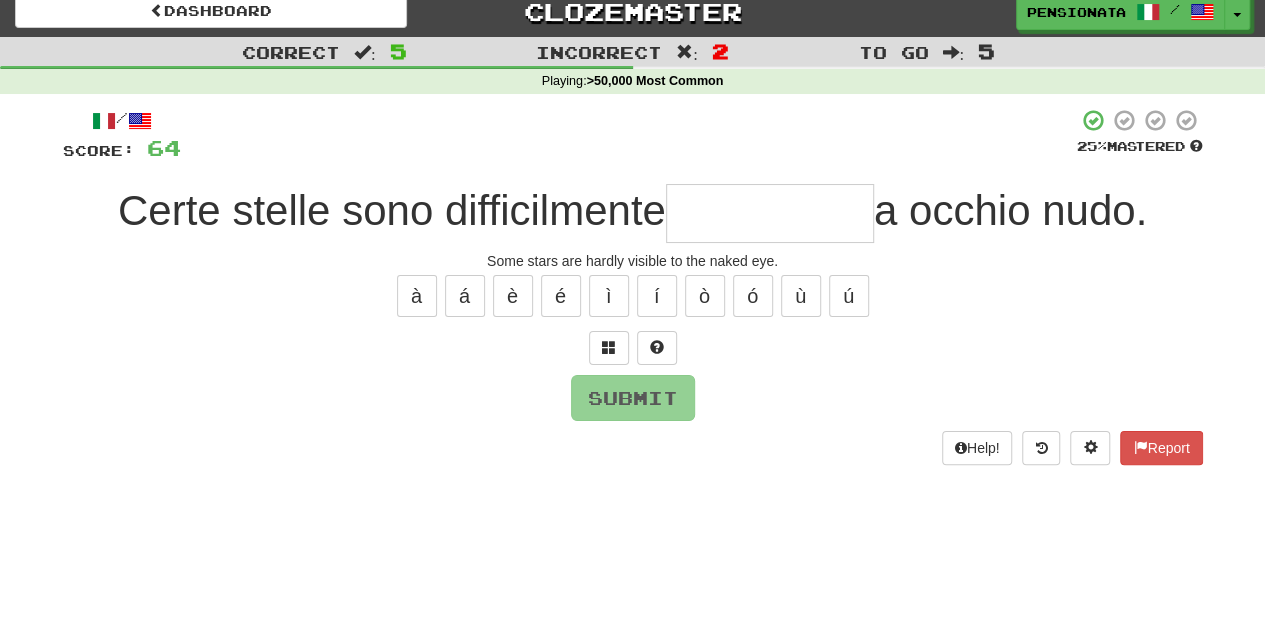 type on "**********" 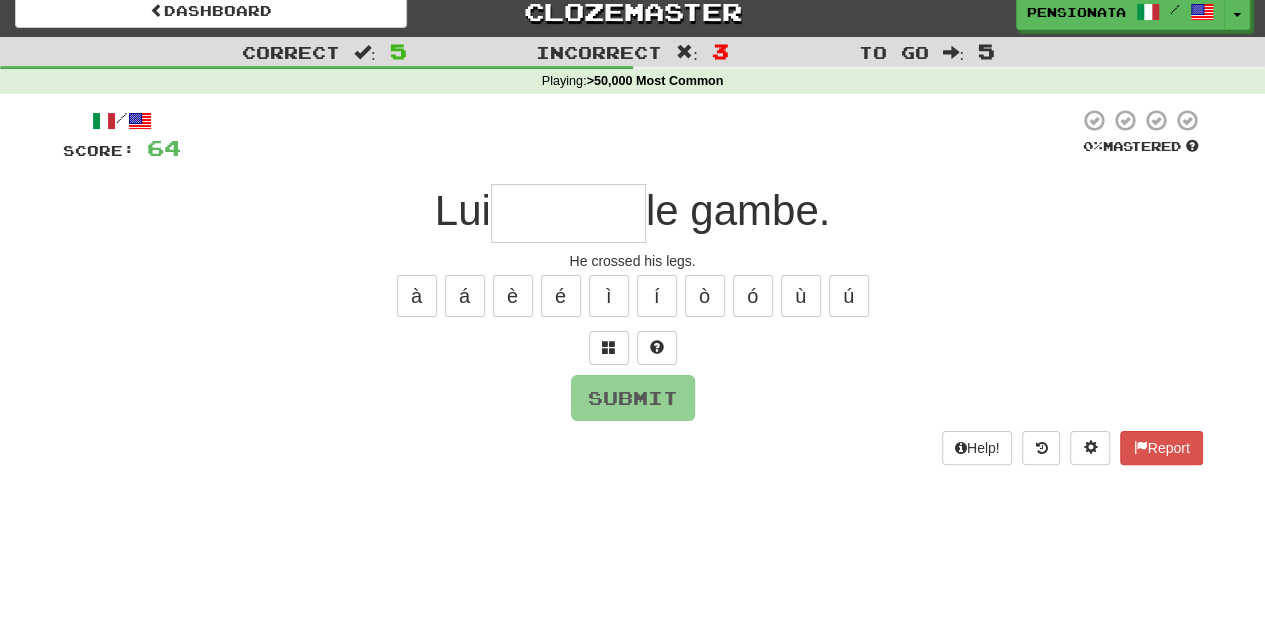 type on "*" 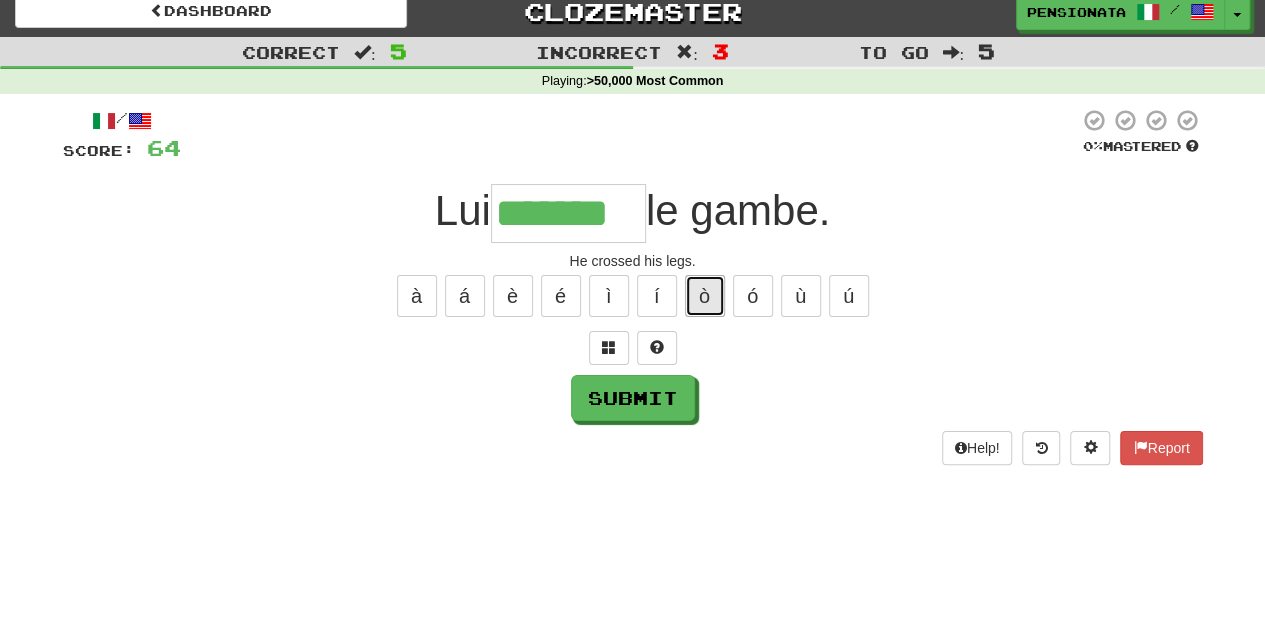 click on "ò" at bounding box center [705, 296] 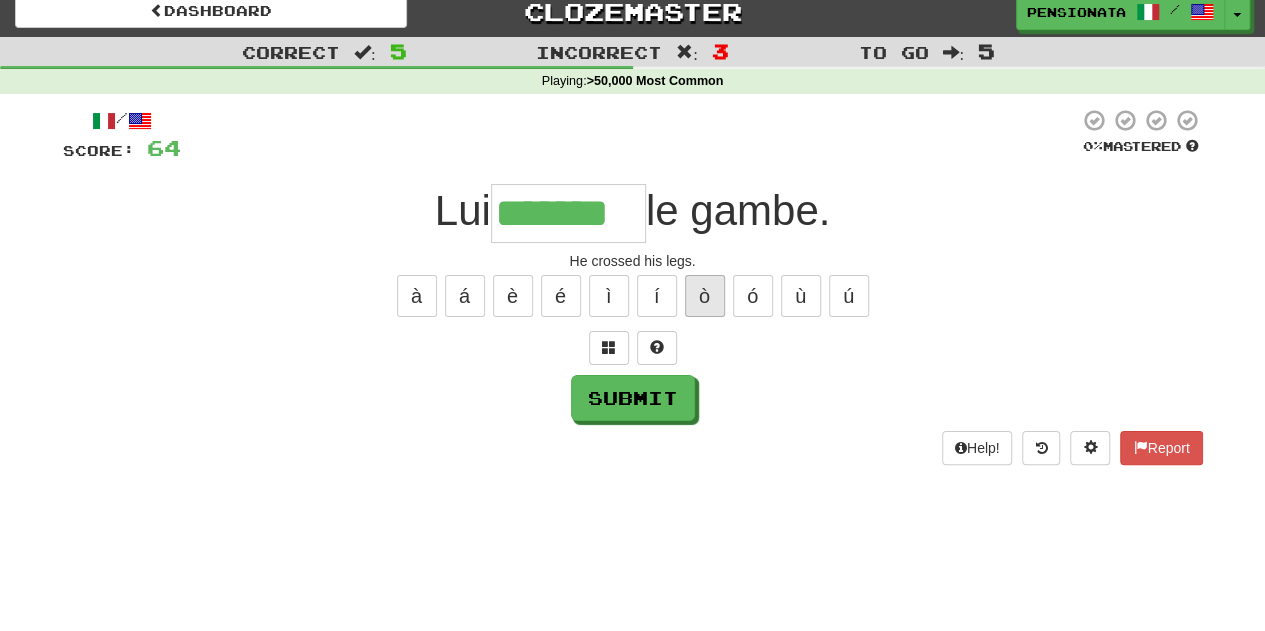 type on "********" 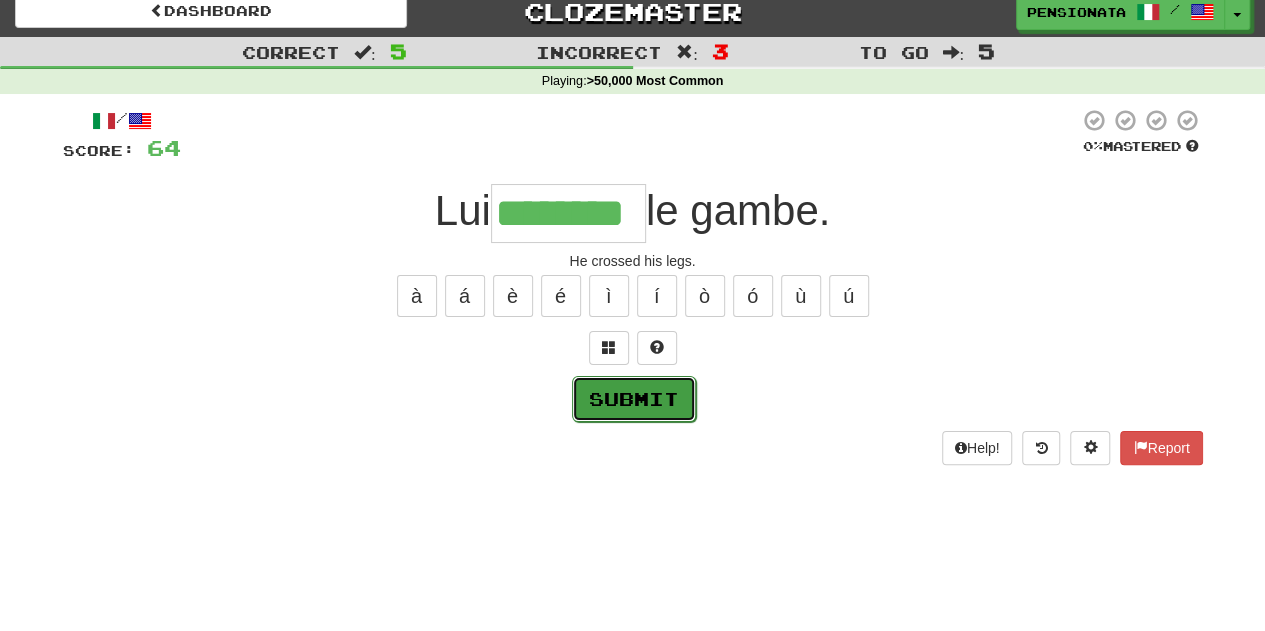 click on "Submit" at bounding box center [634, 399] 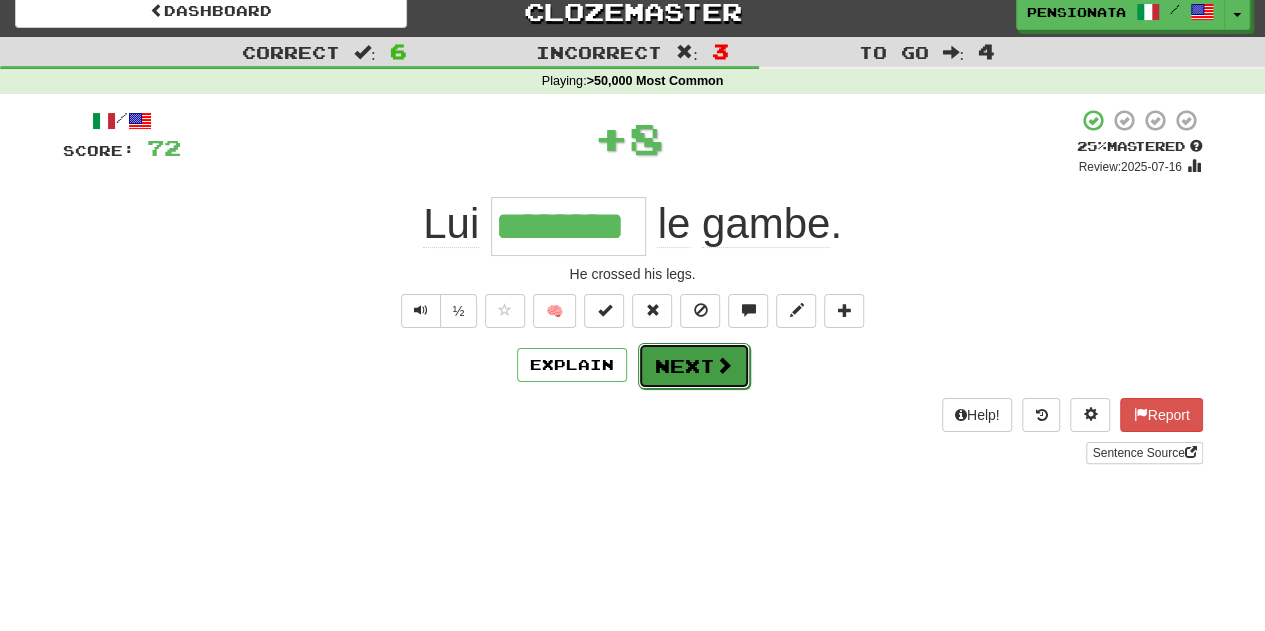 click on "Next" at bounding box center (694, 366) 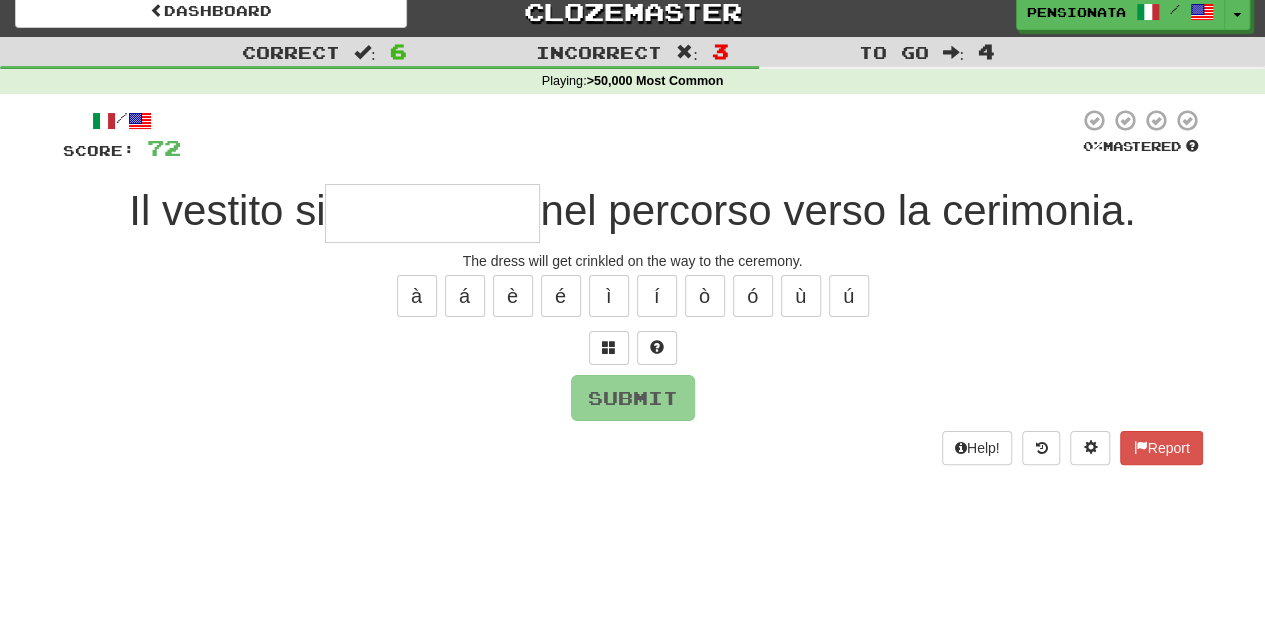 type on "*" 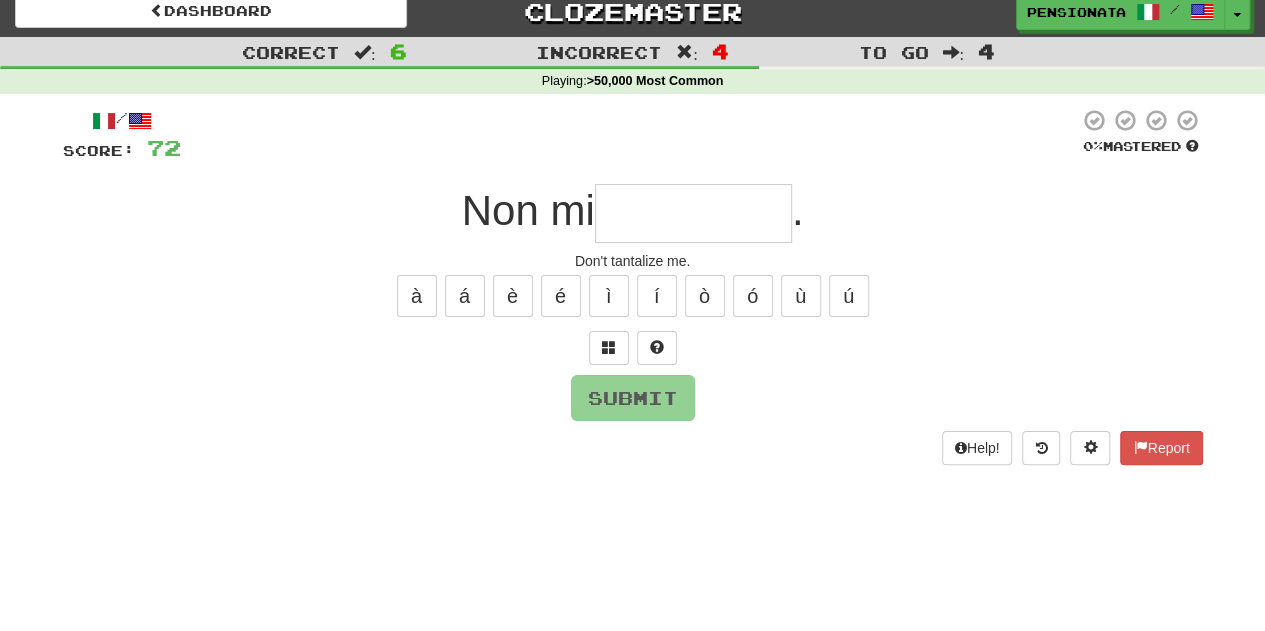 type on "**********" 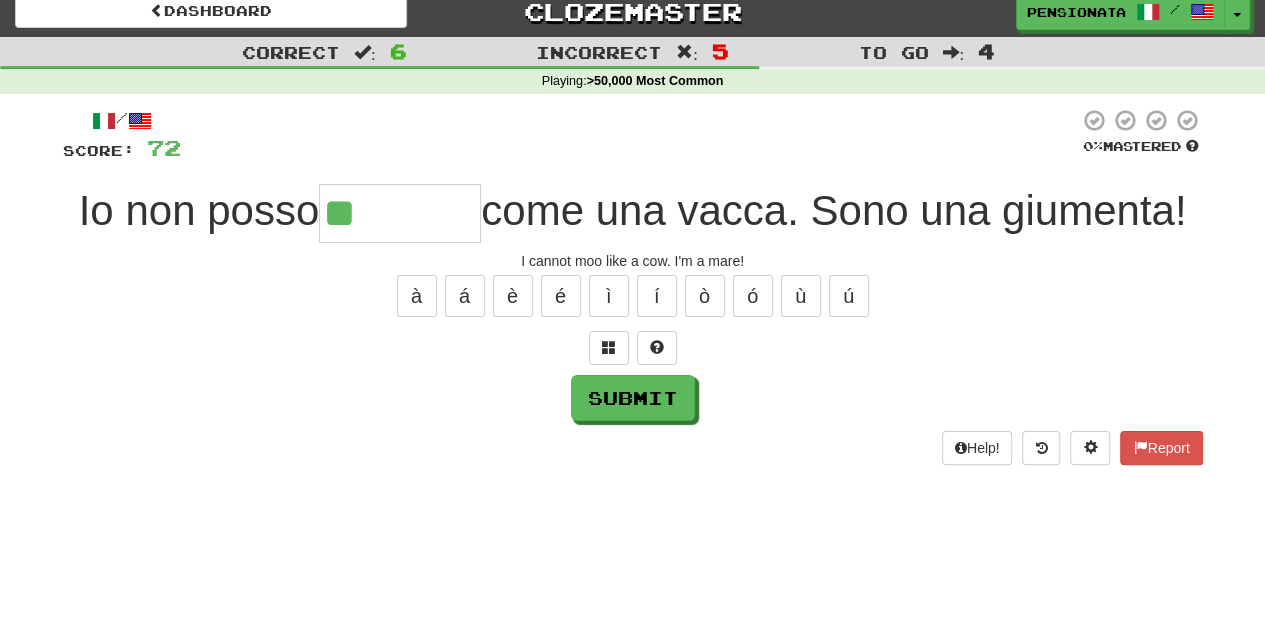 type on "*******" 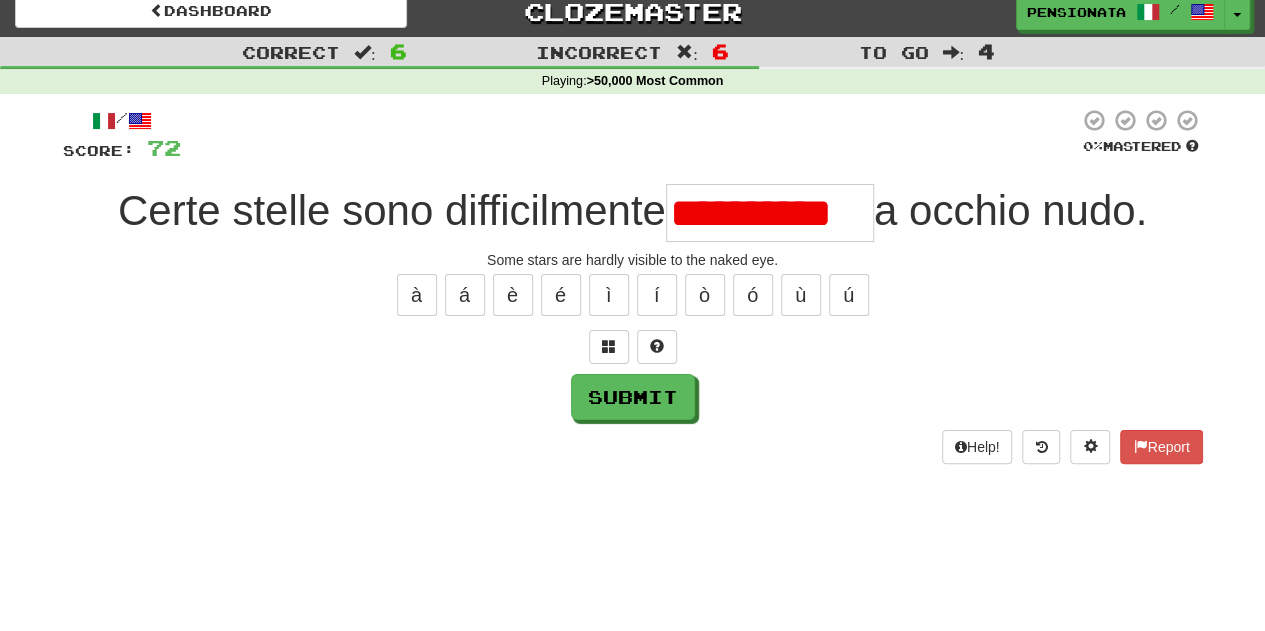 scroll, scrollTop: 0, scrollLeft: 0, axis: both 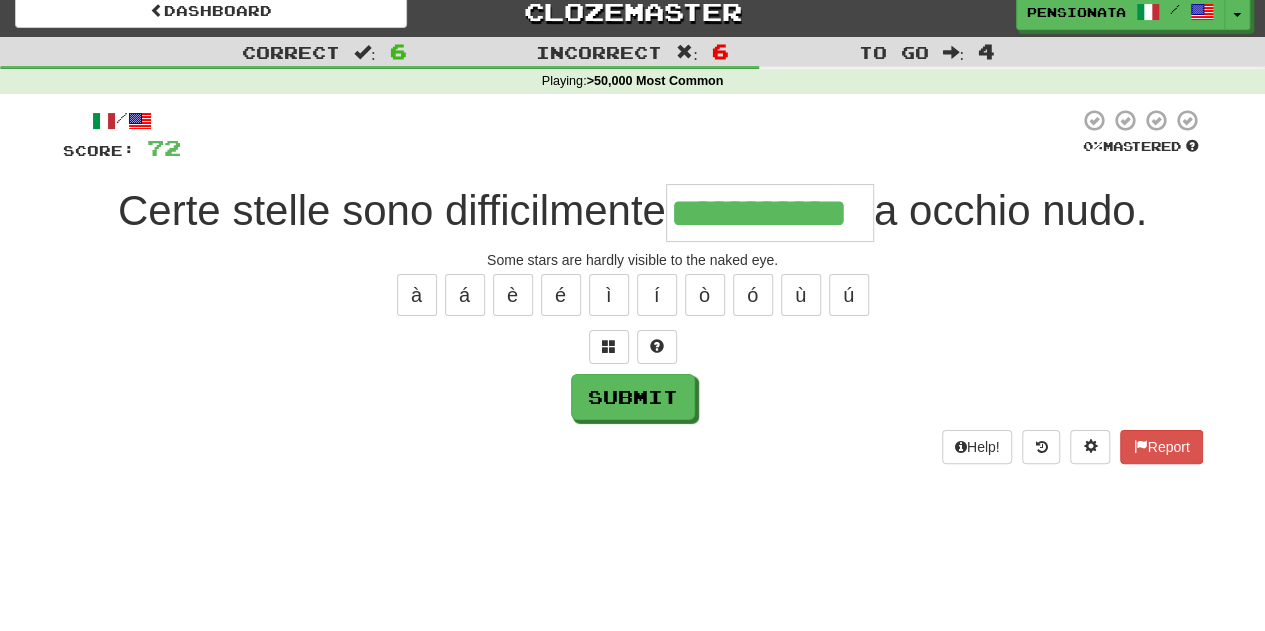 type on "**********" 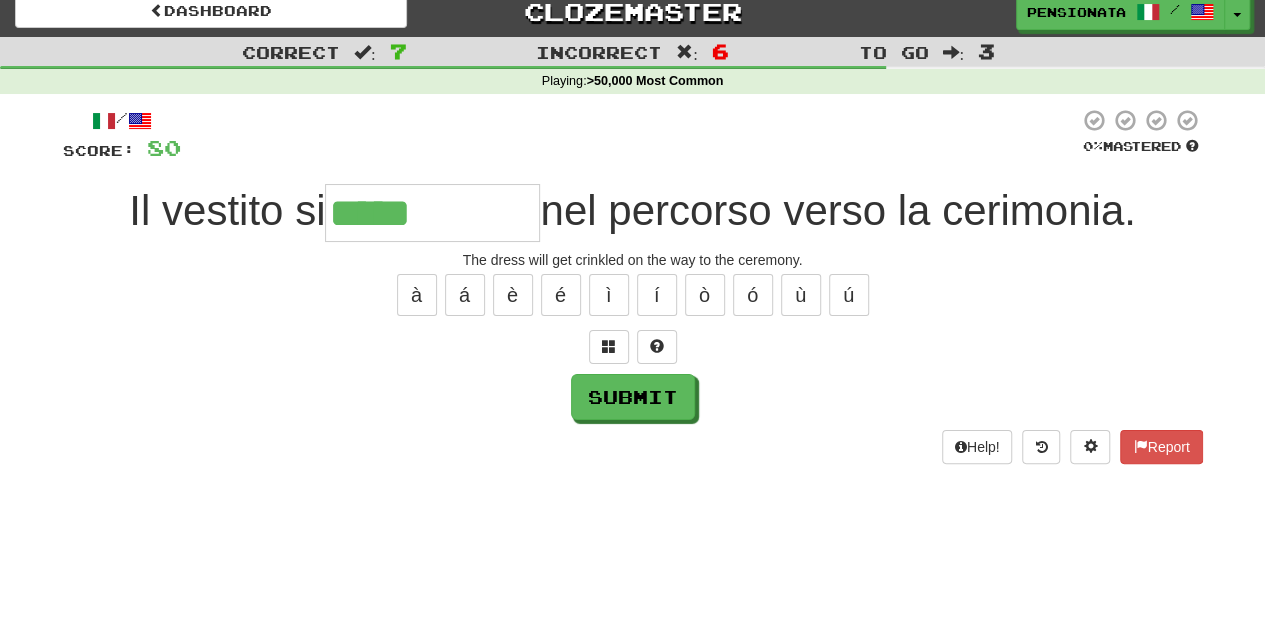 type on "**********" 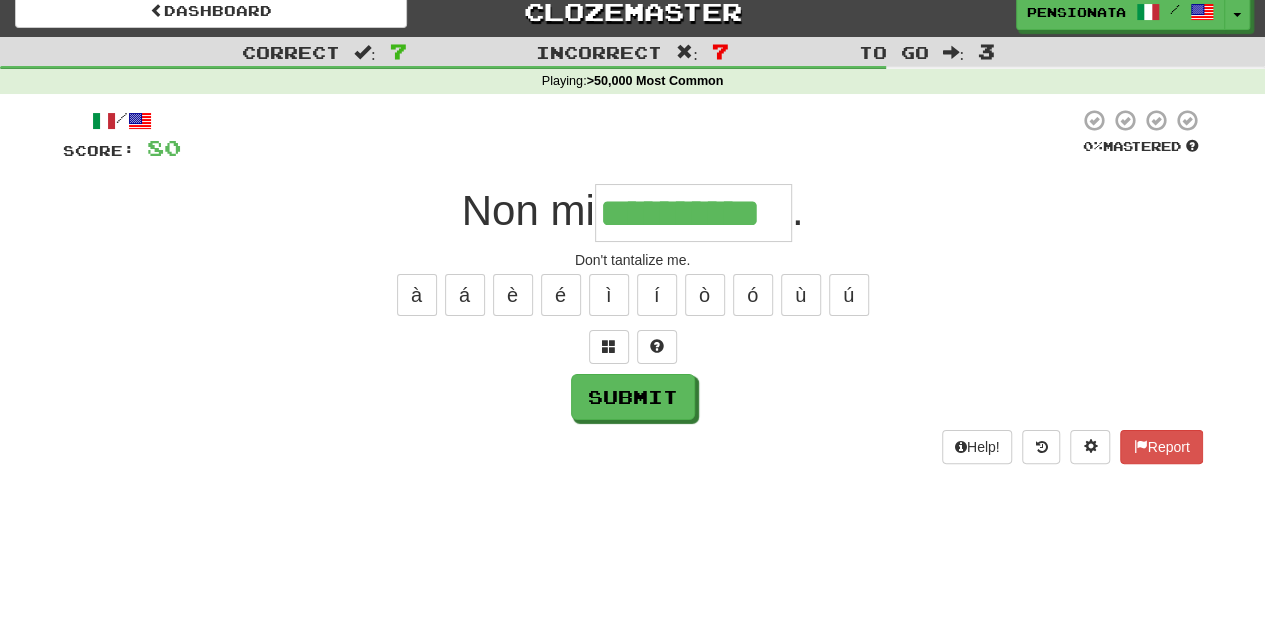 type on "**********" 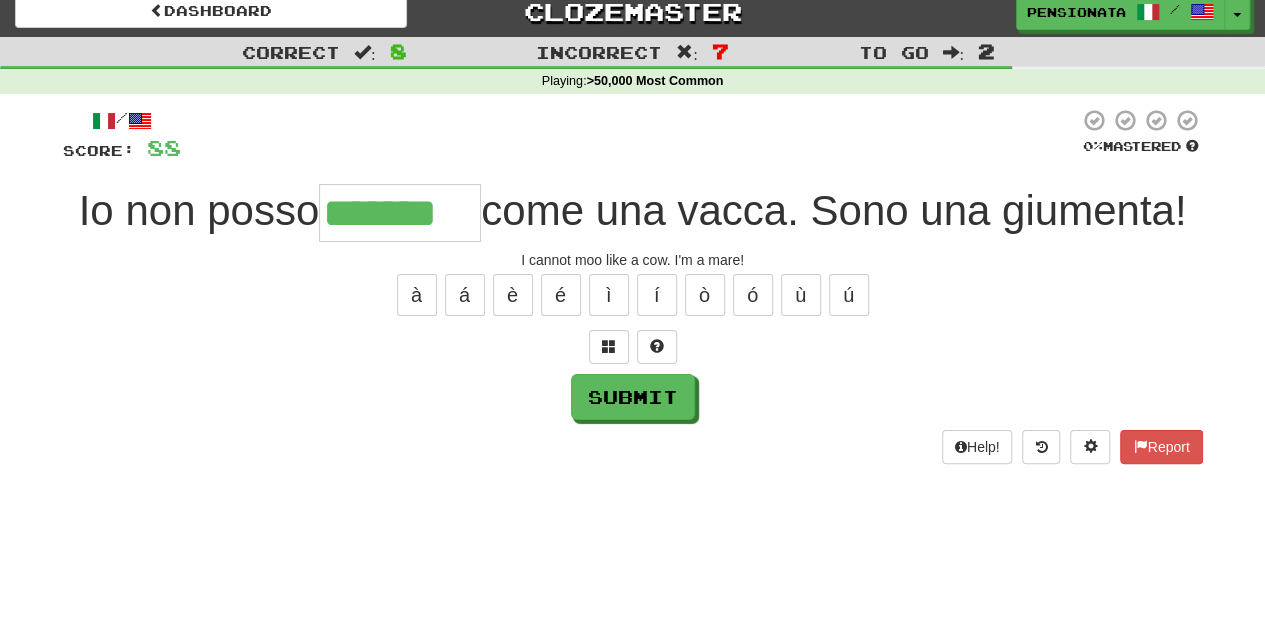 type on "*******" 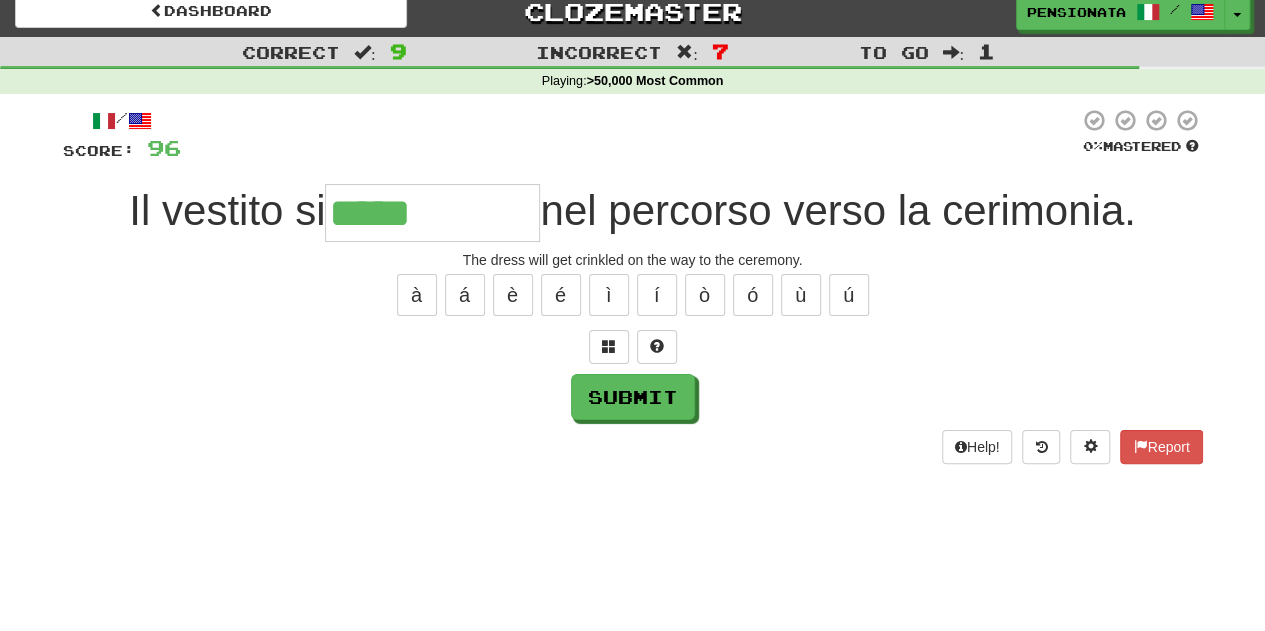 type on "**********" 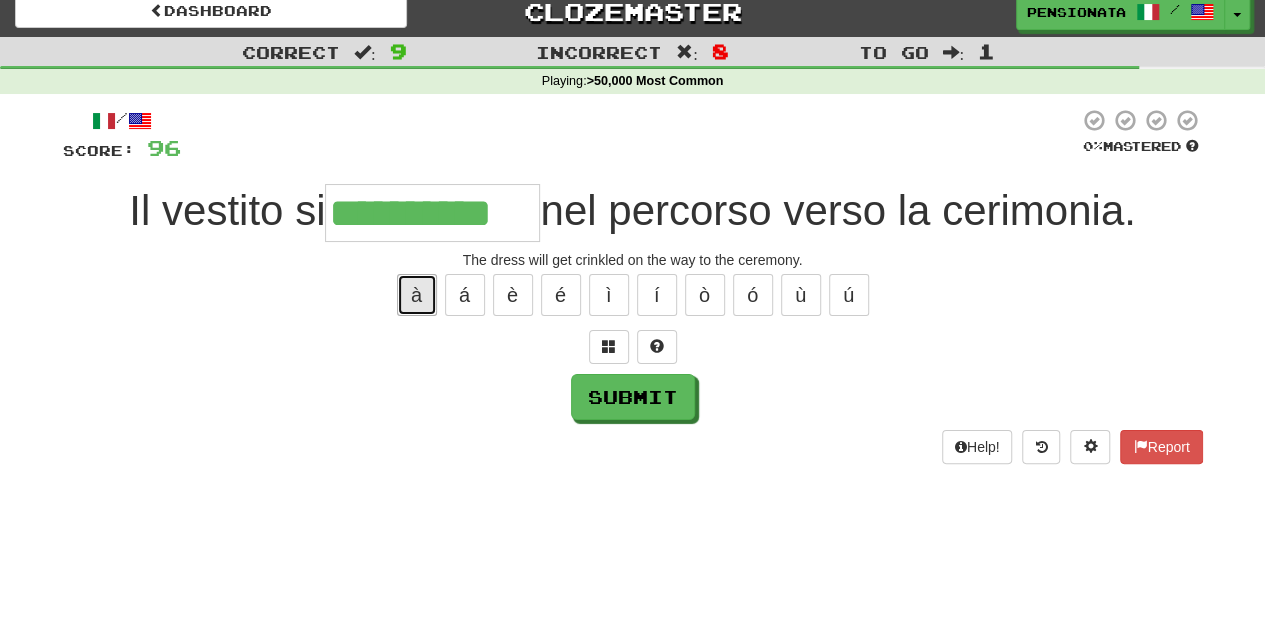 click on "à" at bounding box center (417, 295) 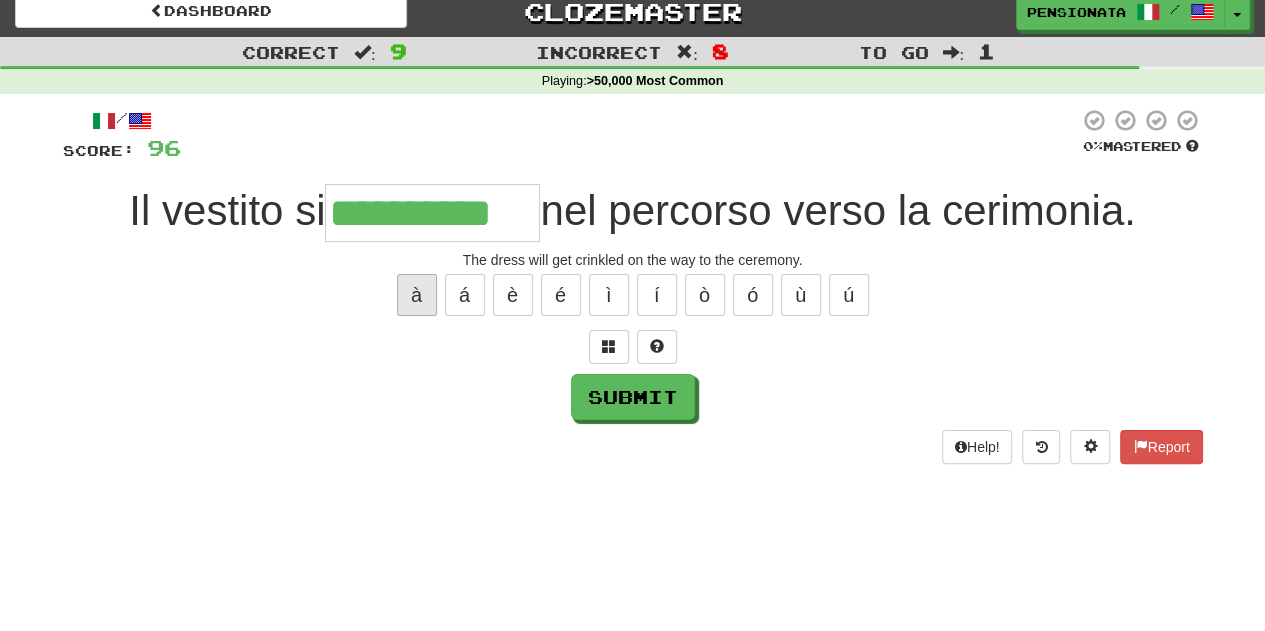 type on "**********" 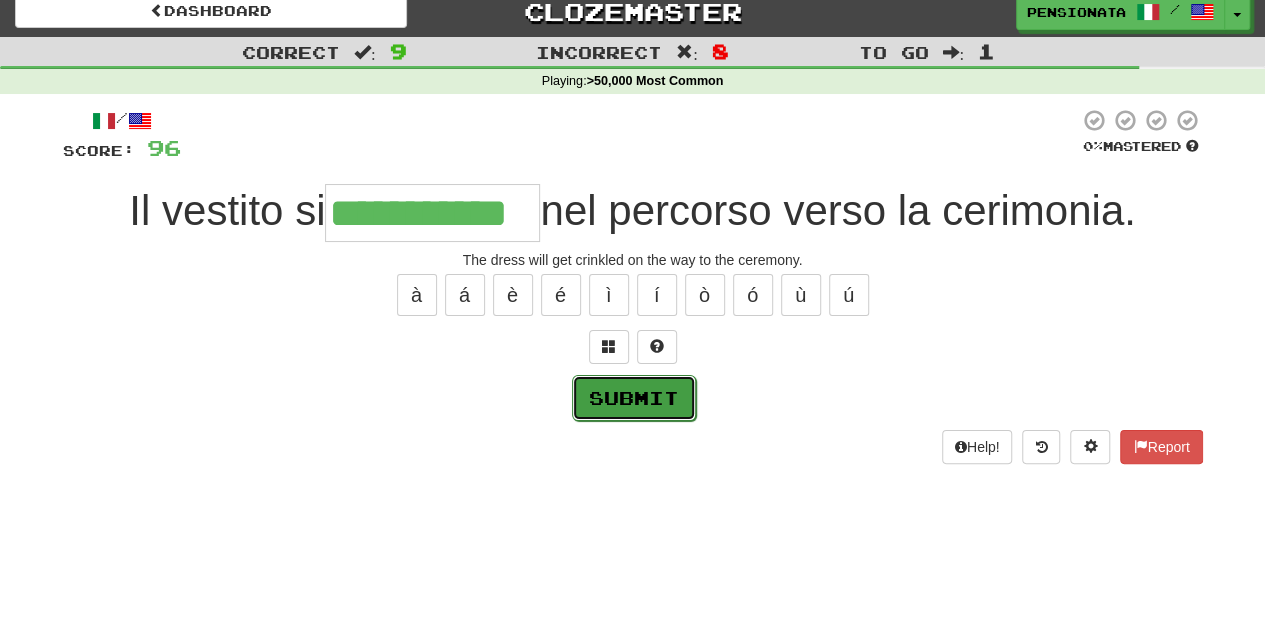 click on "Submit" at bounding box center (634, 398) 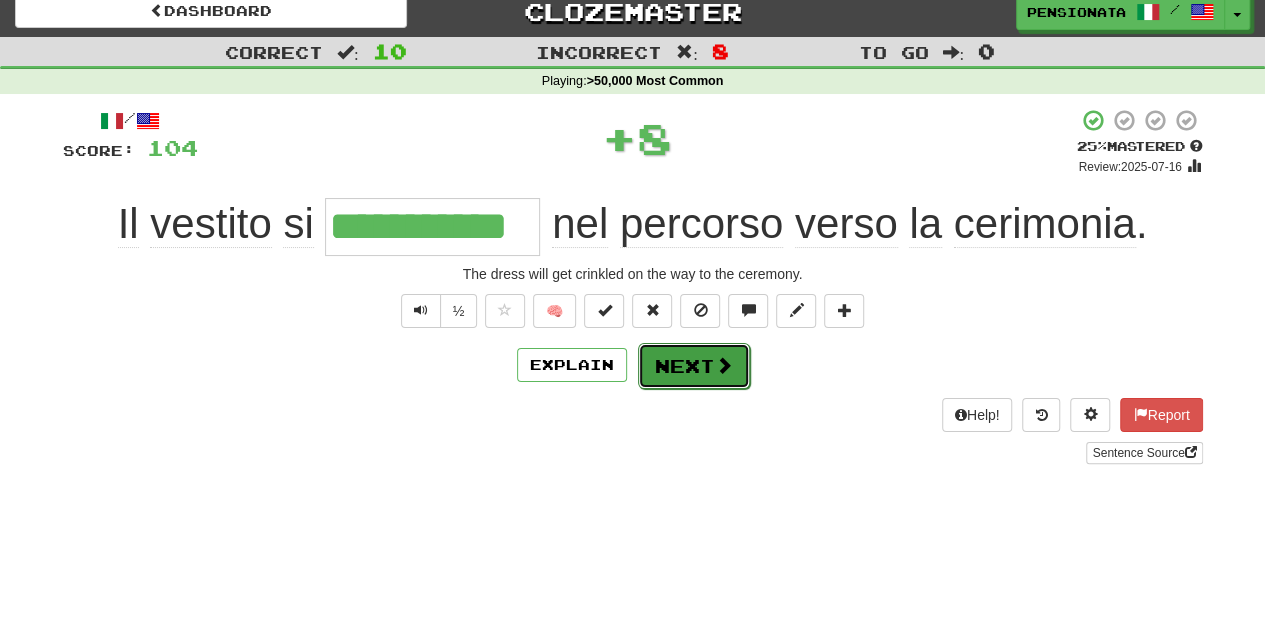 click on "Next" at bounding box center [694, 366] 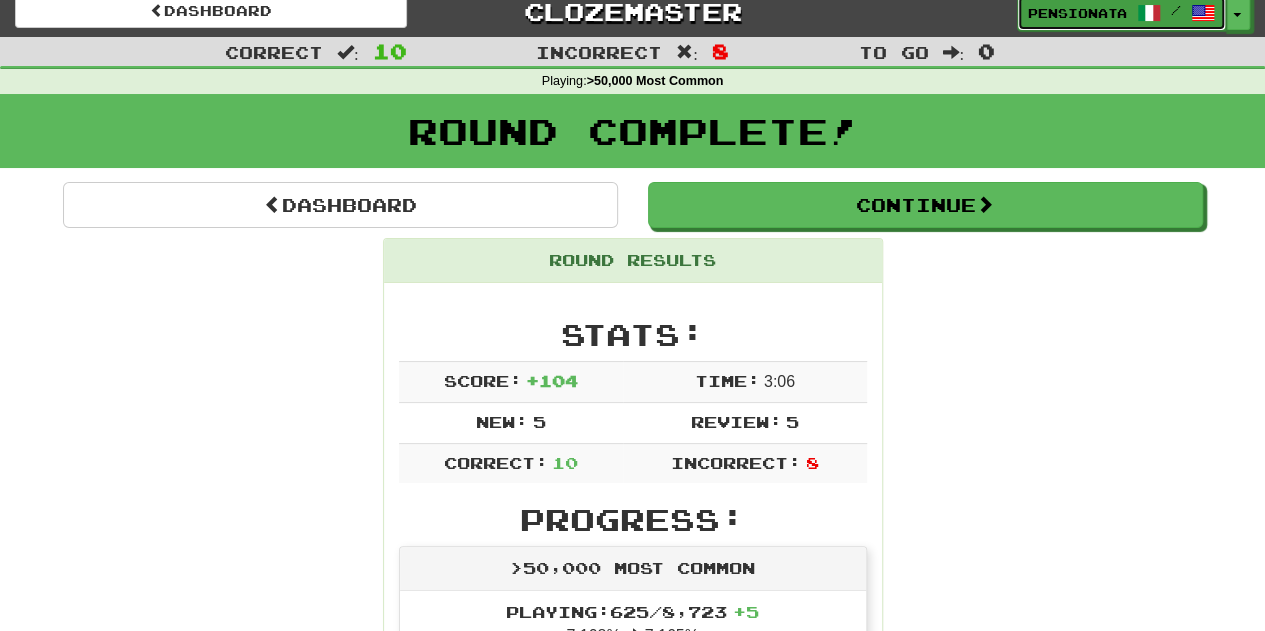 click on "pensionata
/" at bounding box center [1121, 13] 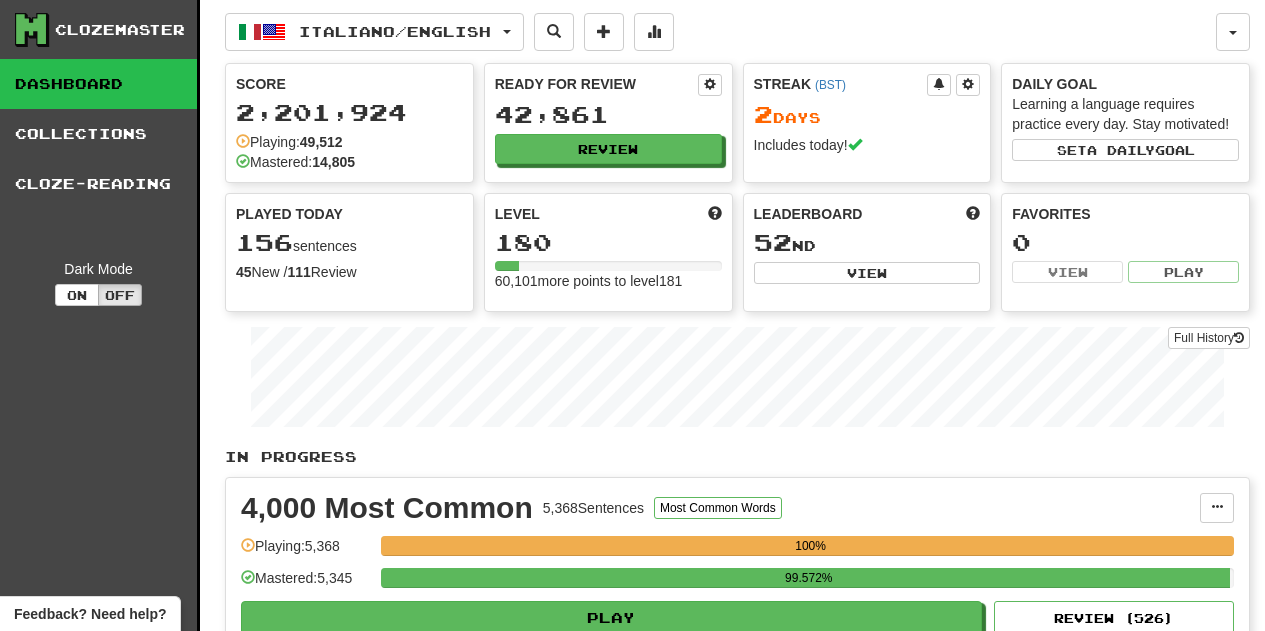 scroll, scrollTop: 0, scrollLeft: 0, axis: both 